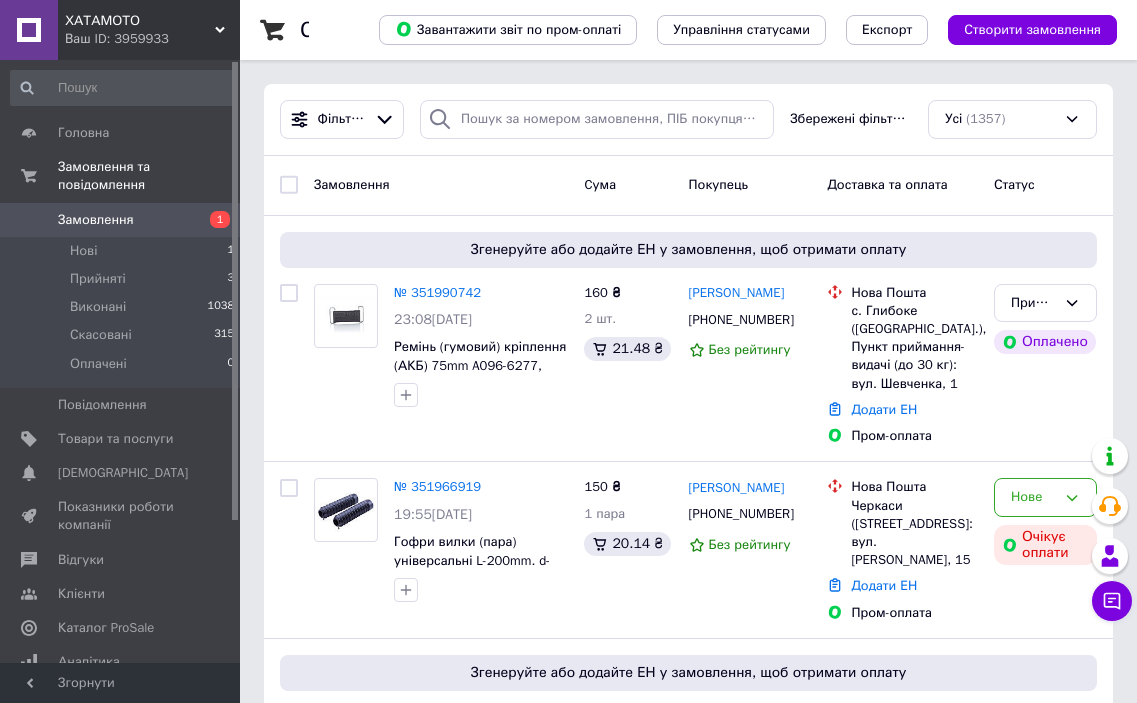 scroll, scrollTop: 0, scrollLeft: 0, axis: both 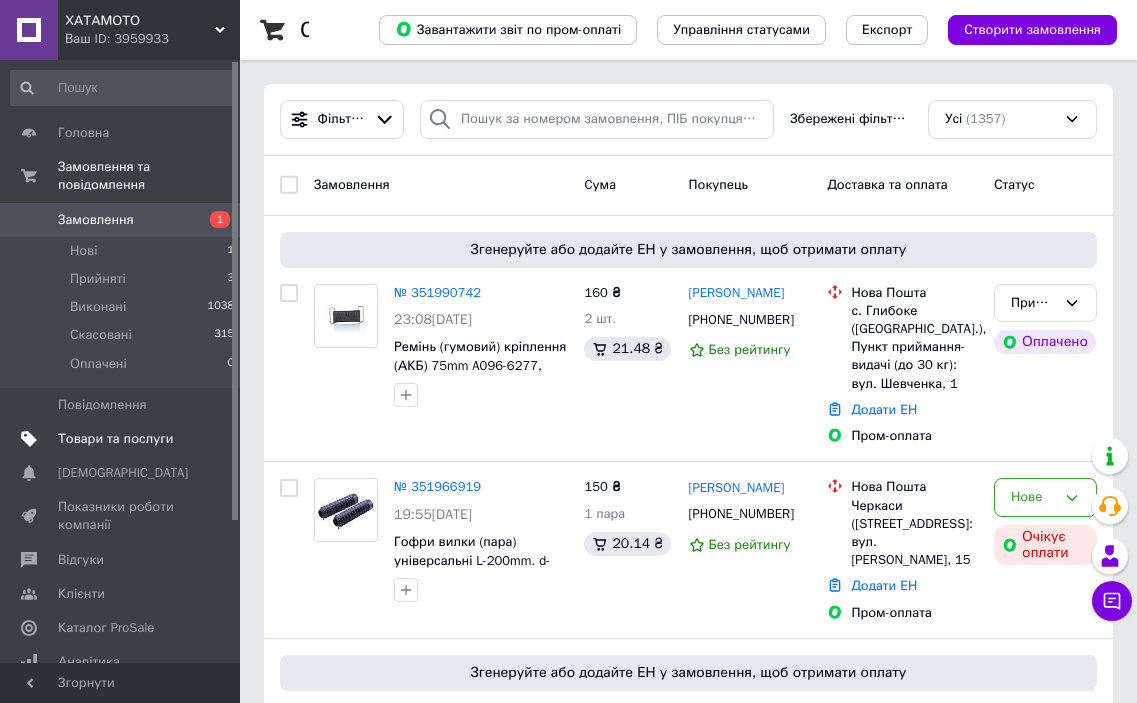 click on "Товари та послуги" at bounding box center [115, 439] 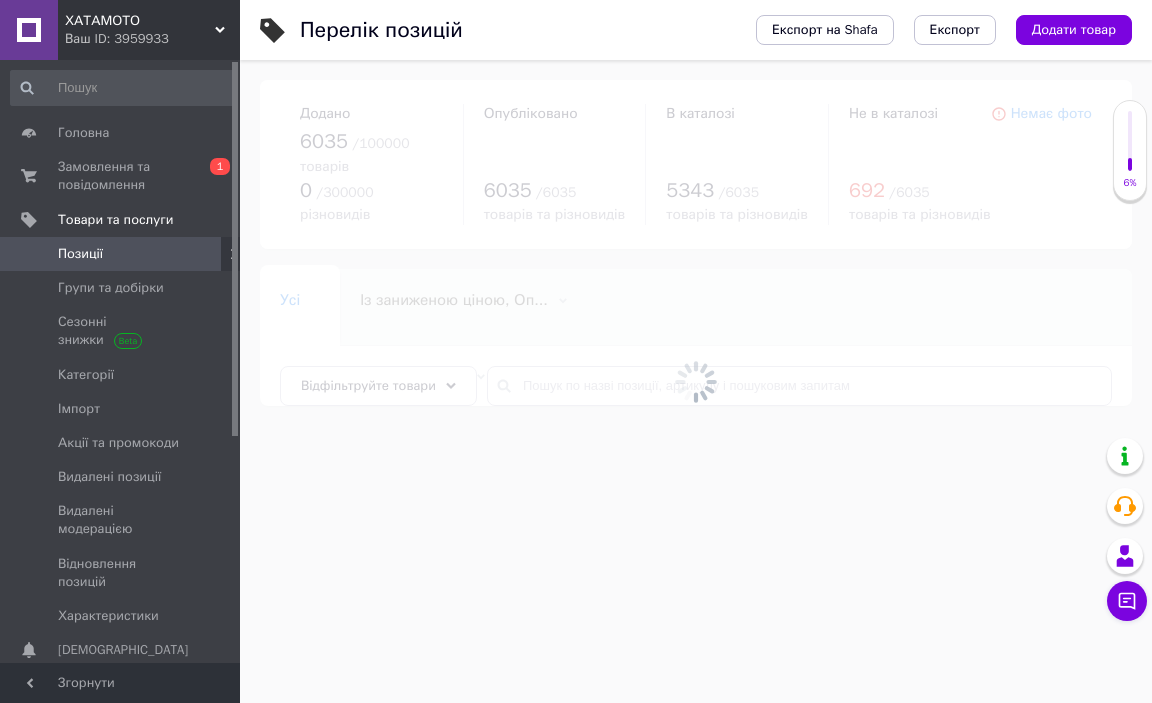 click at bounding box center [696, 381] 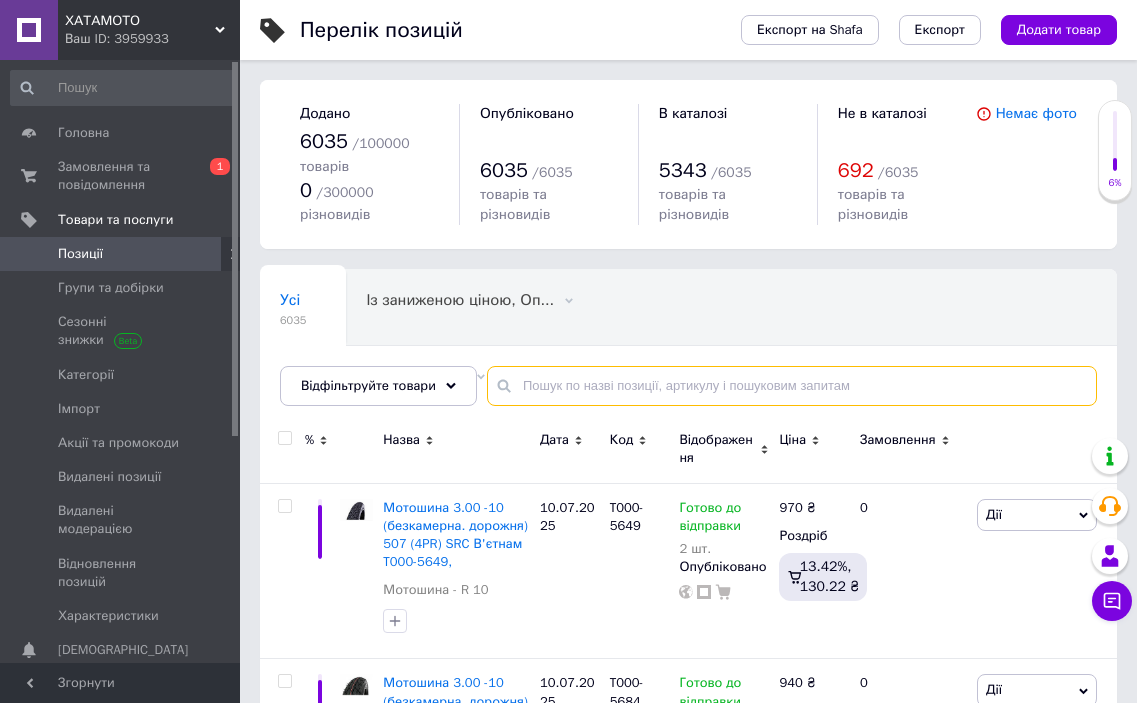 paste on "A068-1101" 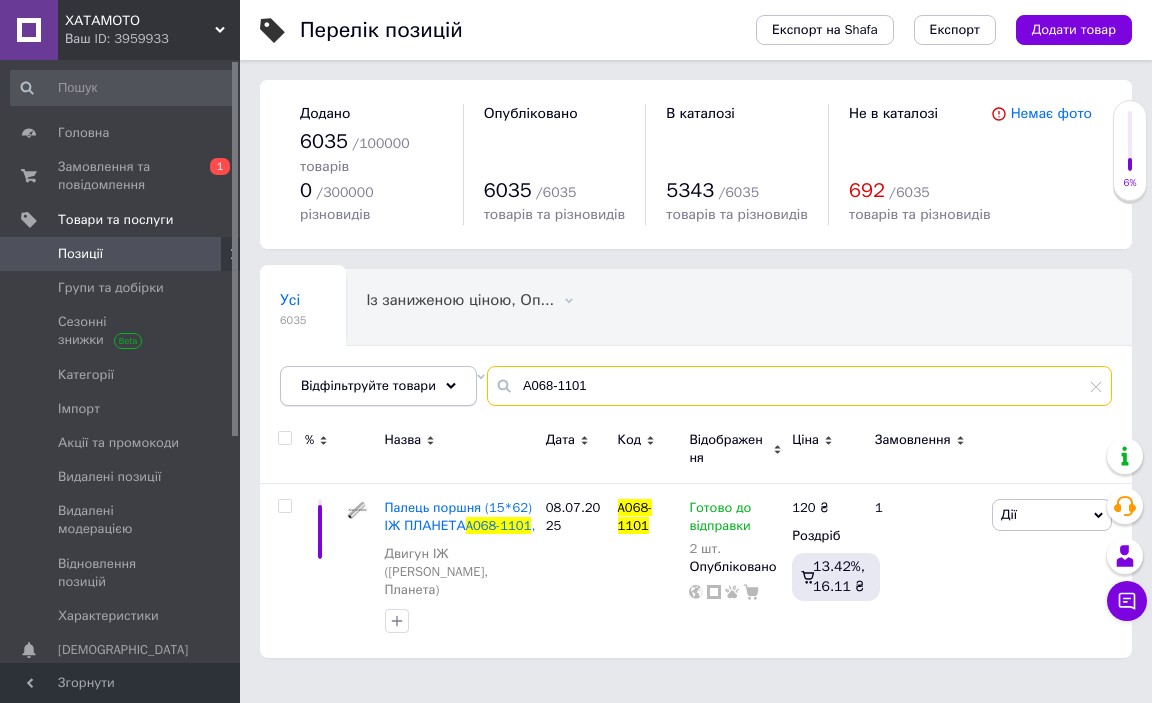 drag, startPoint x: 616, startPoint y: 358, endPoint x: 382, endPoint y: 352, distance: 234.0769 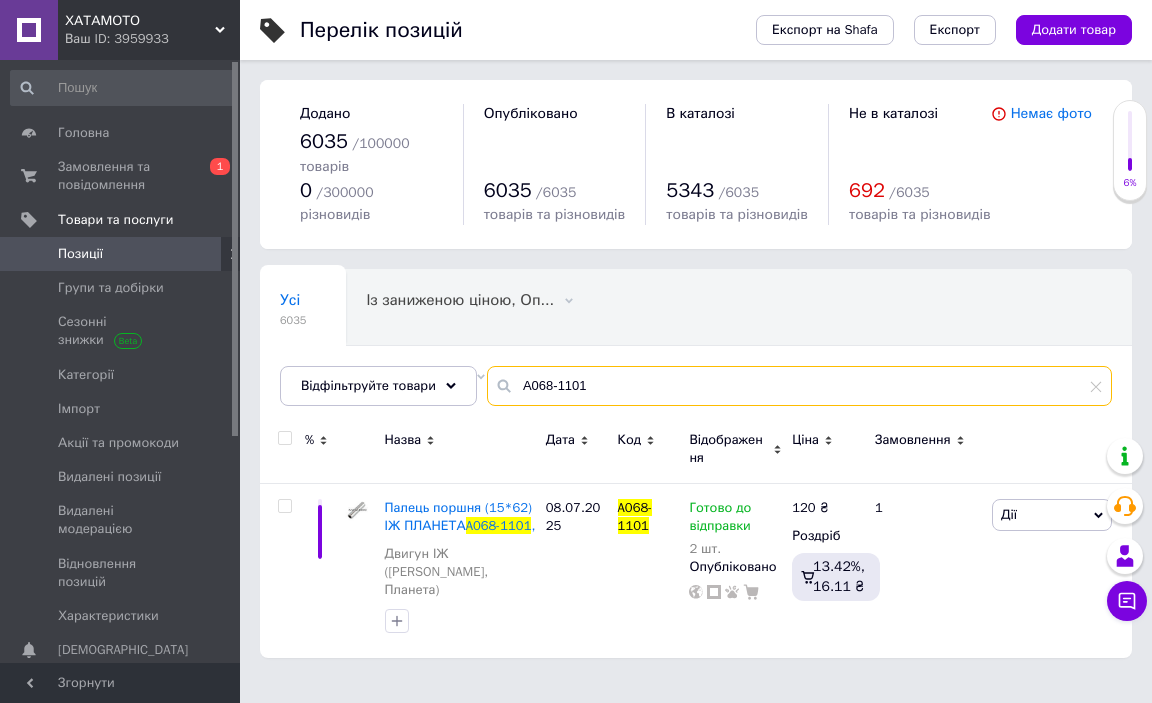 paste on "K154-0830" 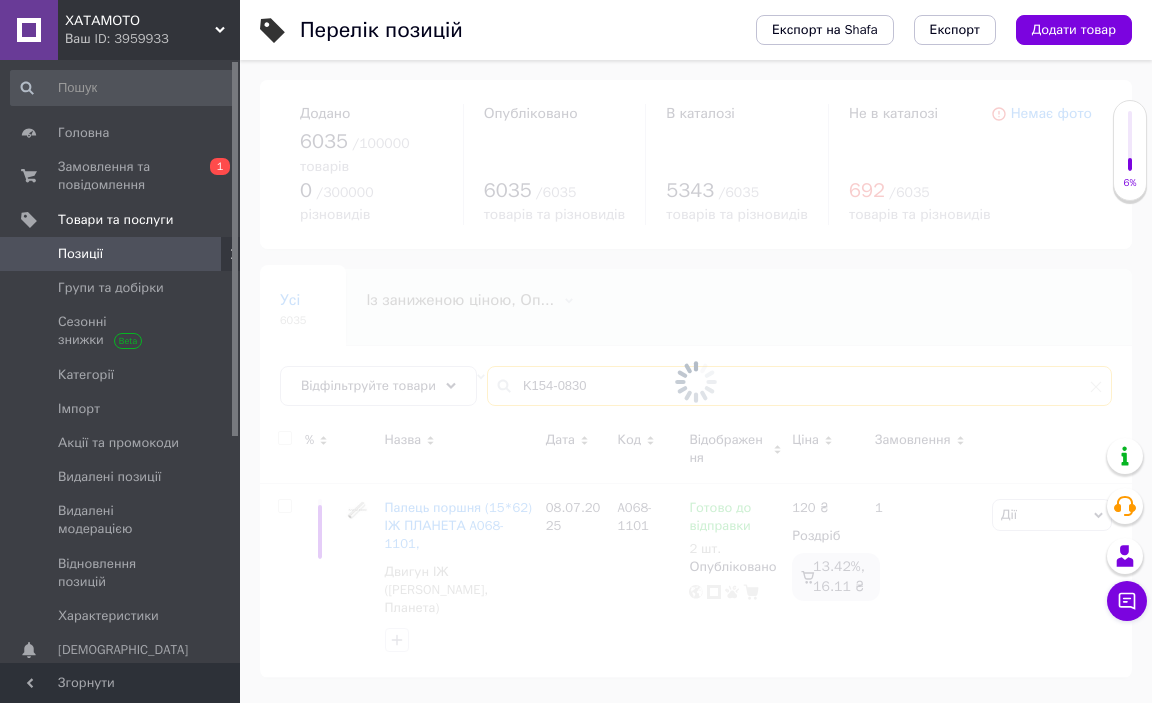 type on "K154-0830" 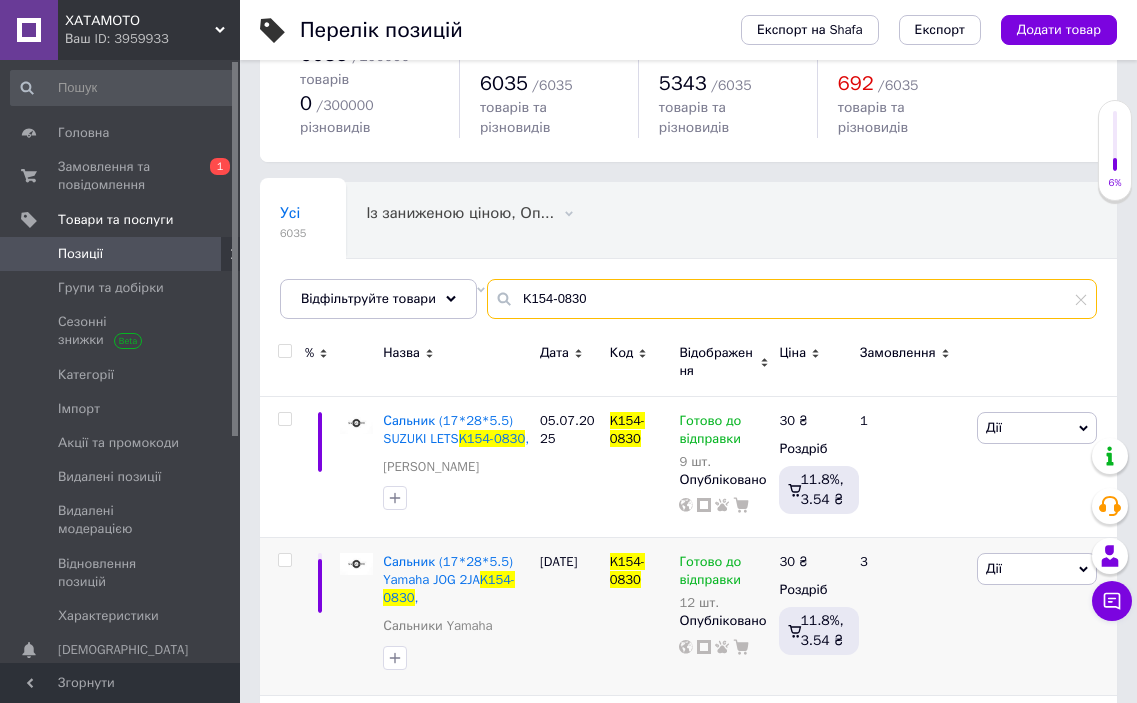 scroll, scrollTop: 200, scrollLeft: 0, axis: vertical 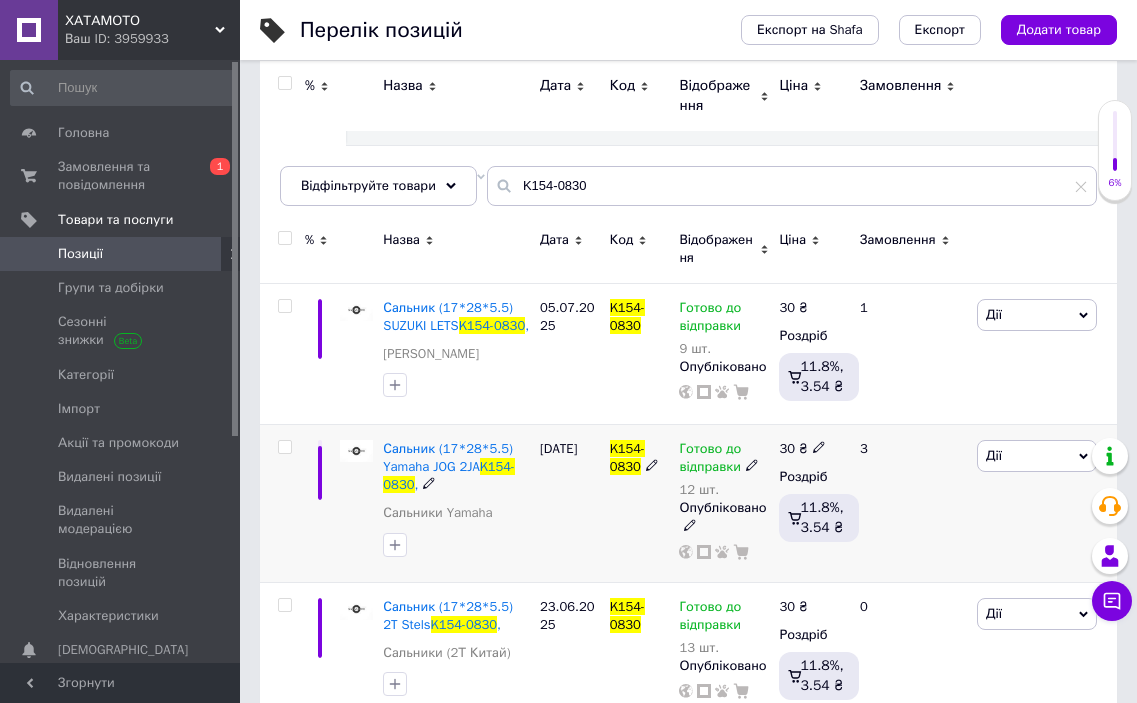 click 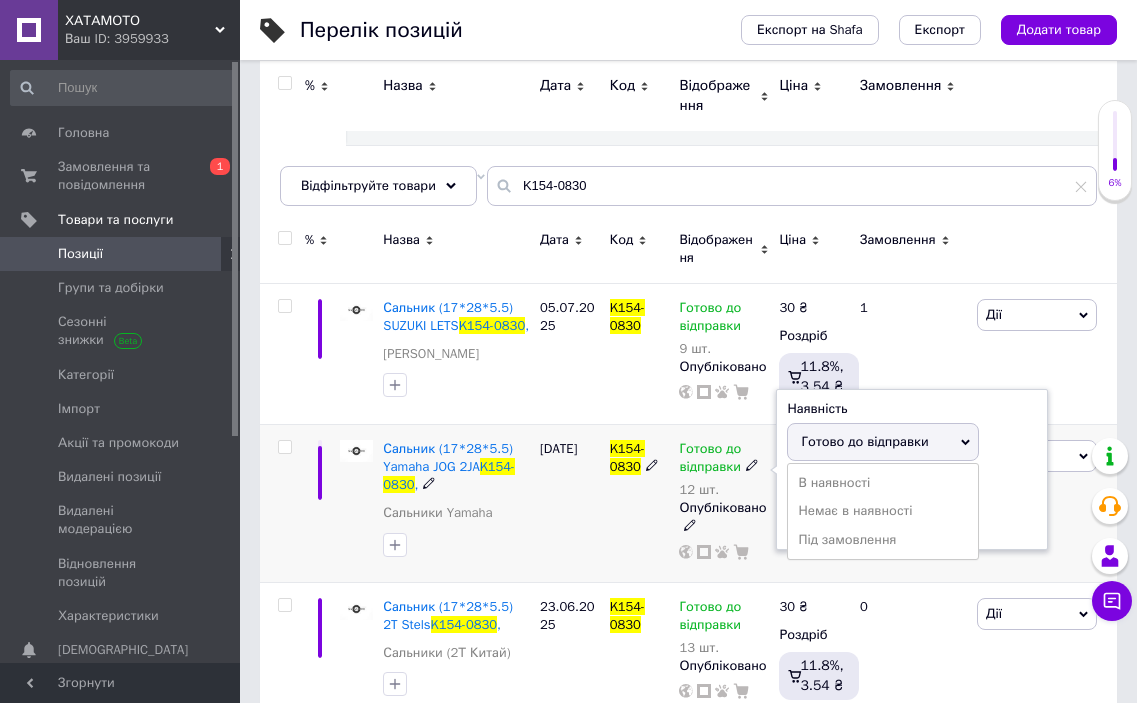 click on "Готово до відправки" at bounding box center [864, 441] 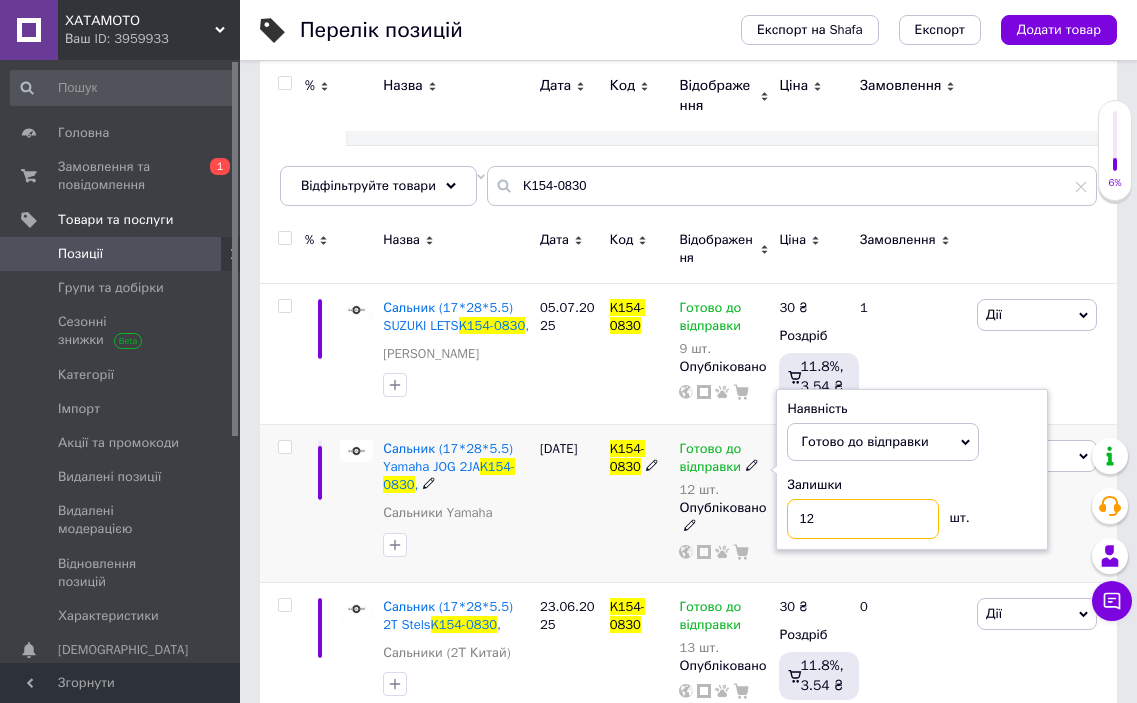 drag, startPoint x: 845, startPoint y: 499, endPoint x: 758, endPoint y: 488, distance: 87.69264 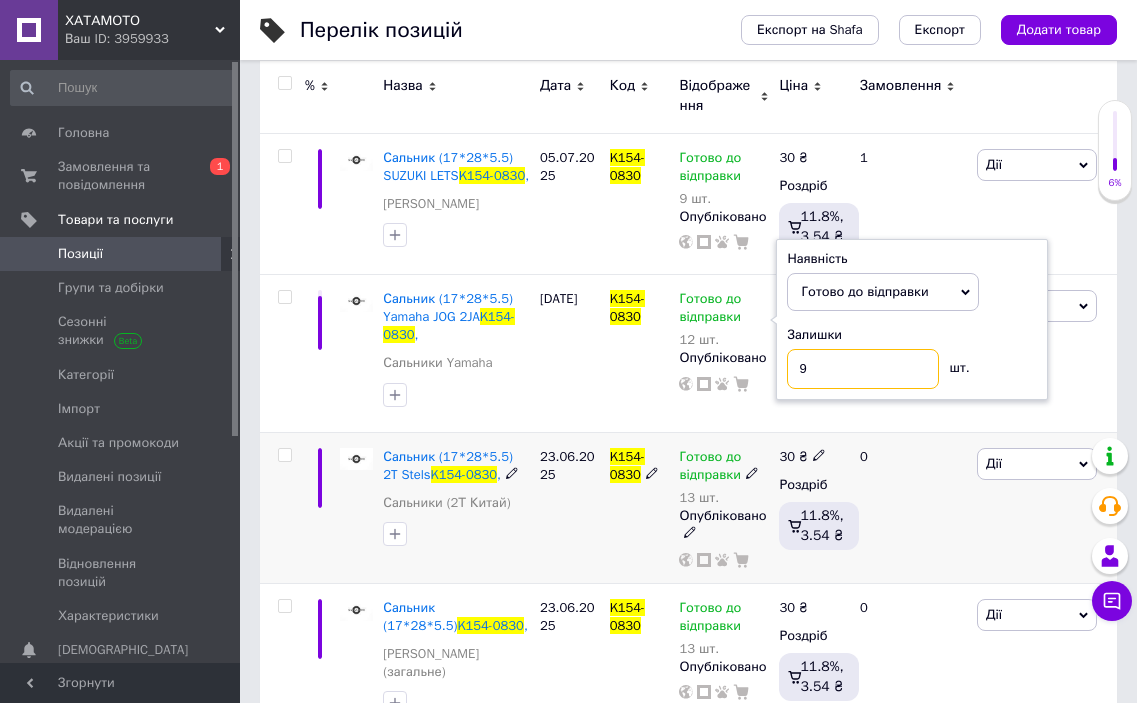 scroll, scrollTop: 361, scrollLeft: 0, axis: vertical 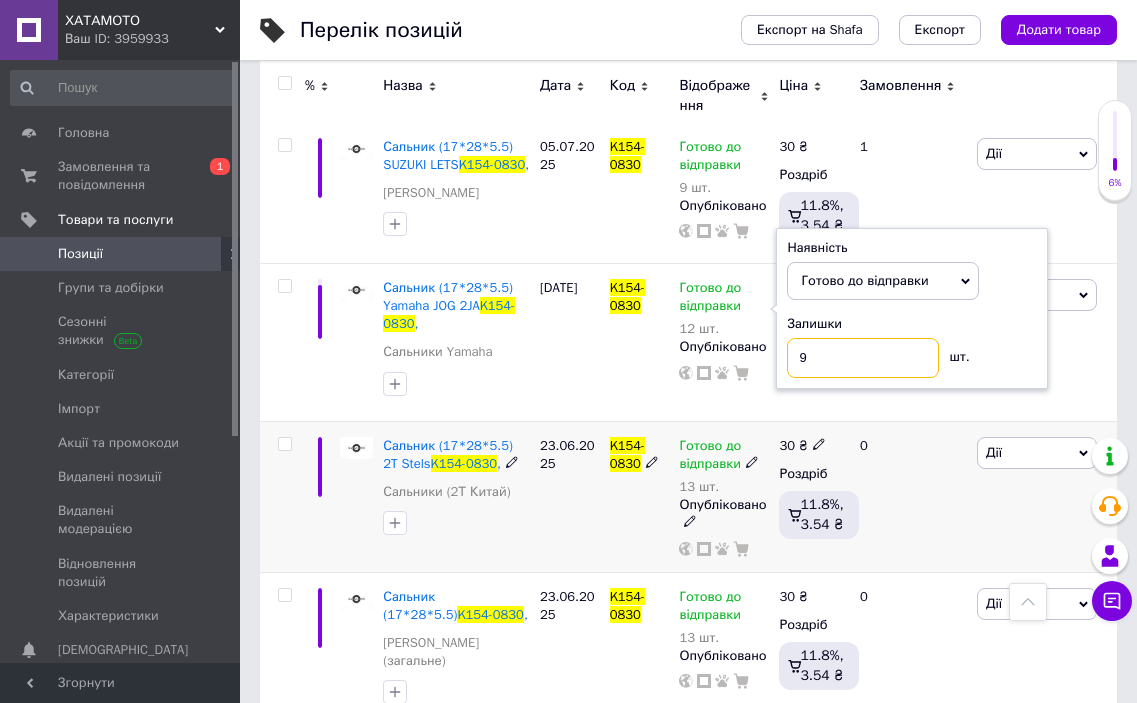 type on "9" 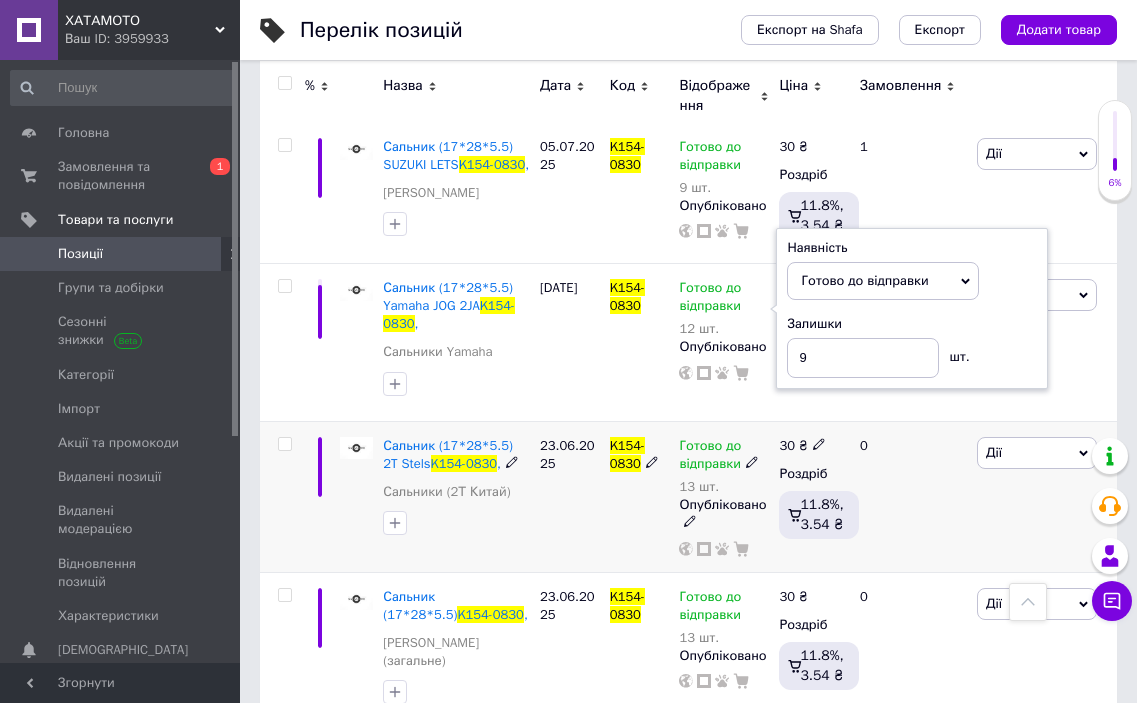click on "23.06.2025" at bounding box center (570, 496) 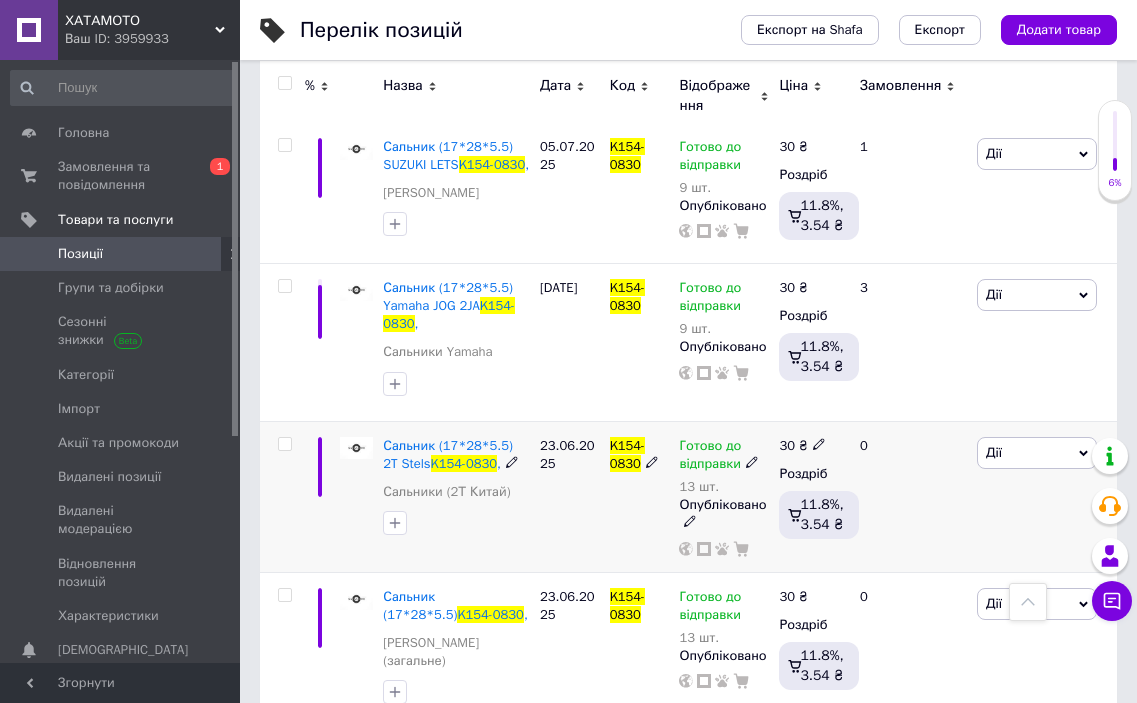 click 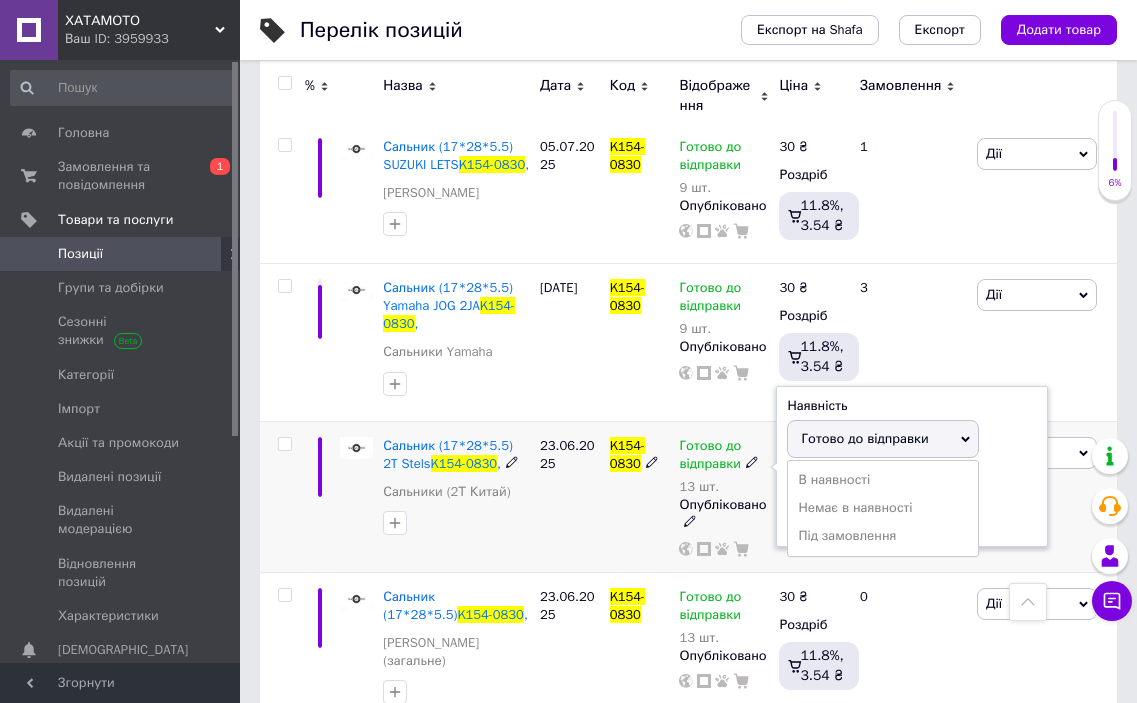 click on "Готово до відправки" at bounding box center (864, 438) 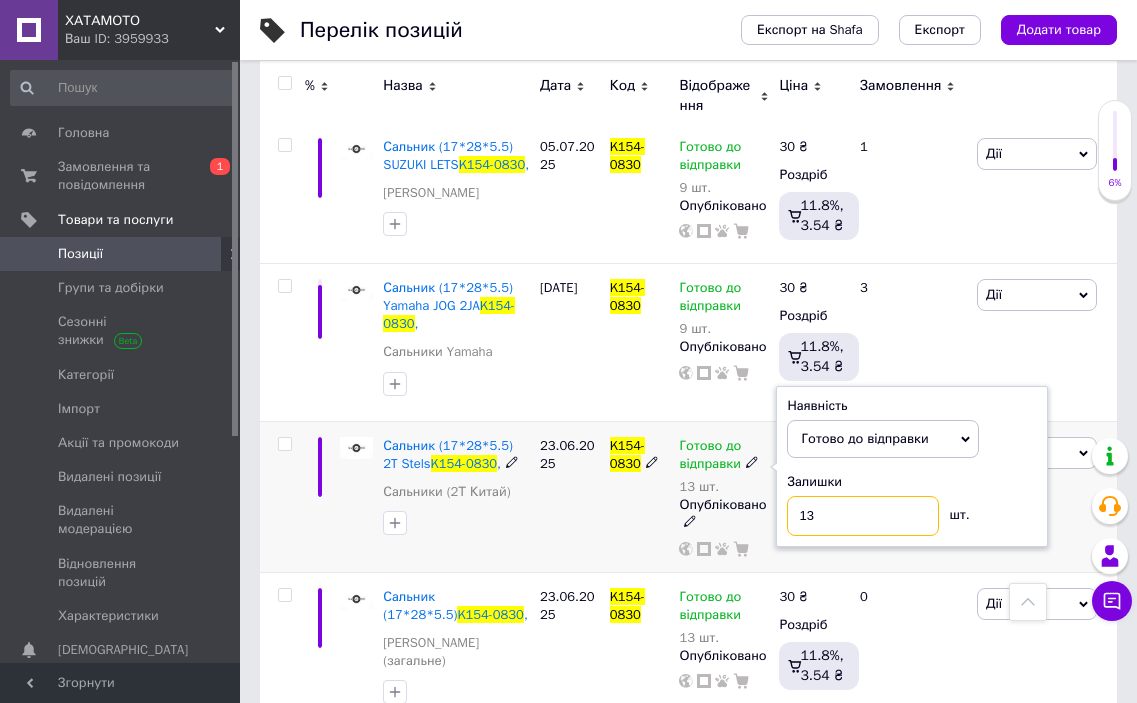 drag, startPoint x: 825, startPoint y: 500, endPoint x: 764, endPoint y: 490, distance: 61.81424 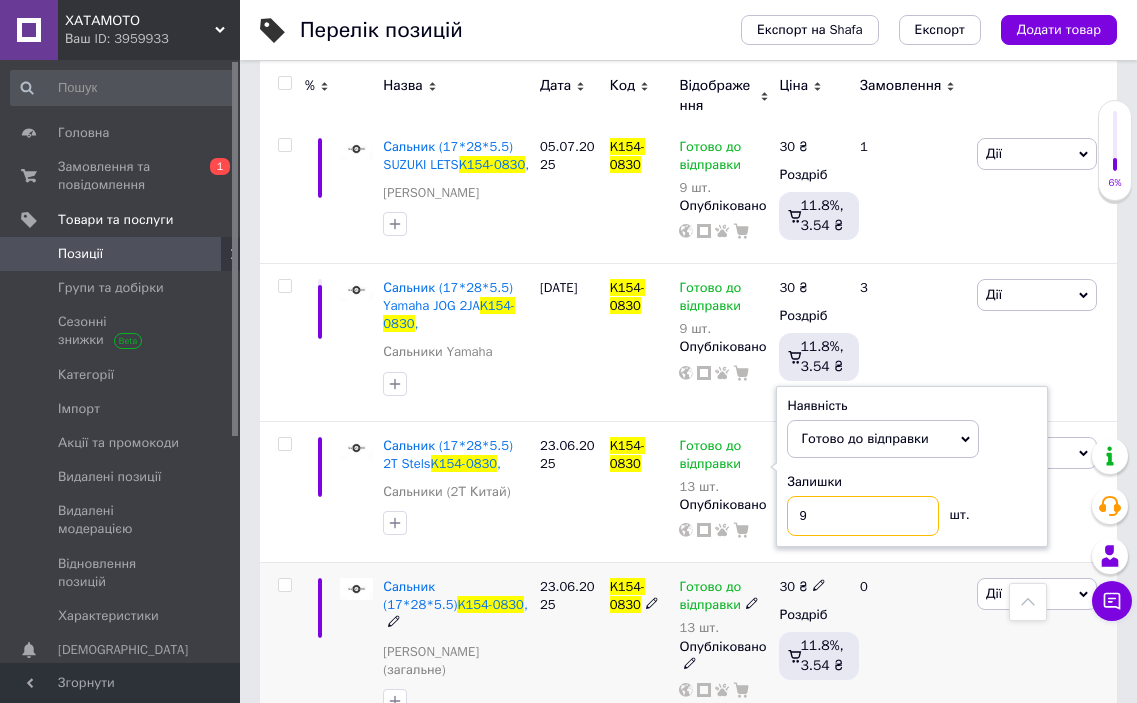 type on "9" 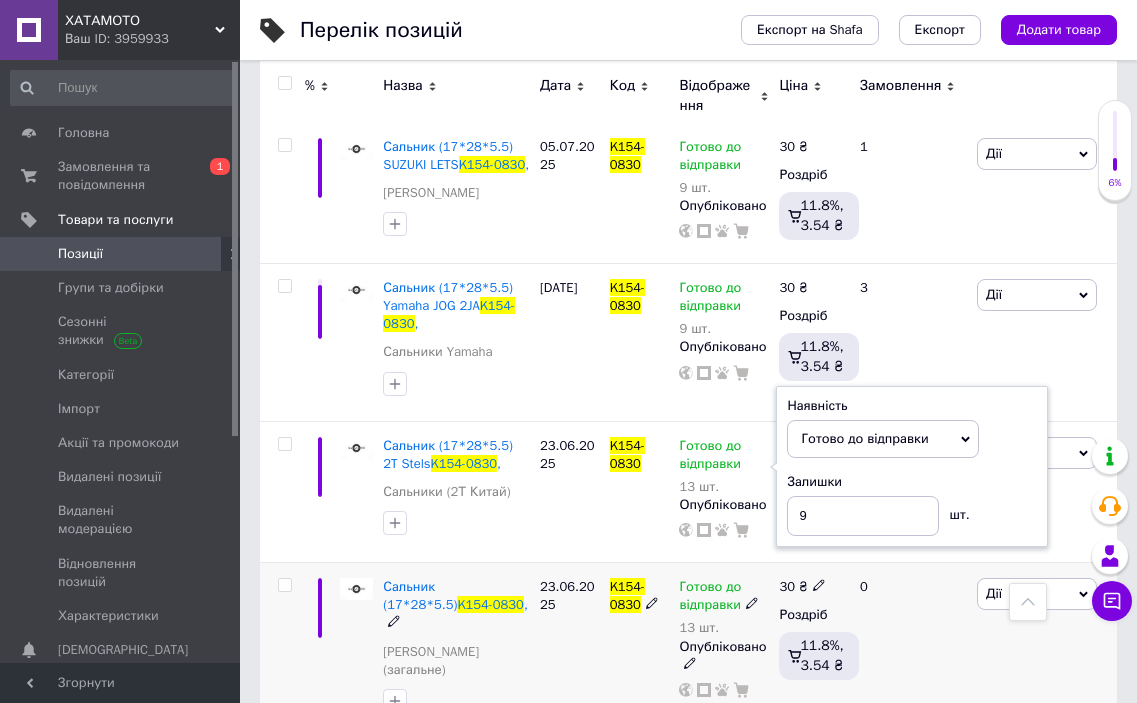 click 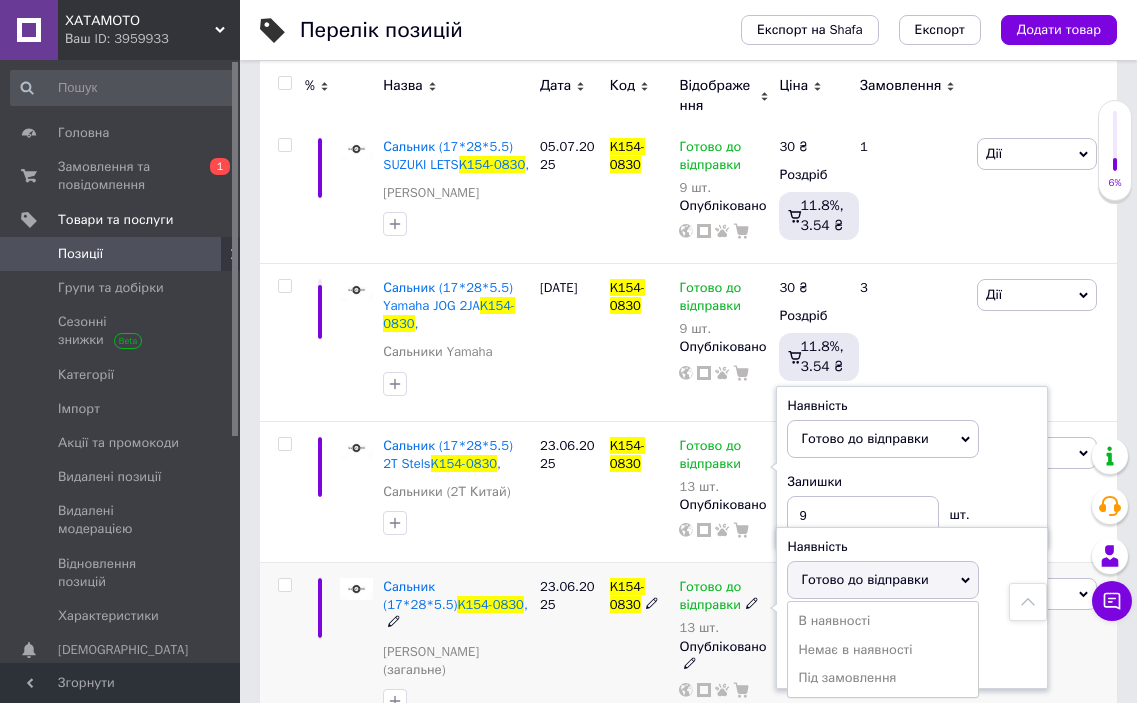 click on "Готово до відправки" at bounding box center (864, 579) 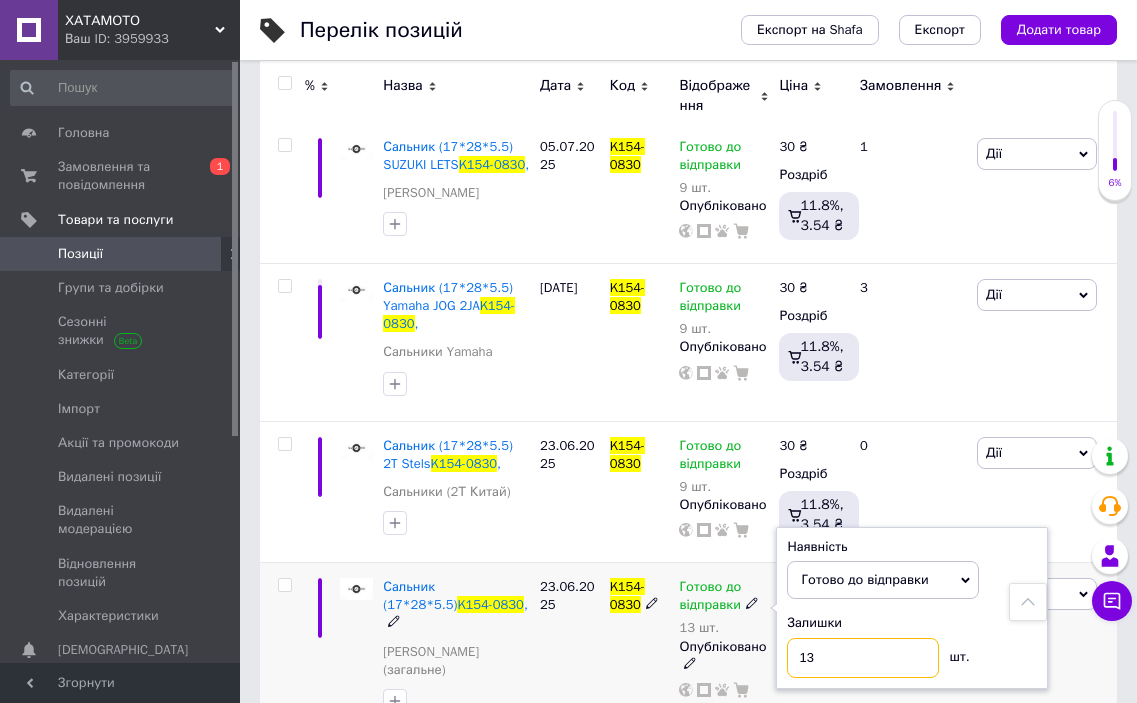 drag, startPoint x: 850, startPoint y: 630, endPoint x: 728, endPoint y: 630, distance: 122 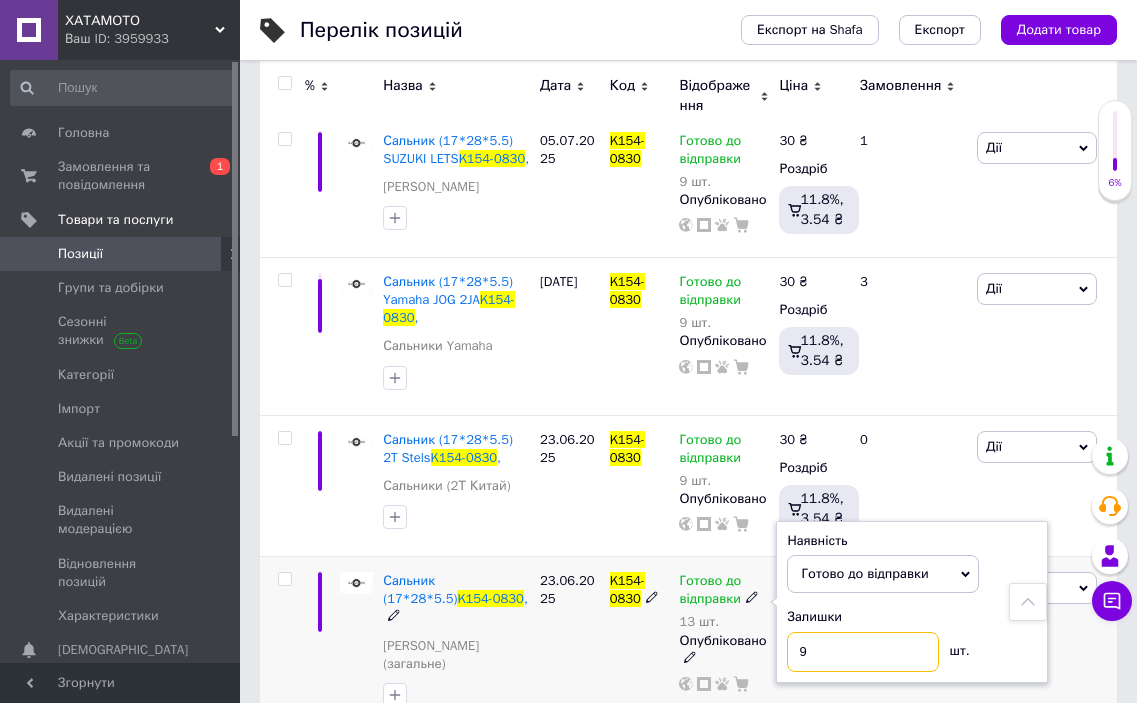 scroll, scrollTop: 371, scrollLeft: 0, axis: vertical 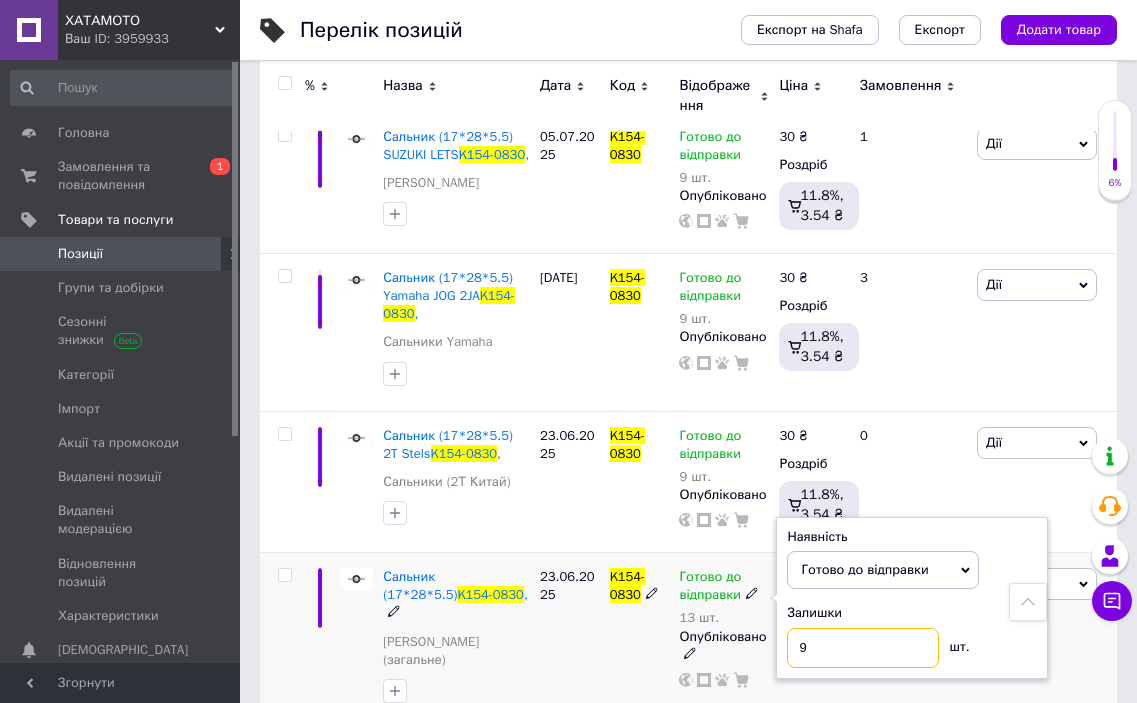 type on "9" 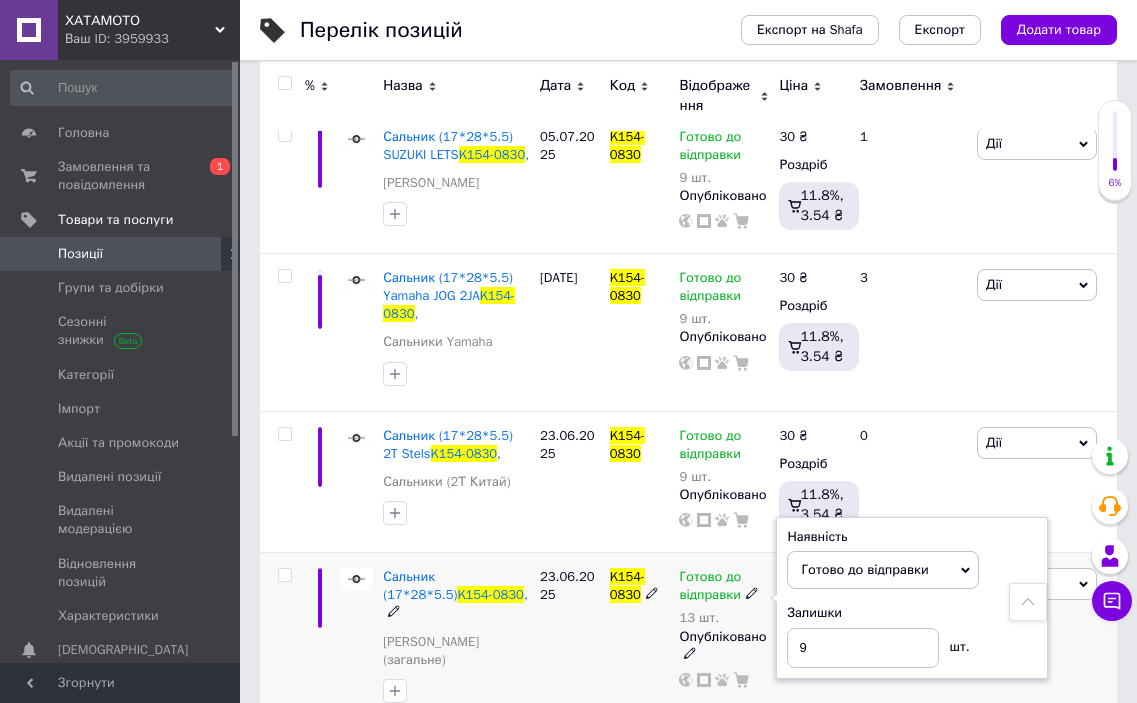 click on "23.06.2025" at bounding box center (570, 640) 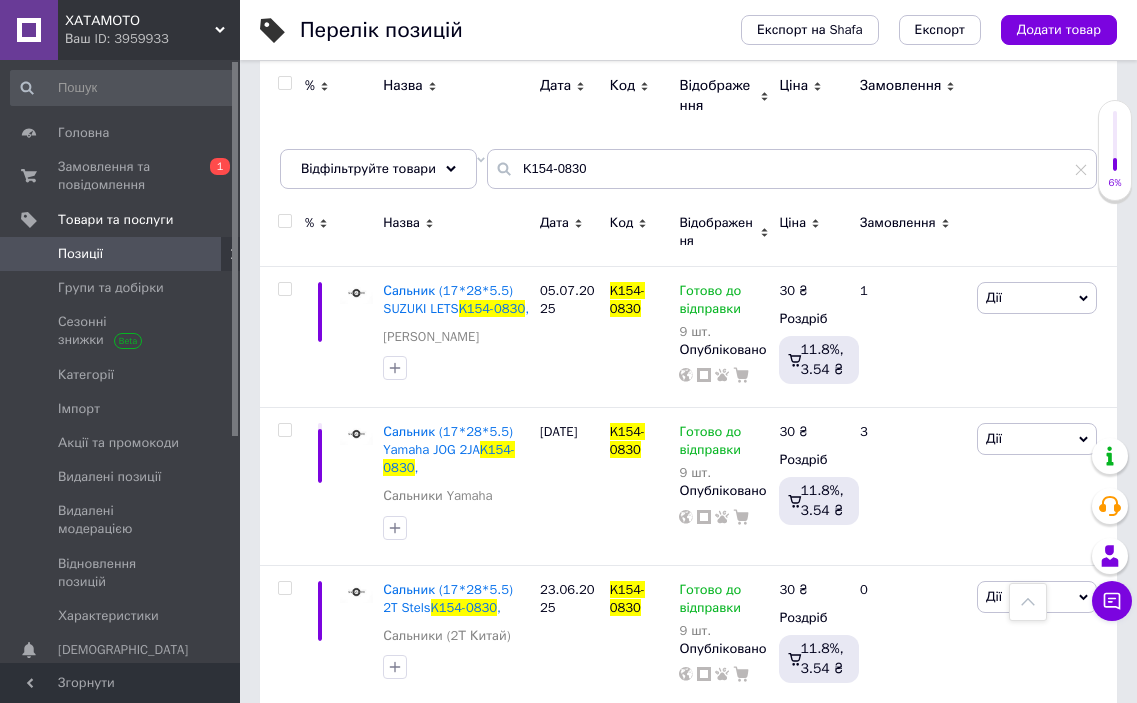 scroll, scrollTop: 0, scrollLeft: 0, axis: both 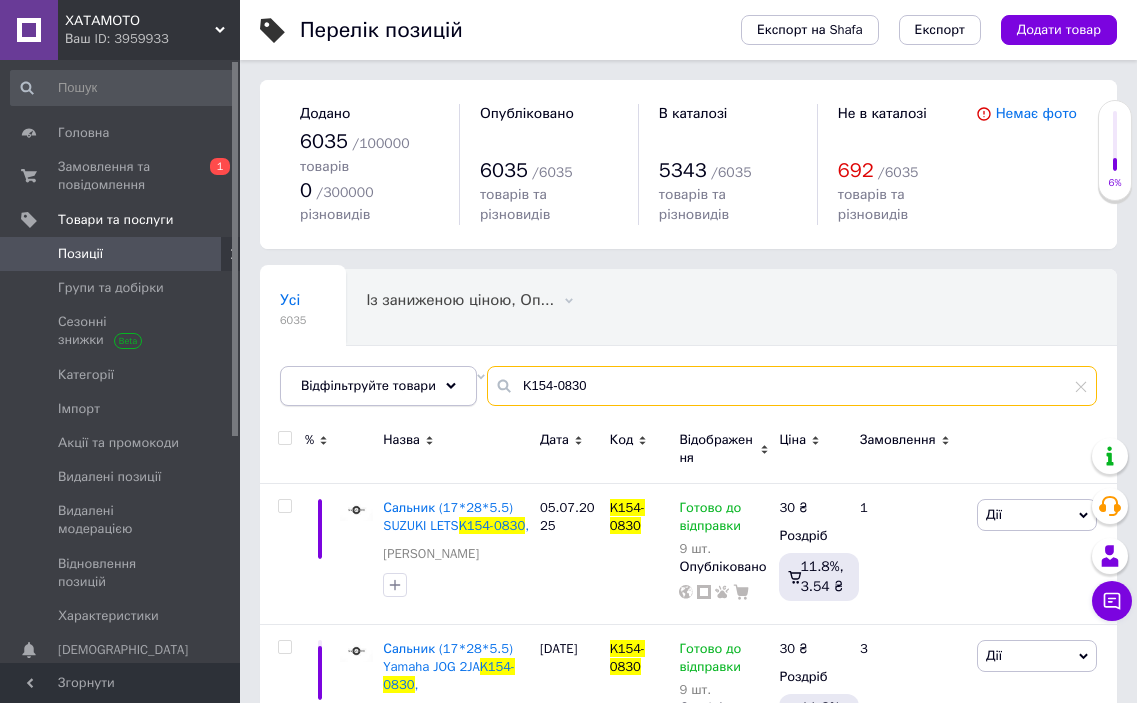 drag, startPoint x: 587, startPoint y: 360, endPoint x: 444, endPoint y: 352, distance: 143.2236 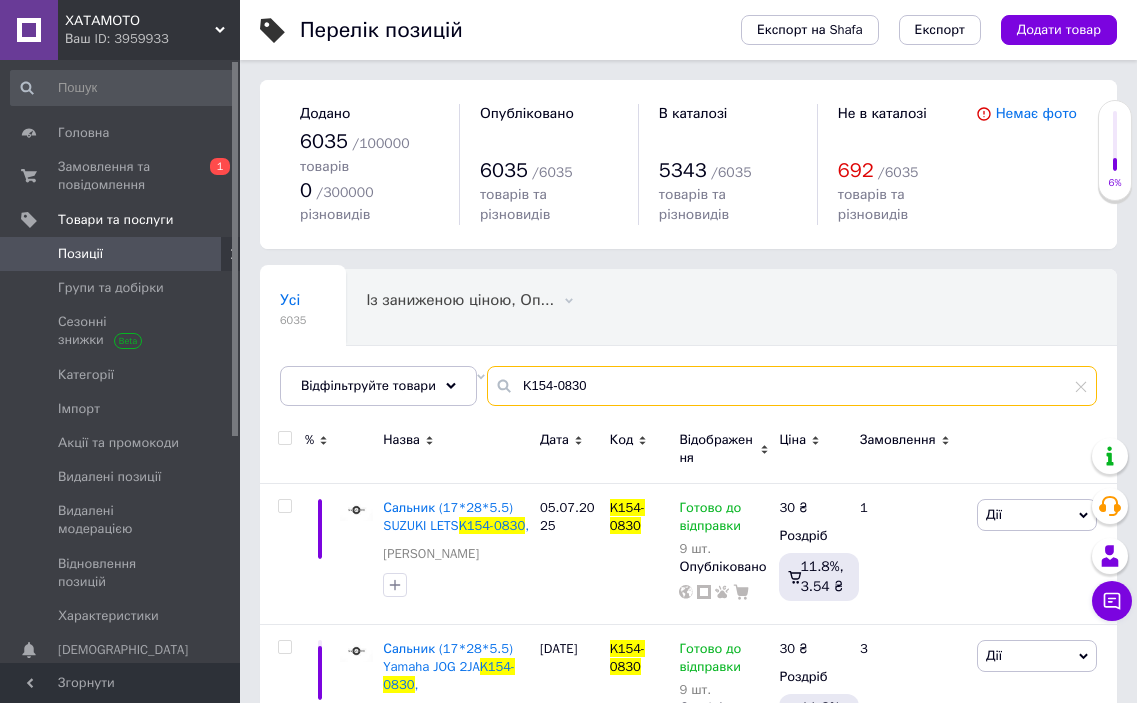 paste on "A177-2888" 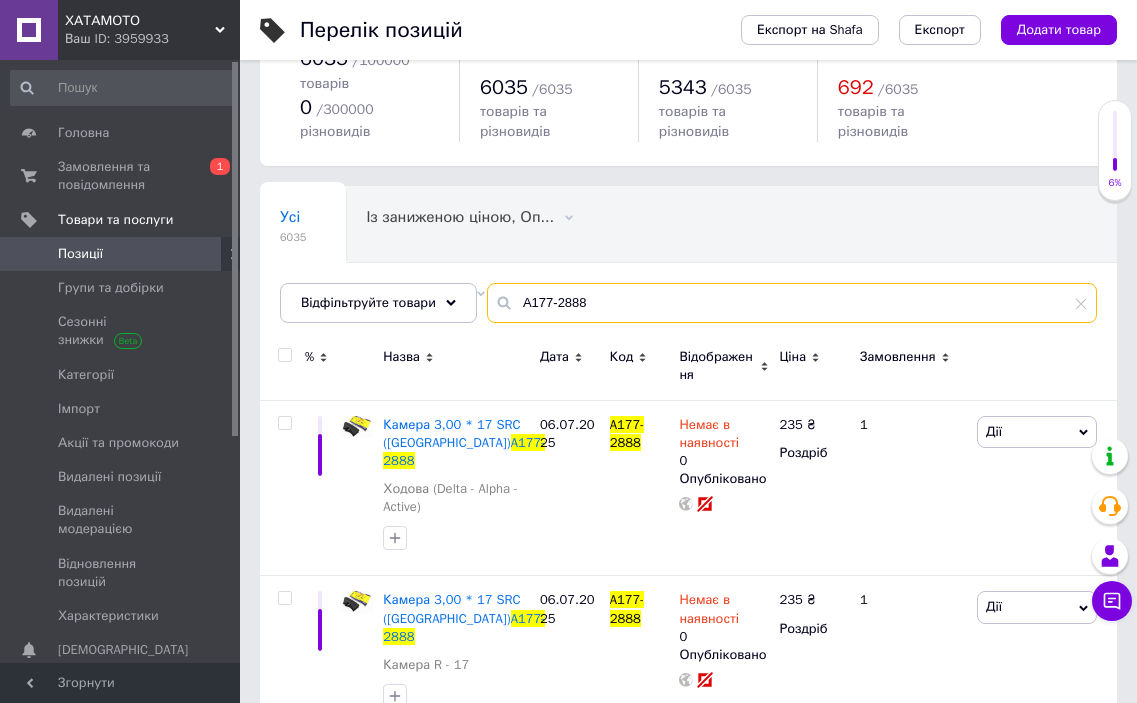scroll, scrollTop: 77, scrollLeft: 0, axis: vertical 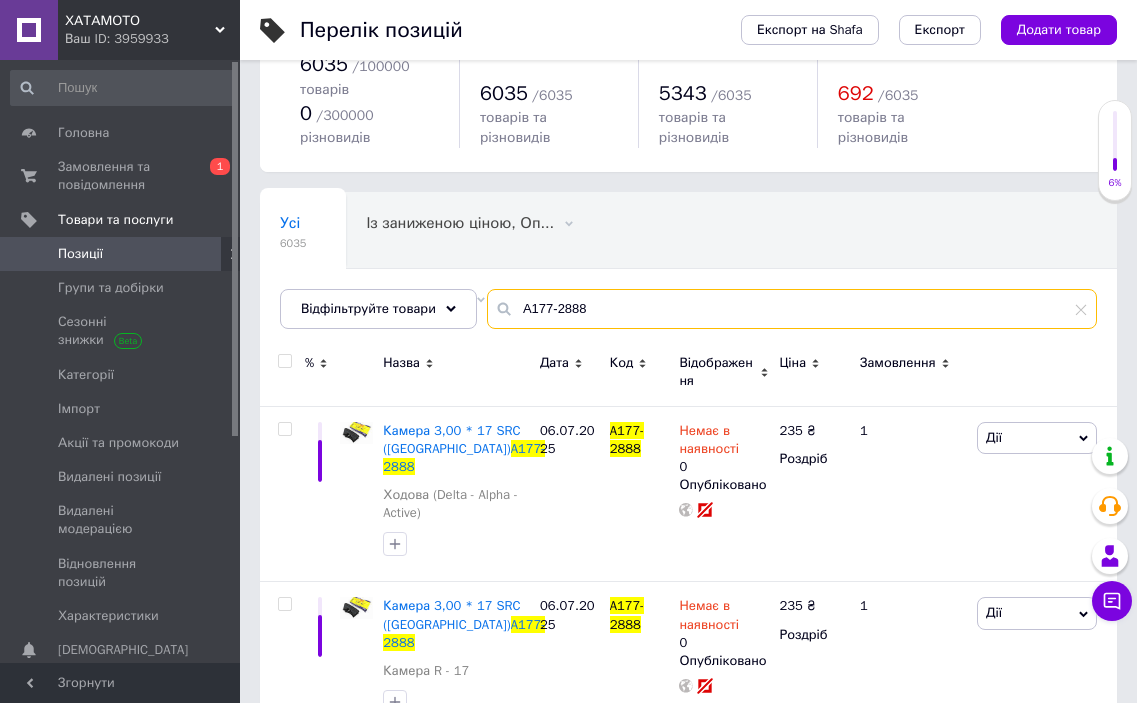 drag, startPoint x: 620, startPoint y: 290, endPoint x: 492, endPoint y: 281, distance: 128.31601 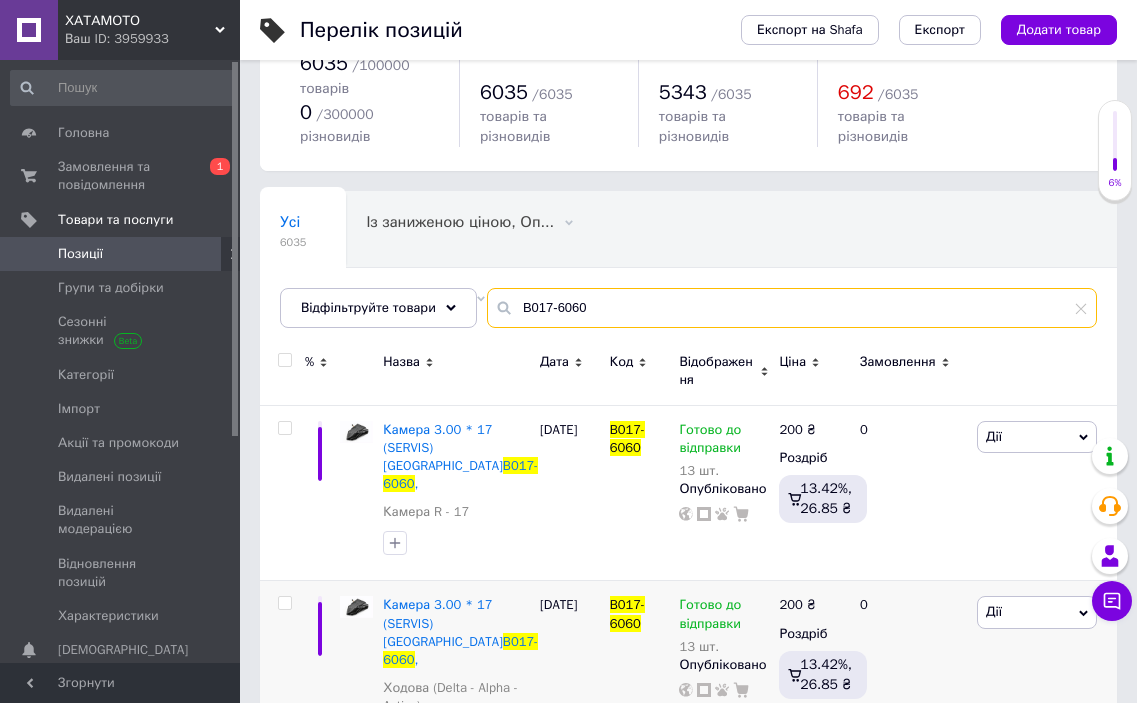 scroll, scrollTop: 83, scrollLeft: 0, axis: vertical 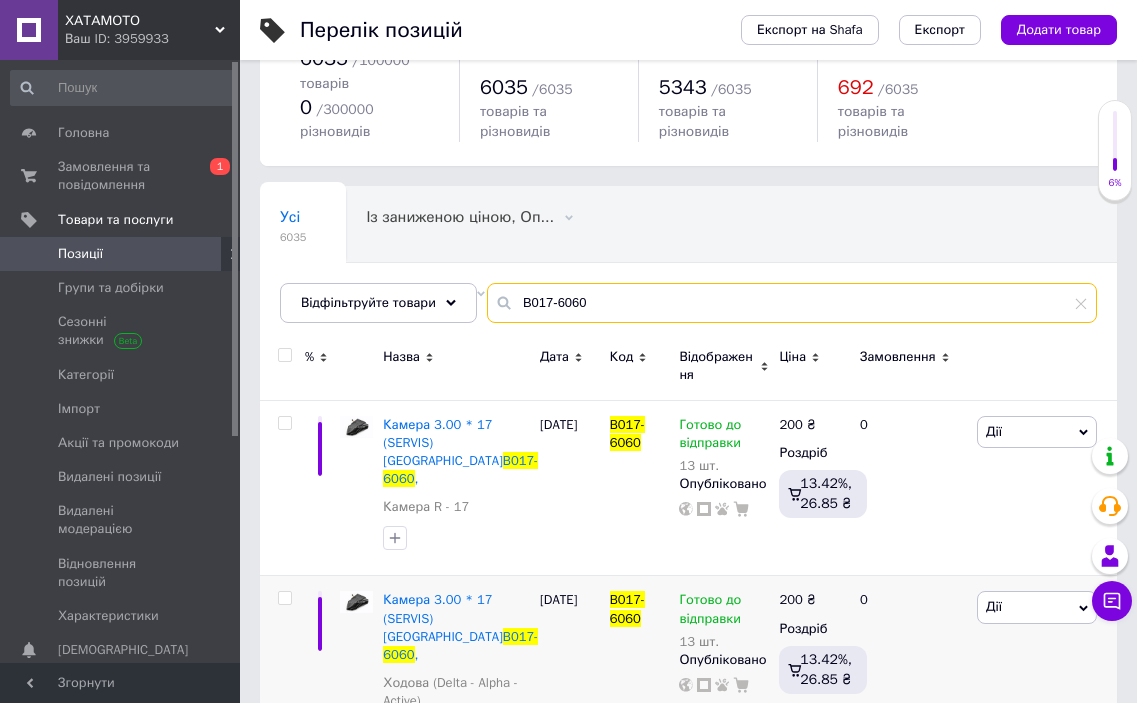 type on "B017-6060" 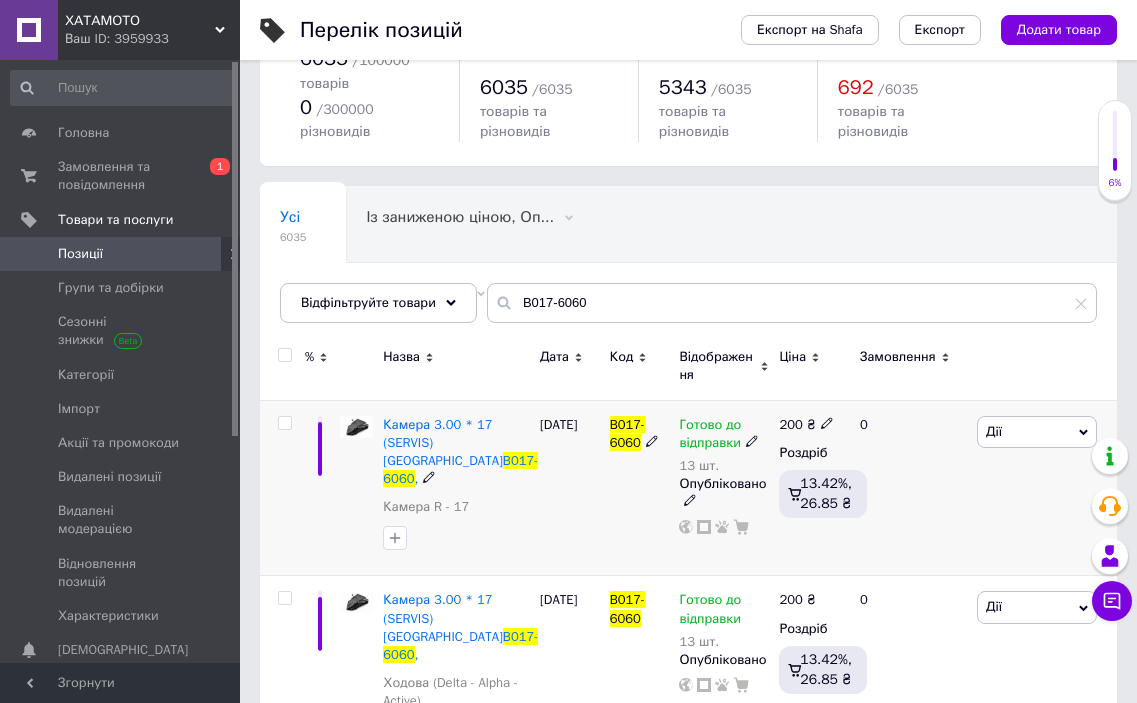 click 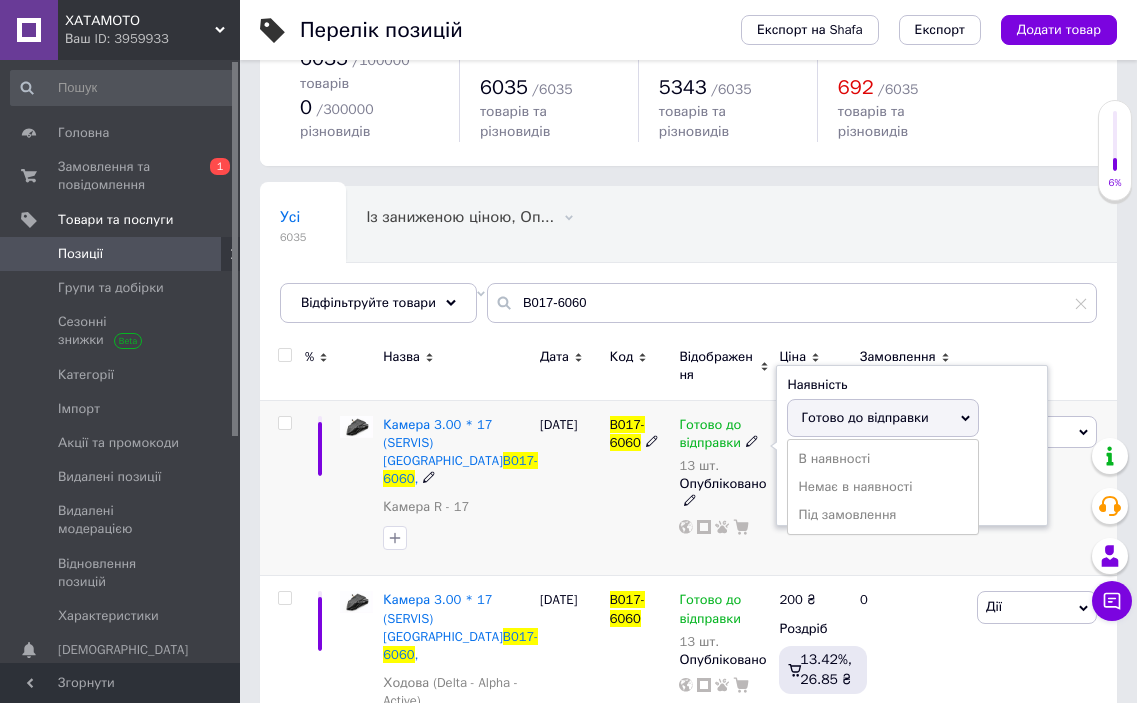 click on "Готово до відправки" at bounding box center [864, 417] 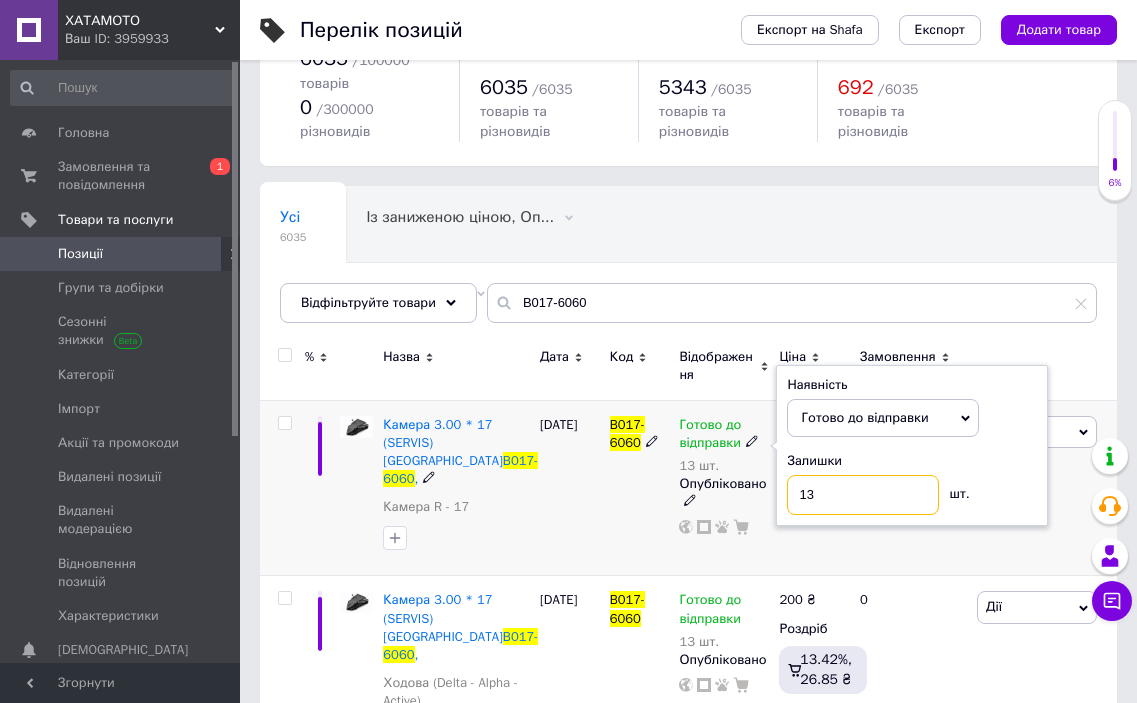 drag, startPoint x: 853, startPoint y: 466, endPoint x: 731, endPoint y: 450, distance: 123.04471 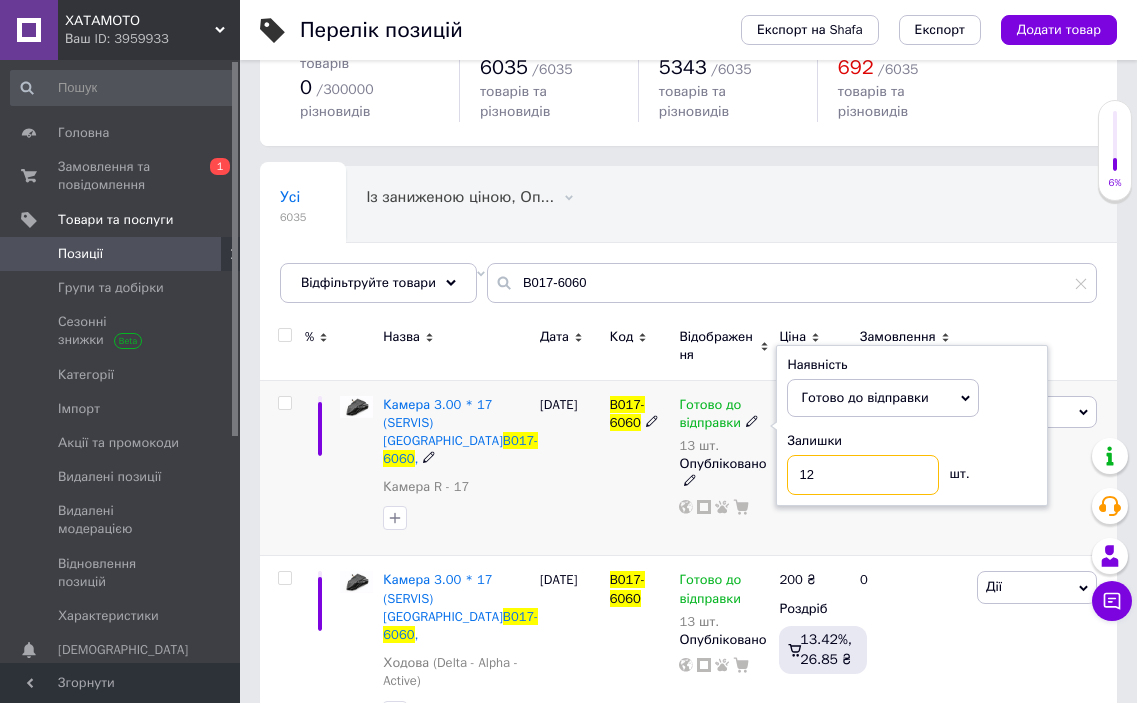 scroll, scrollTop: 113, scrollLeft: 0, axis: vertical 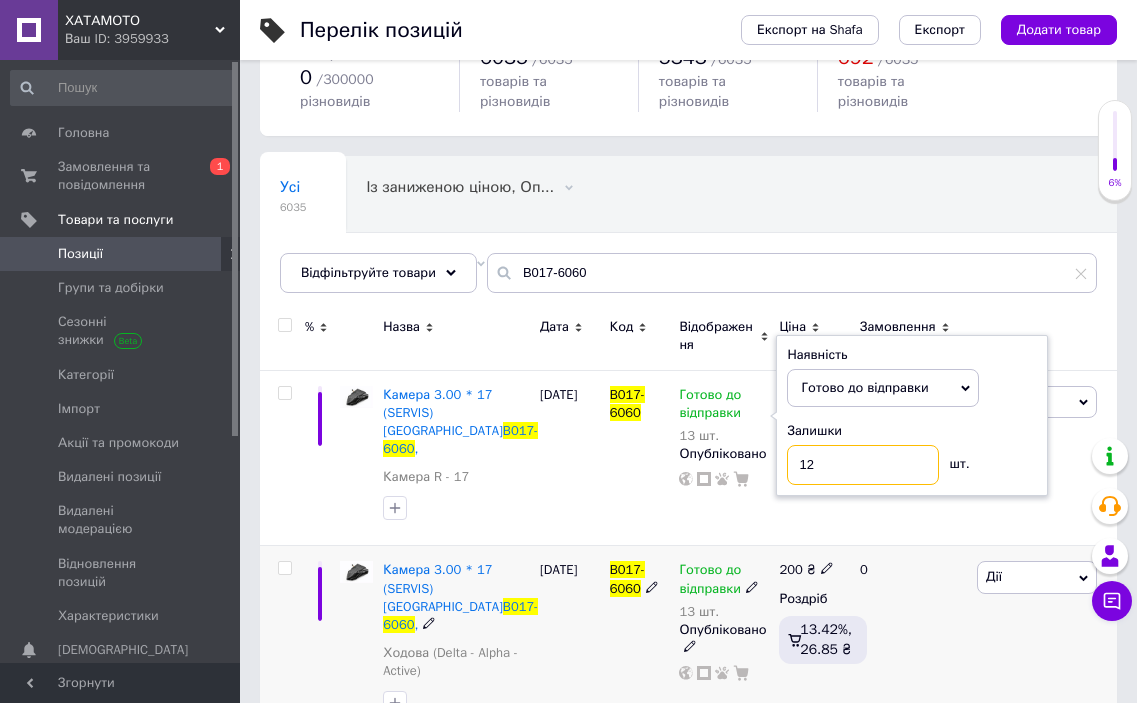 type on "12" 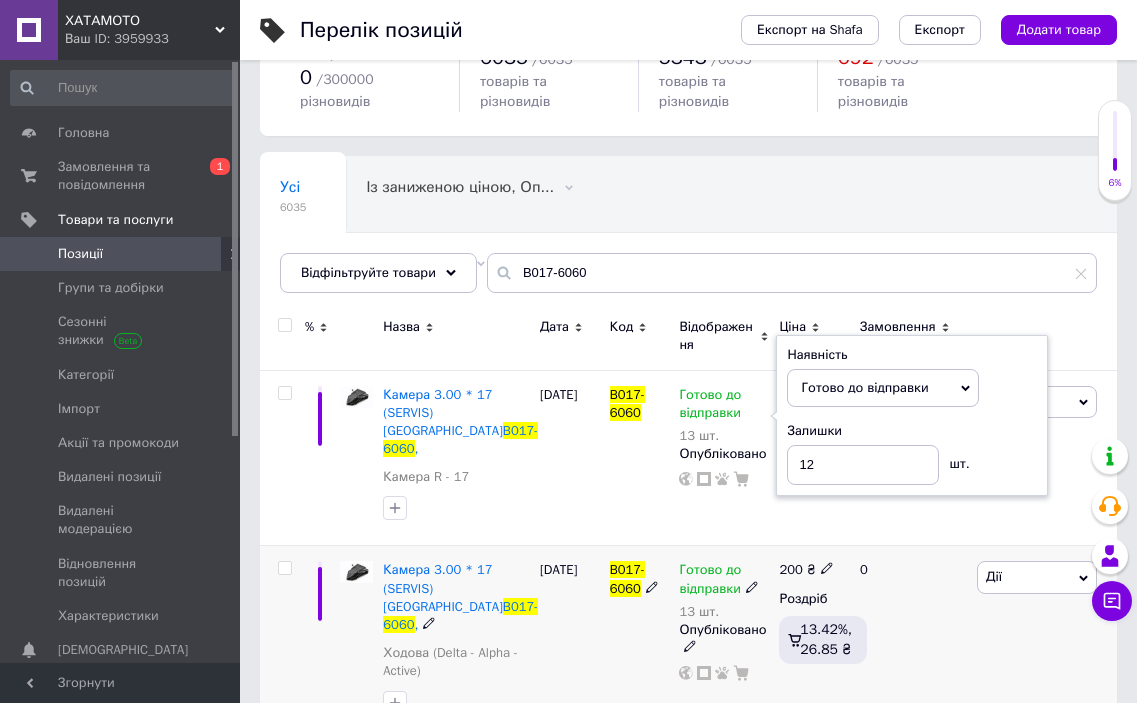 click 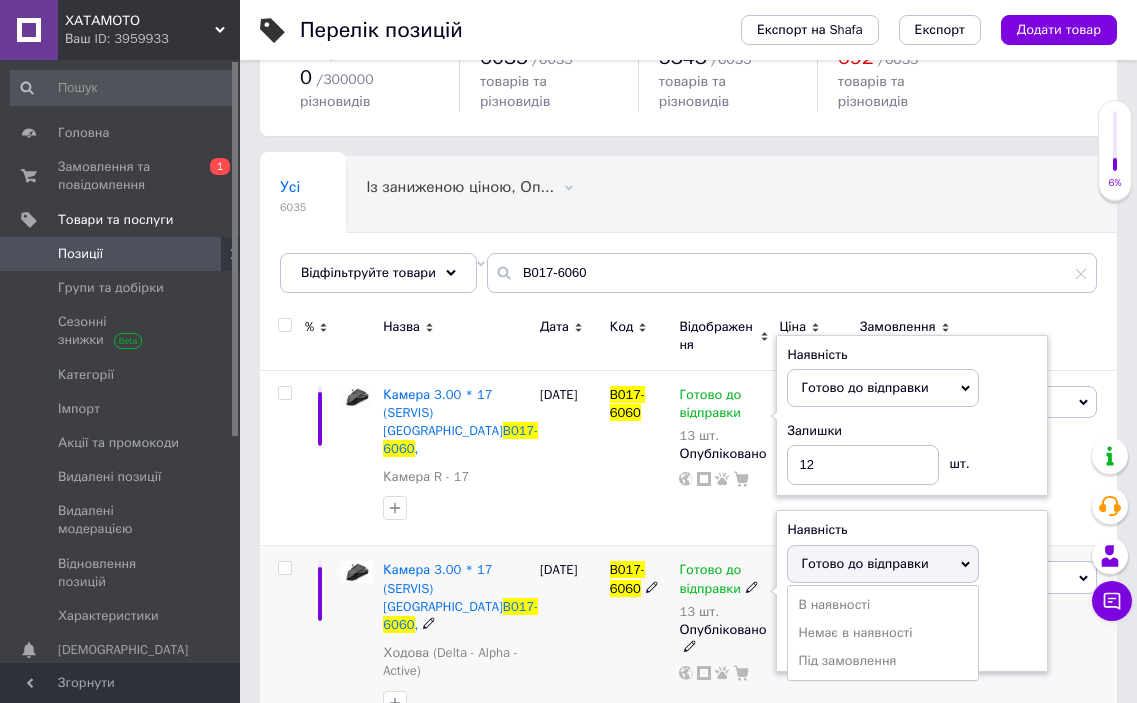click on "Готово до відправки" at bounding box center [864, 563] 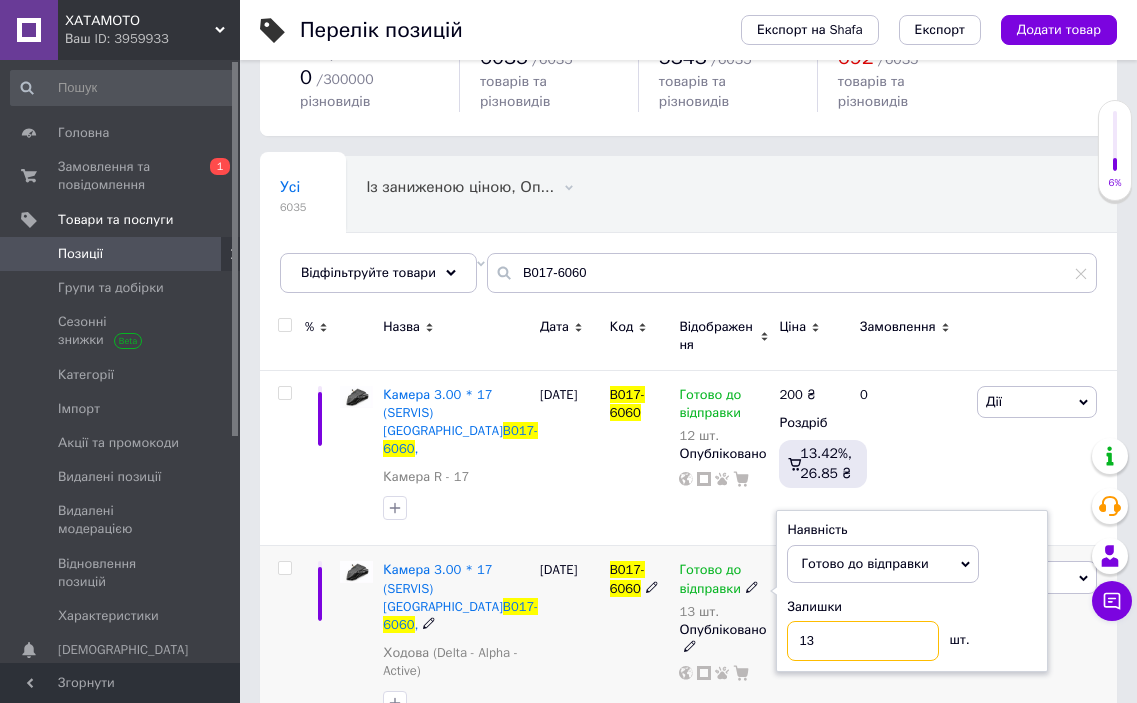 drag, startPoint x: 839, startPoint y: 611, endPoint x: 728, endPoint y: 598, distance: 111.75867 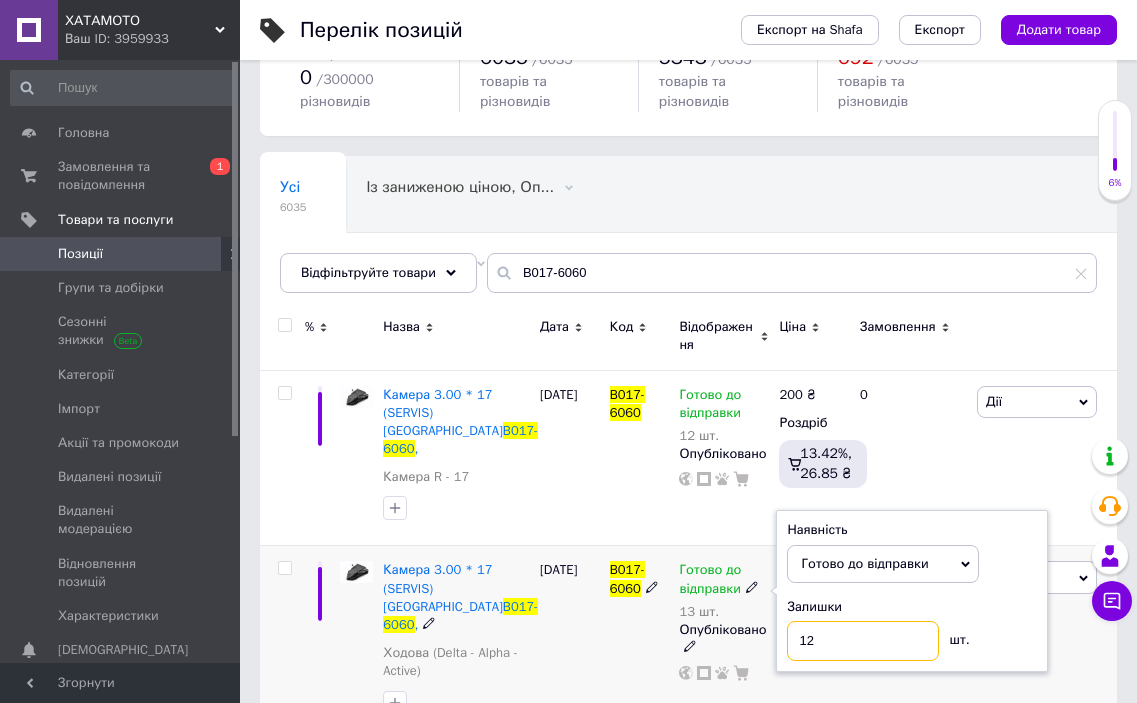 type on "12" 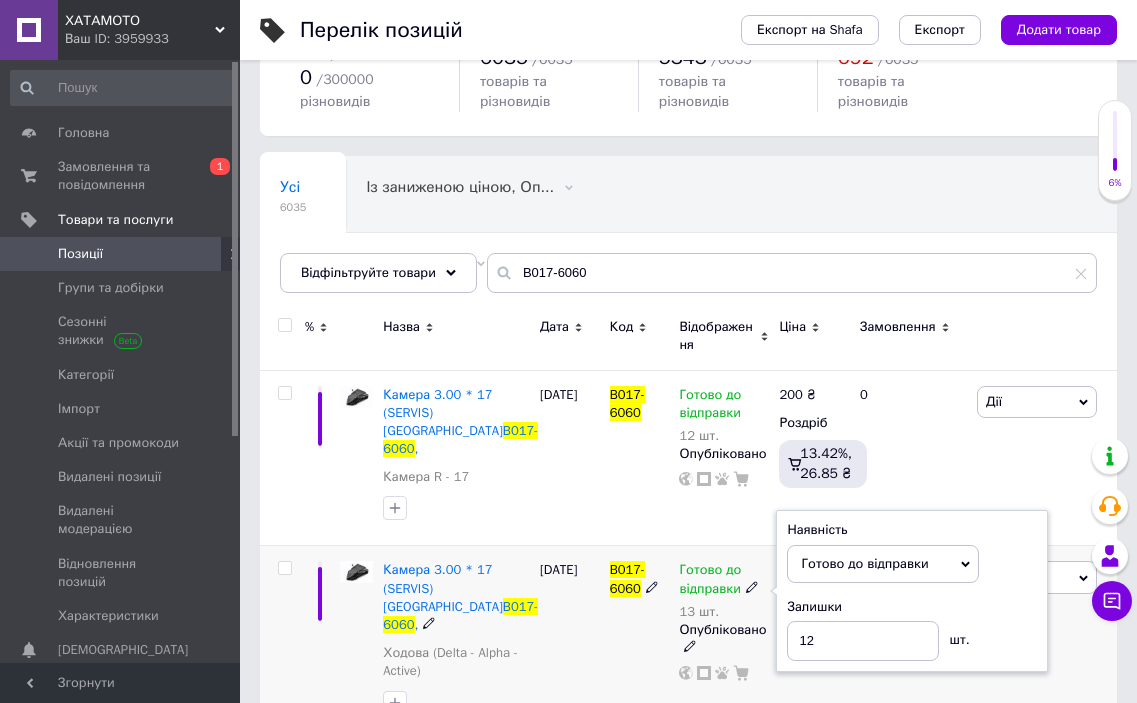 click on "B017-6060" at bounding box center [640, 643] 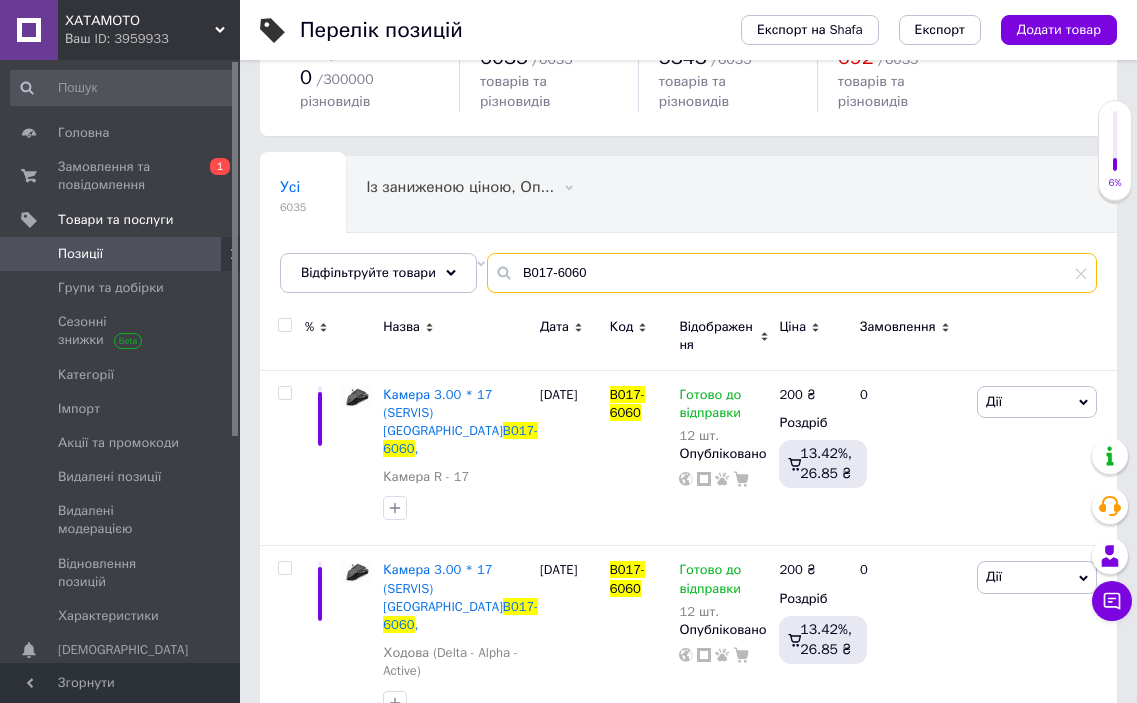 drag, startPoint x: 596, startPoint y: 237, endPoint x: 505, endPoint y: 234, distance: 91.04944 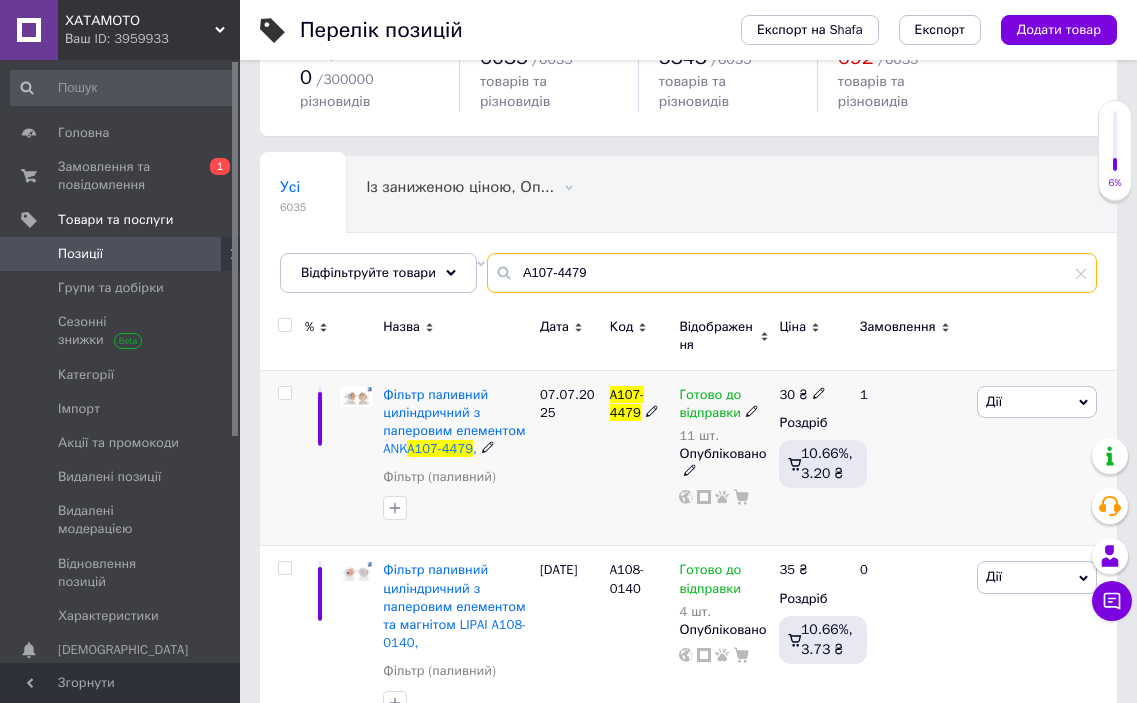 type on "A107-4479" 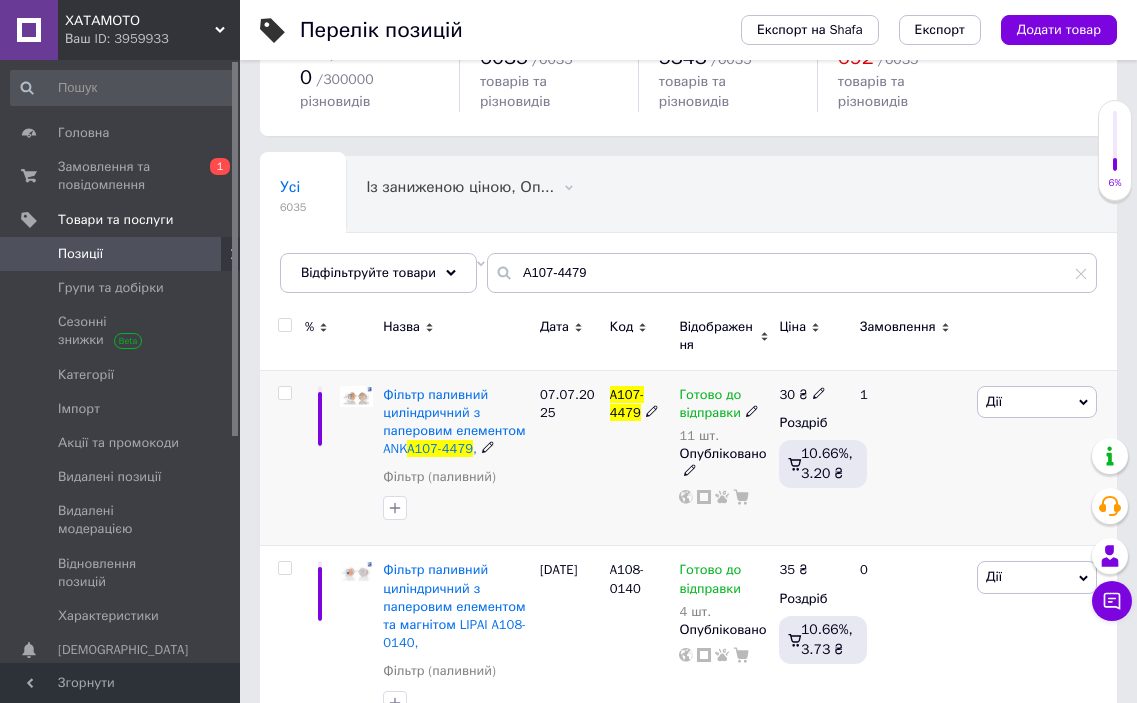click 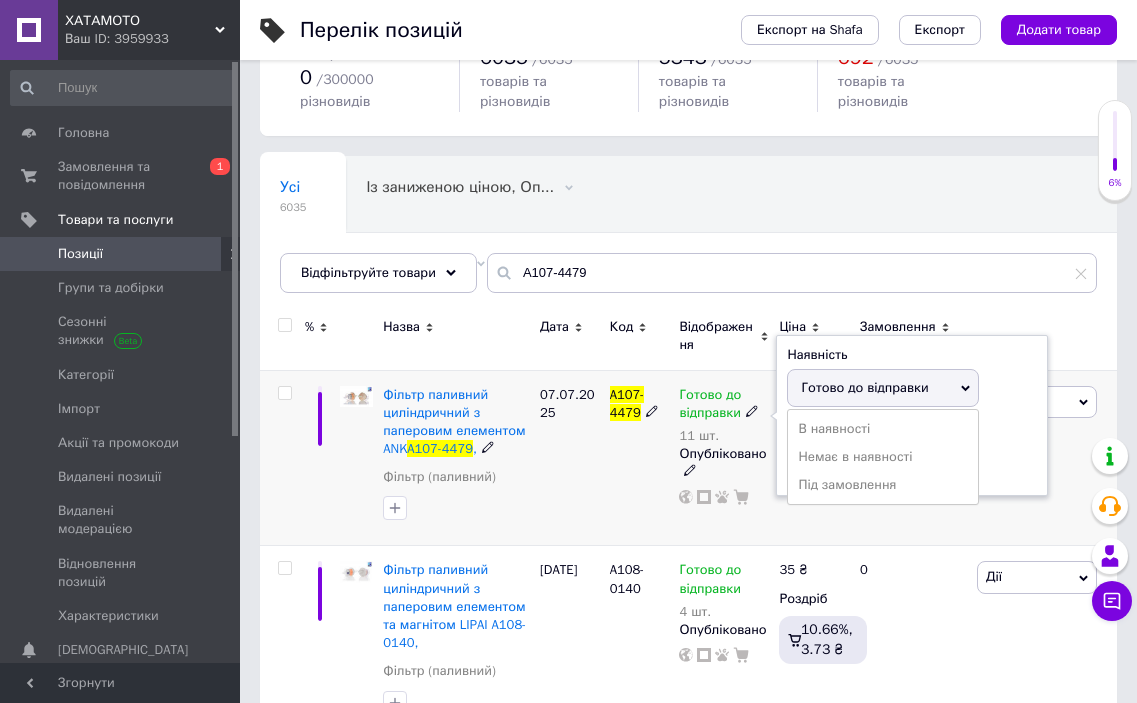 click on "Готово до відправки" at bounding box center (864, 387) 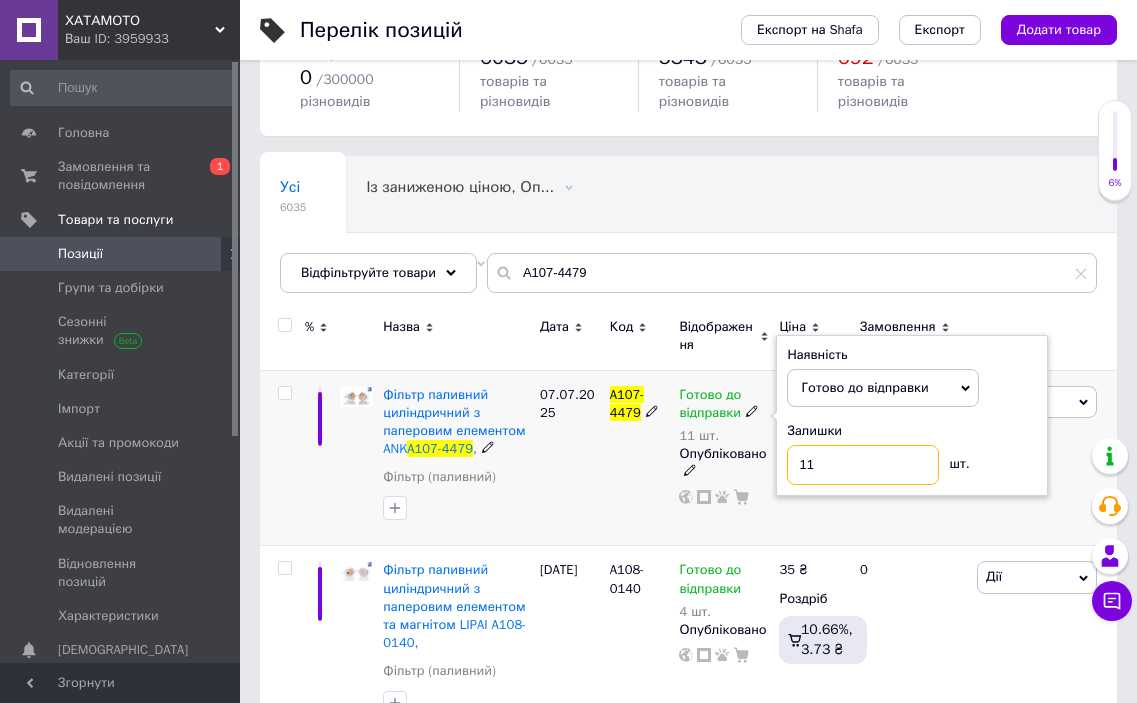 drag, startPoint x: 851, startPoint y: 448, endPoint x: 764, endPoint y: 443, distance: 87.14356 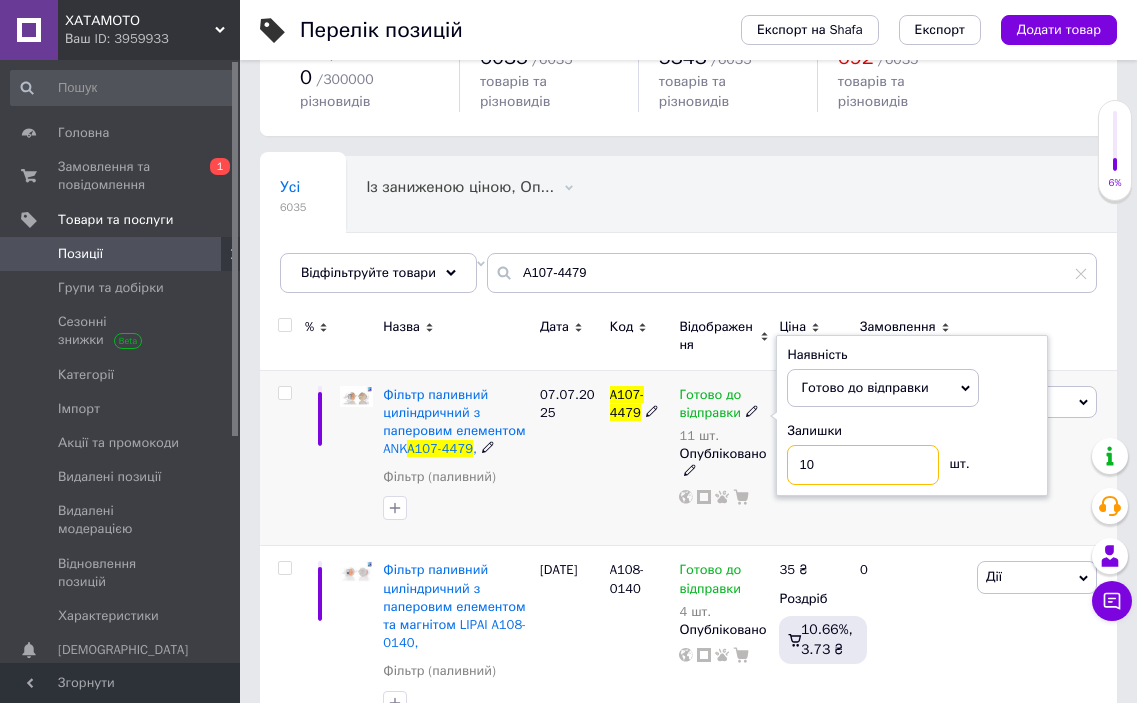 type on "10" 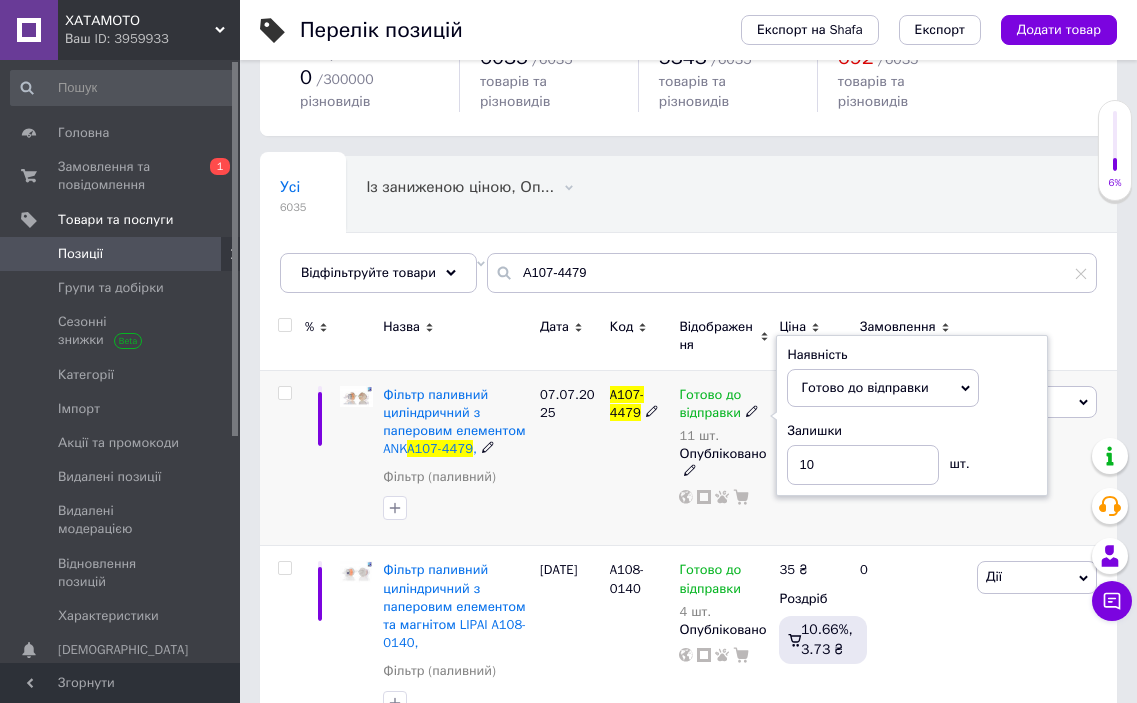 click on "A107-4479" at bounding box center (640, 458) 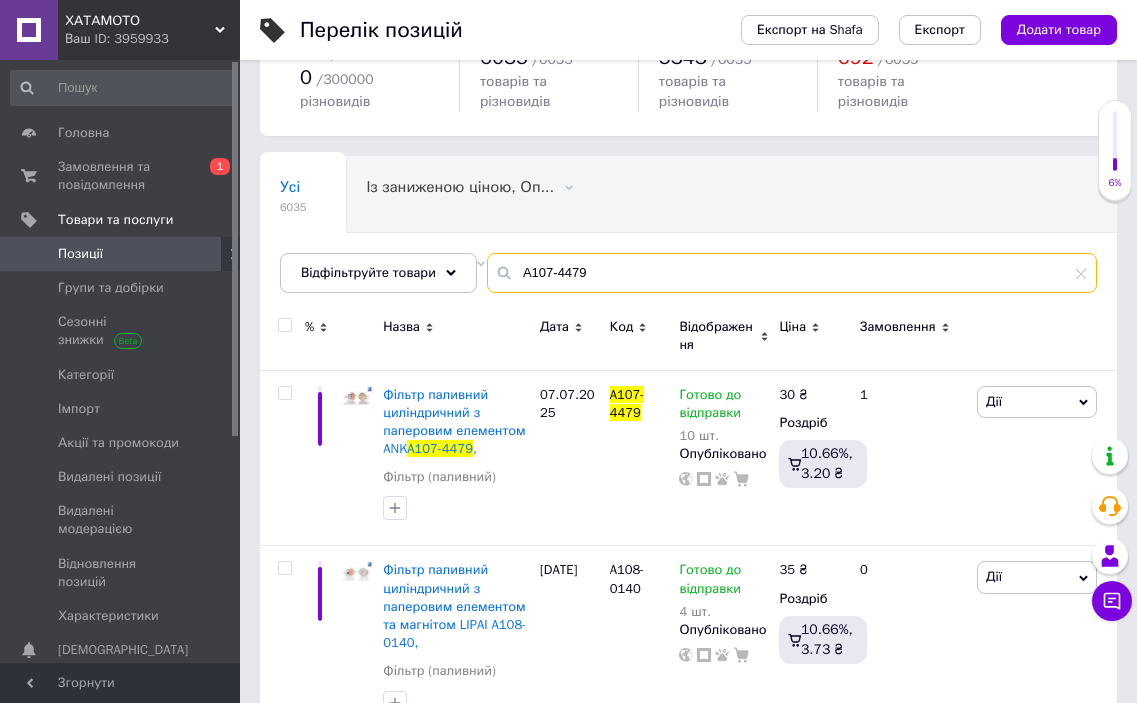 drag, startPoint x: 599, startPoint y: 240, endPoint x: 480, endPoint y: 243, distance: 119.03781 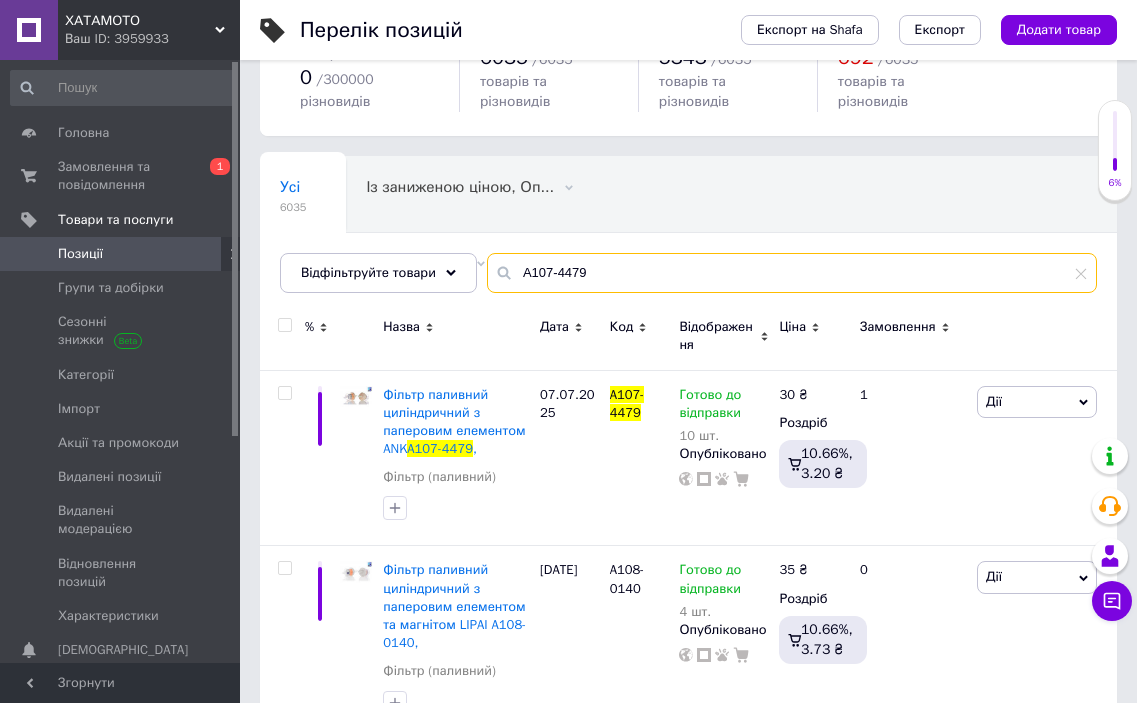 paste on "099-2171" 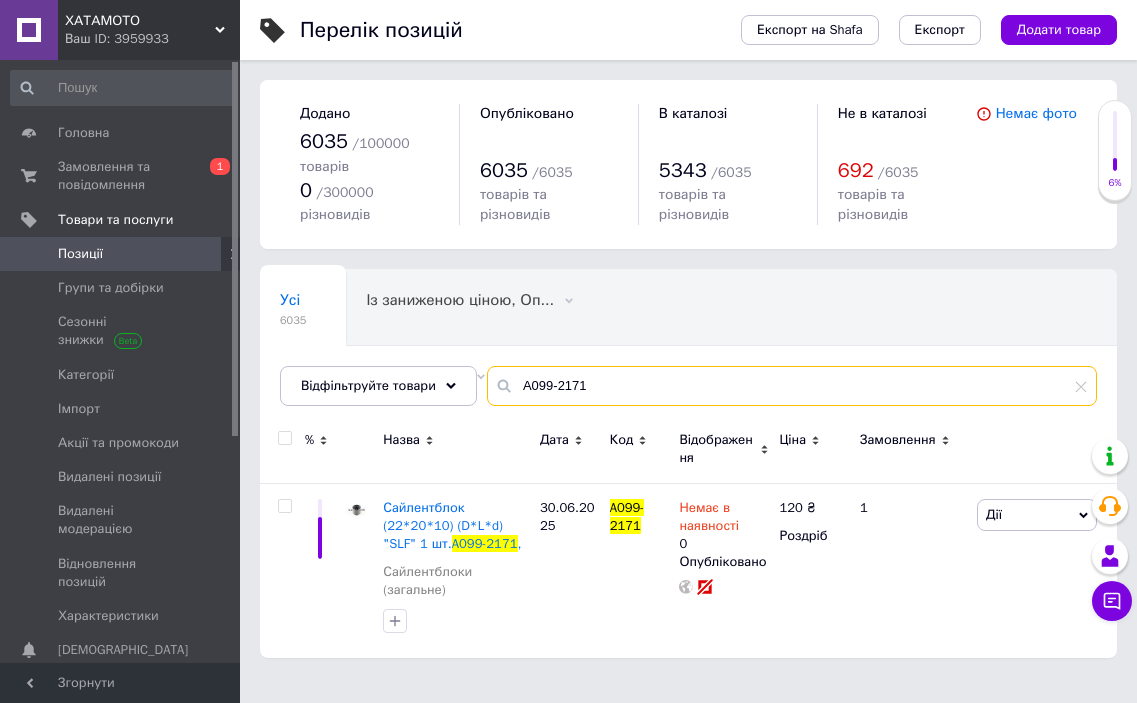 scroll, scrollTop: 0, scrollLeft: 0, axis: both 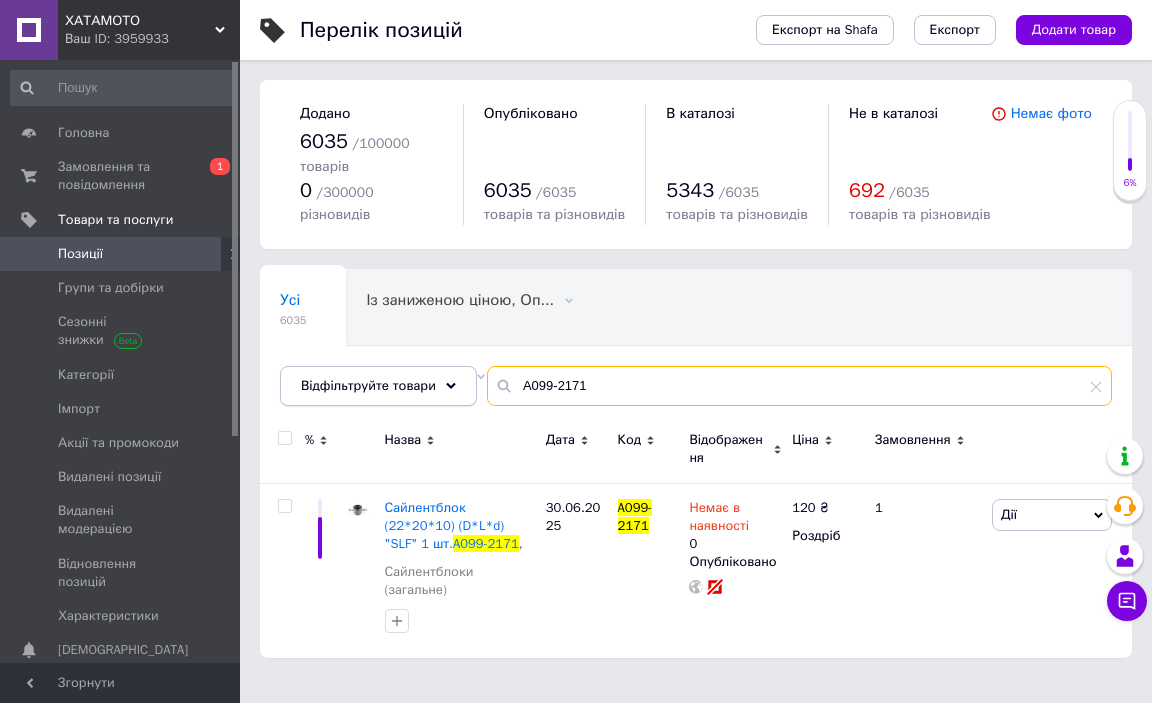 drag, startPoint x: 622, startPoint y: 368, endPoint x: 465, endPoint y: 354, distance: 157.62297 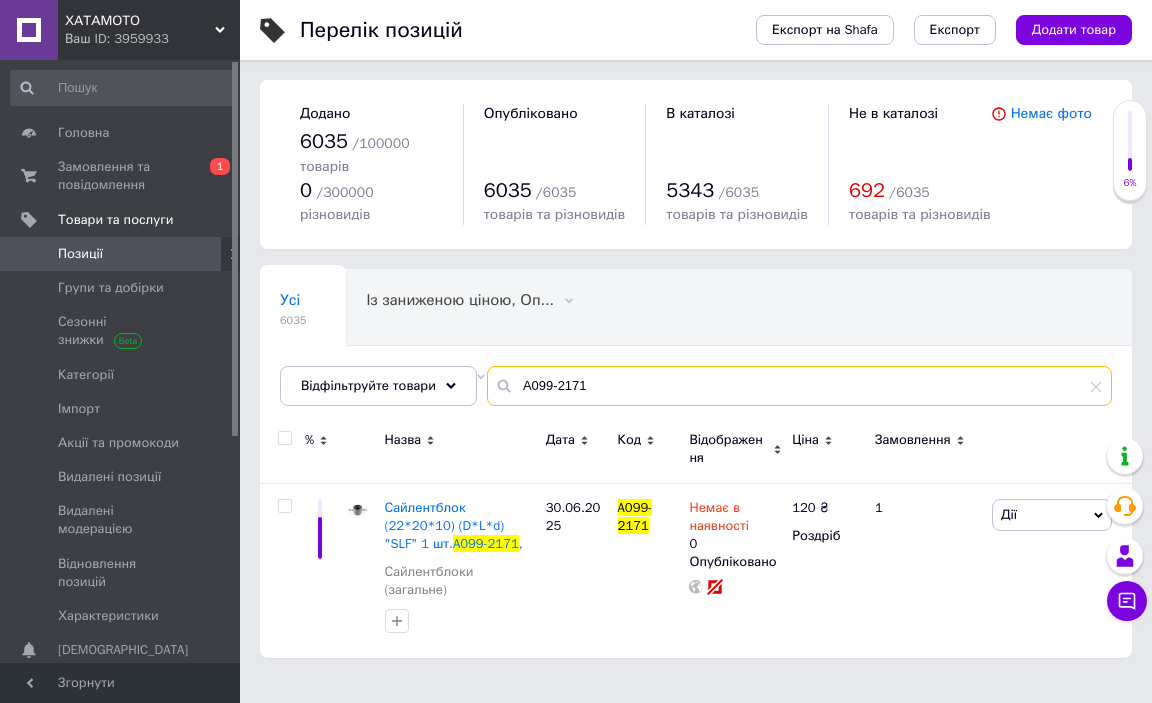 paste on "172-6754" 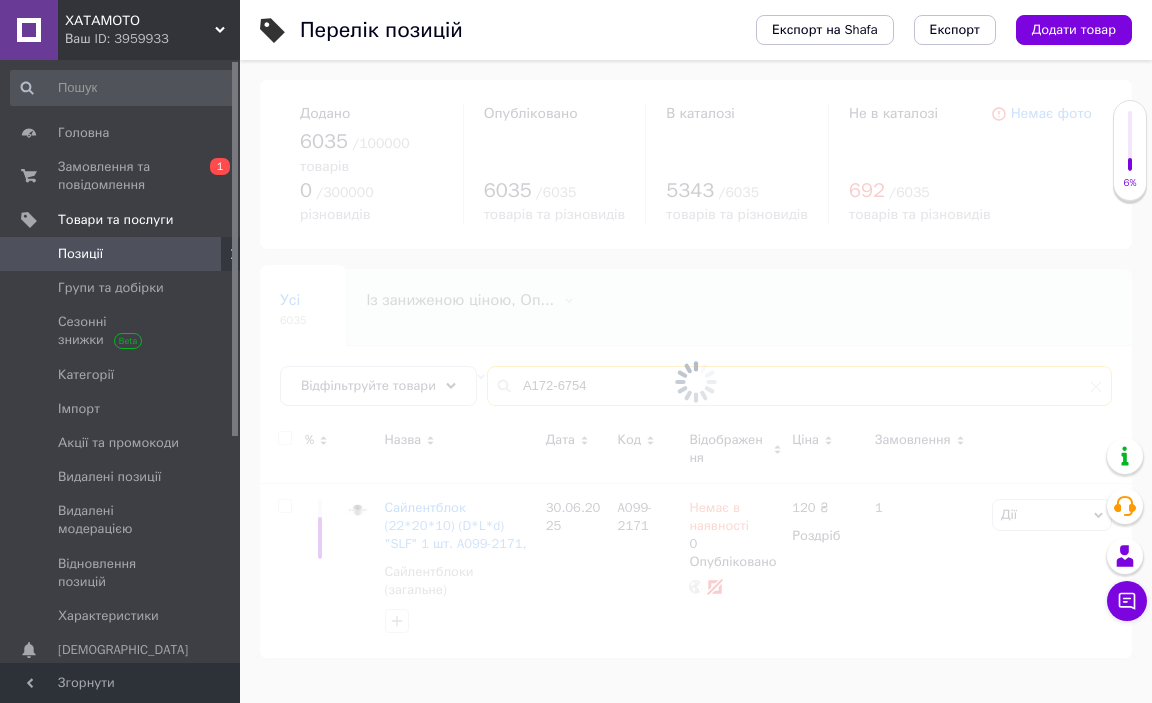 type on "A172-6754" 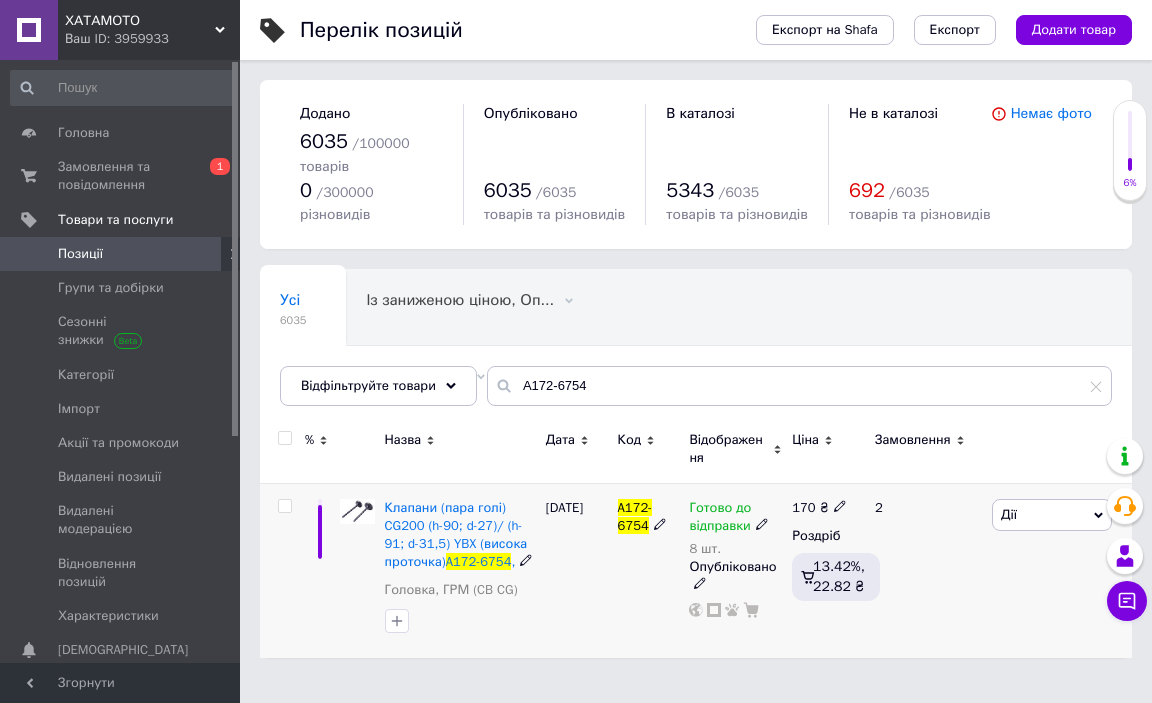 click on "Готово до відправки" at bounding box center (735, 517) 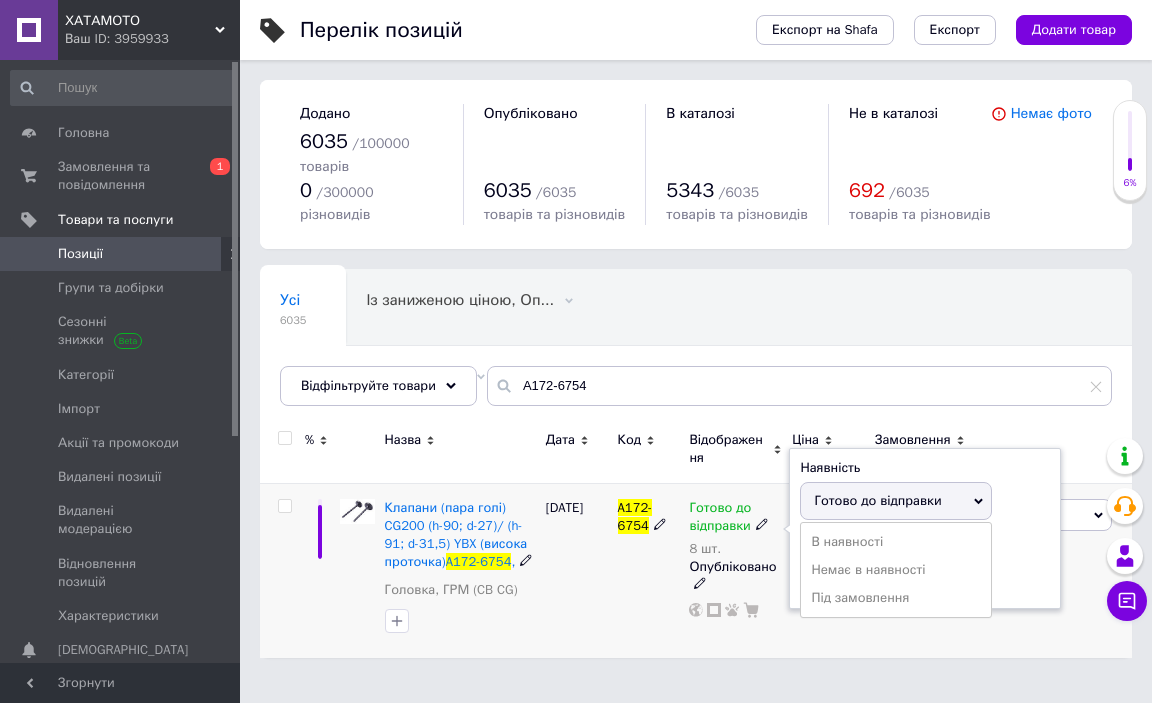 click on "Готово до відправки" at bounding box center [896, 501] 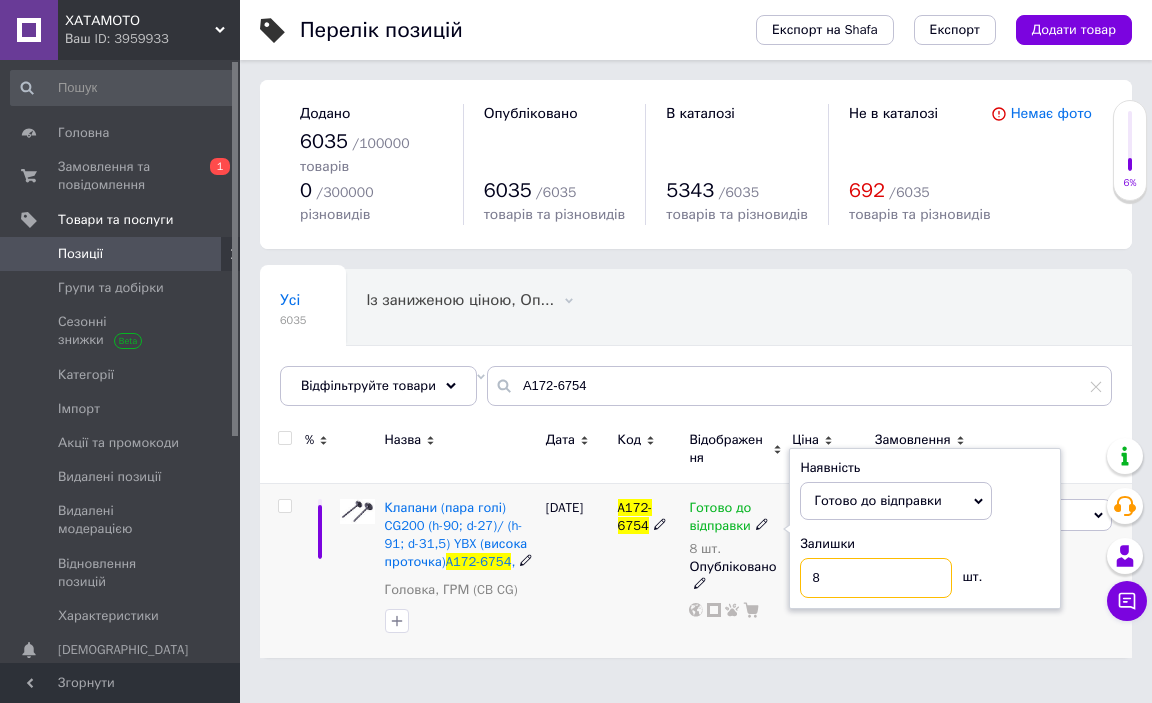 drag, startPoint x: 837, startPoint y: 556, endPoint x: 779, endPoint y: 557, distance: 58.00862 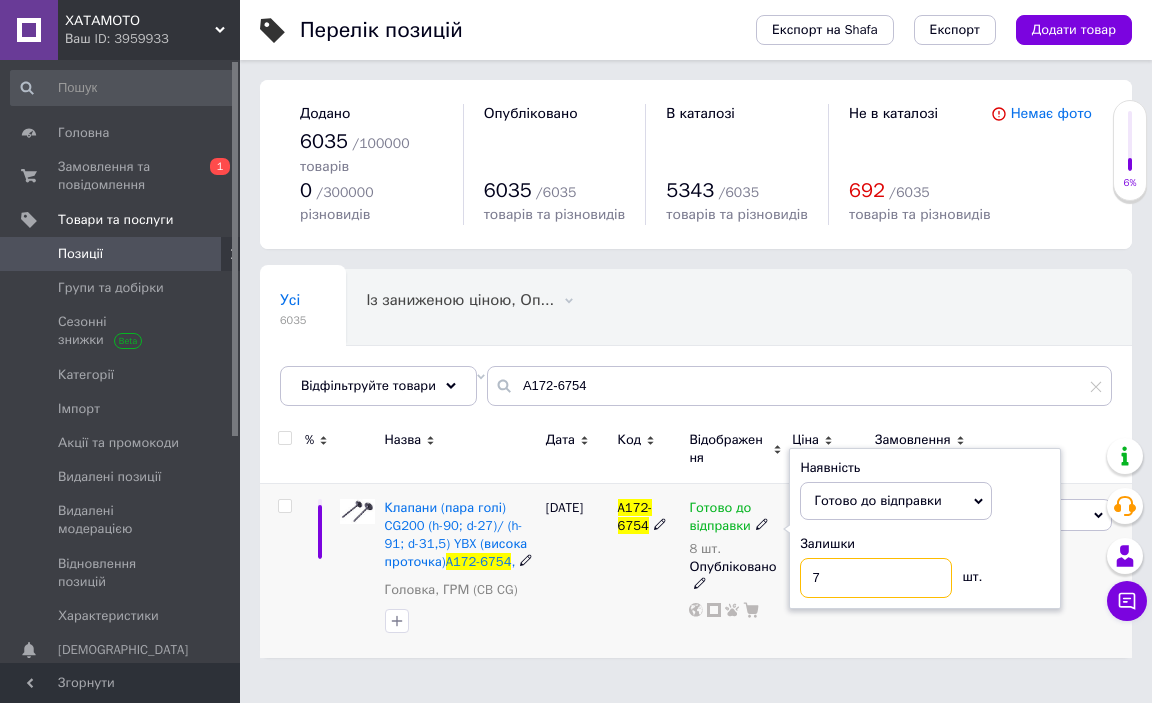 type on "7" 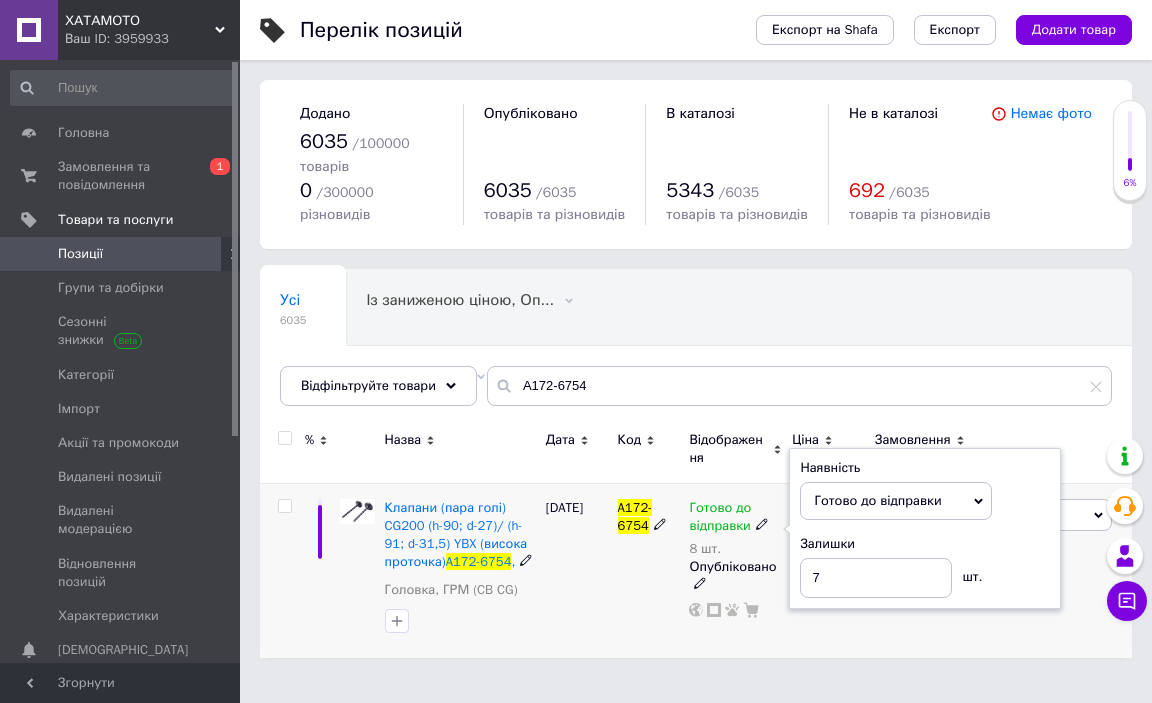 click on "A172-6754" at bounding box center [649, 570] 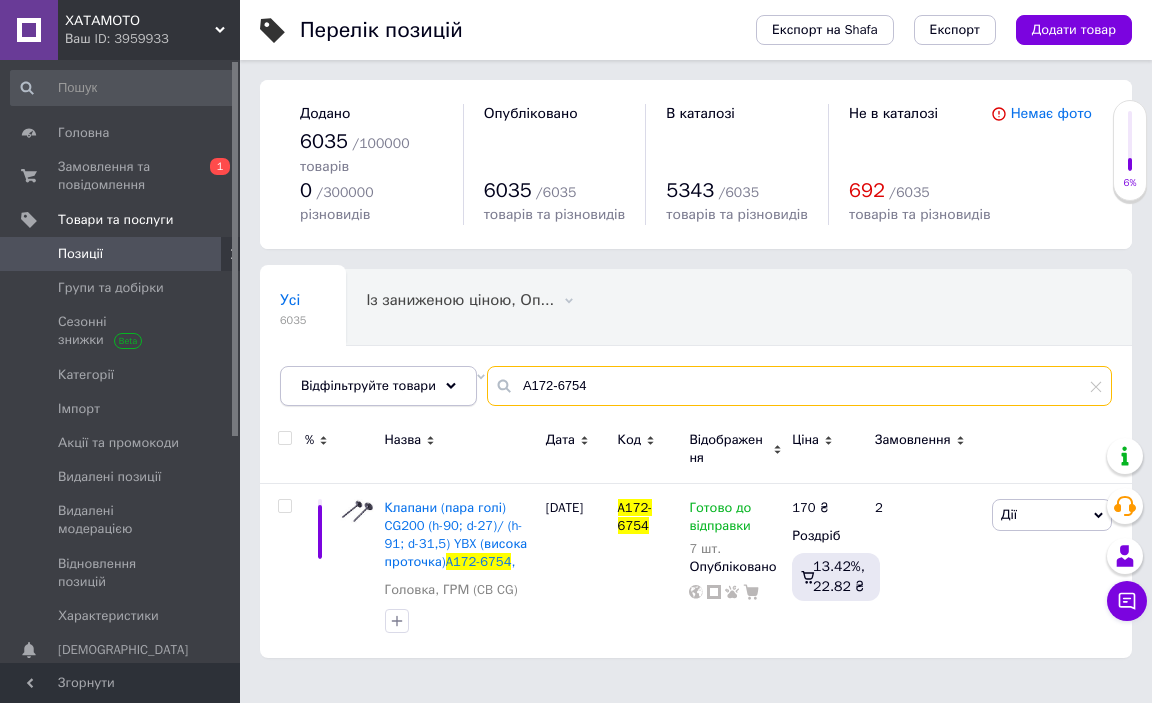 drag, startPoint x: 627, startPoint y: 362, endPoint x: 424, endPoint y: 356, distance: 203.08865 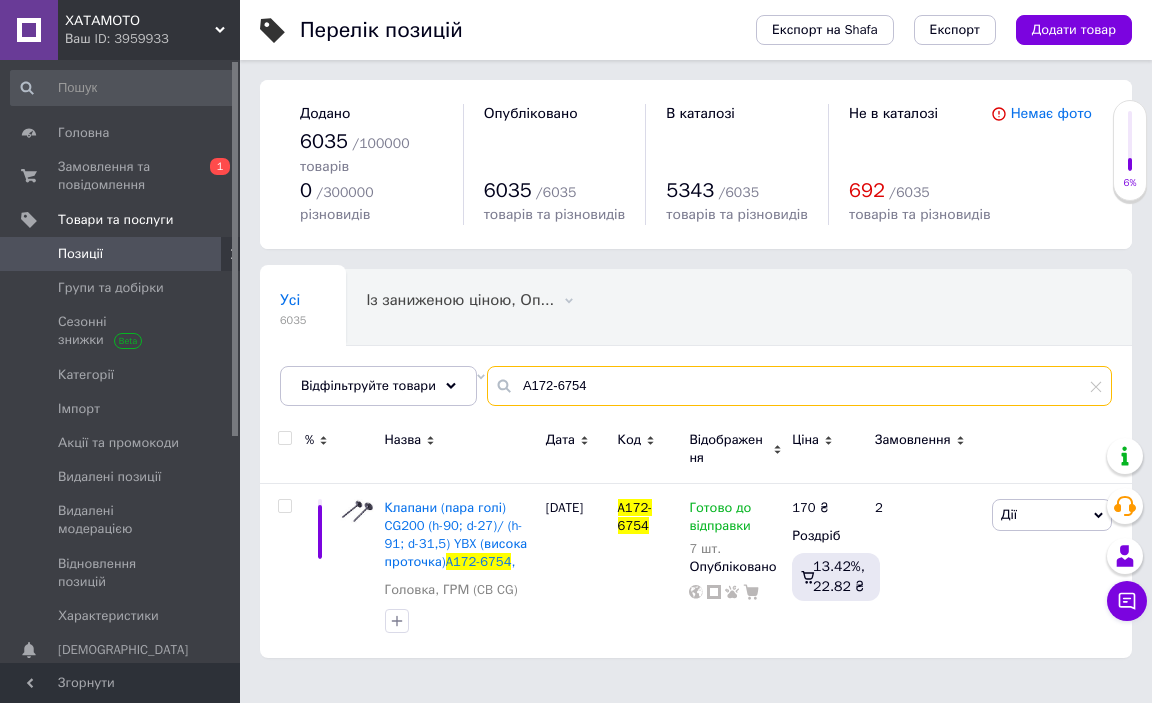 paste on "39-6596" 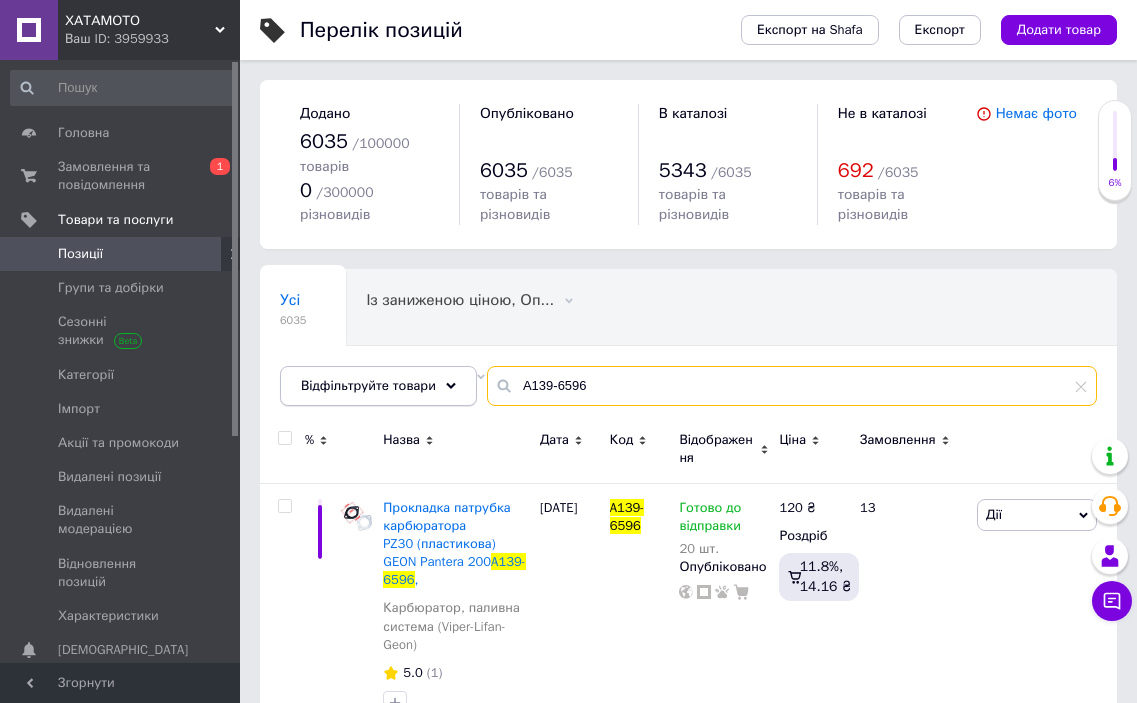 drag, startPoint x: 624, startPoint y: 366, endPoint x: 423, endPoint y: 348, distance: 201.80437 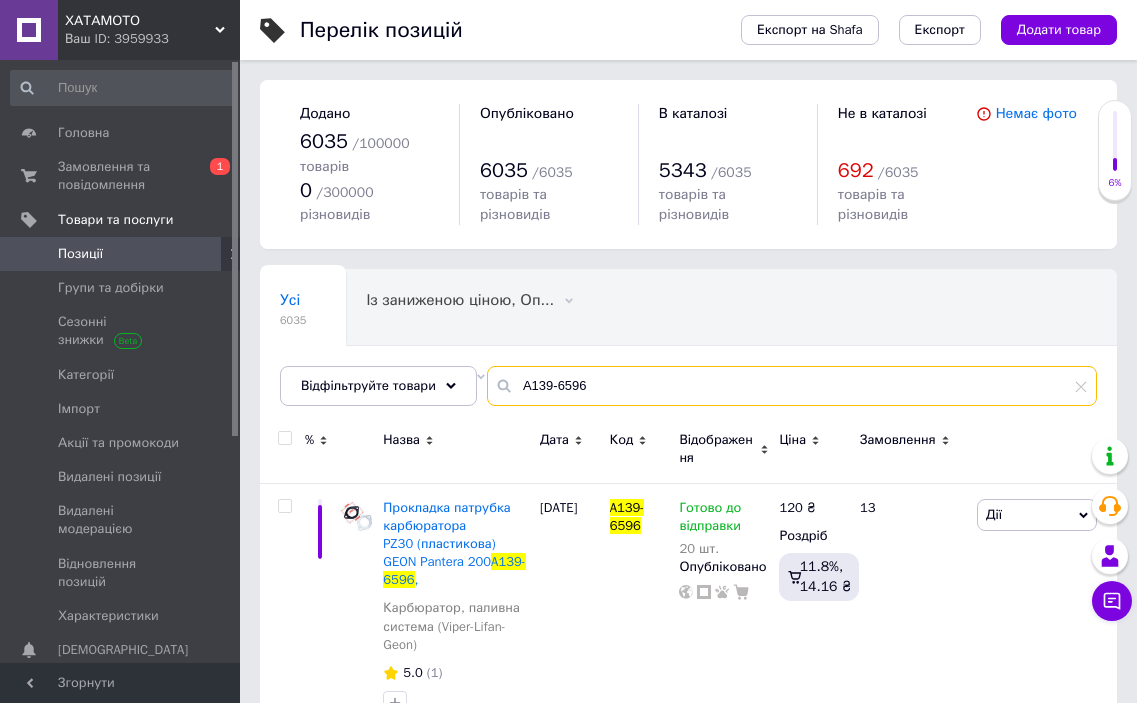 paste on "071-6195" 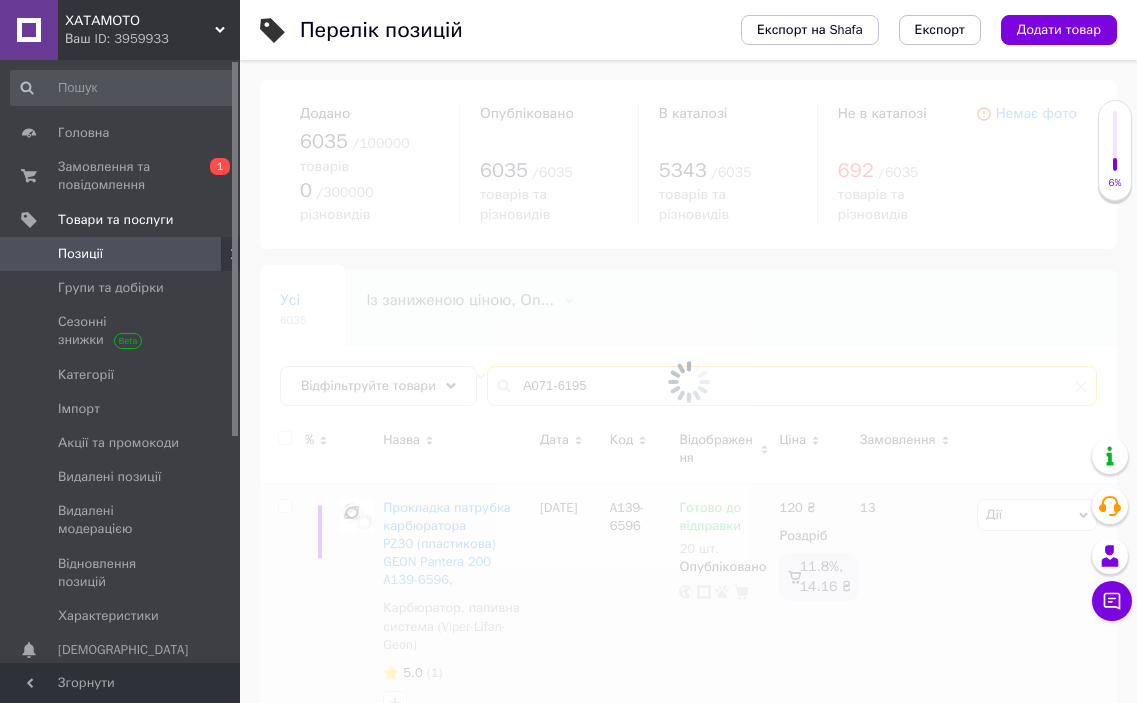 type on "A071-6195" 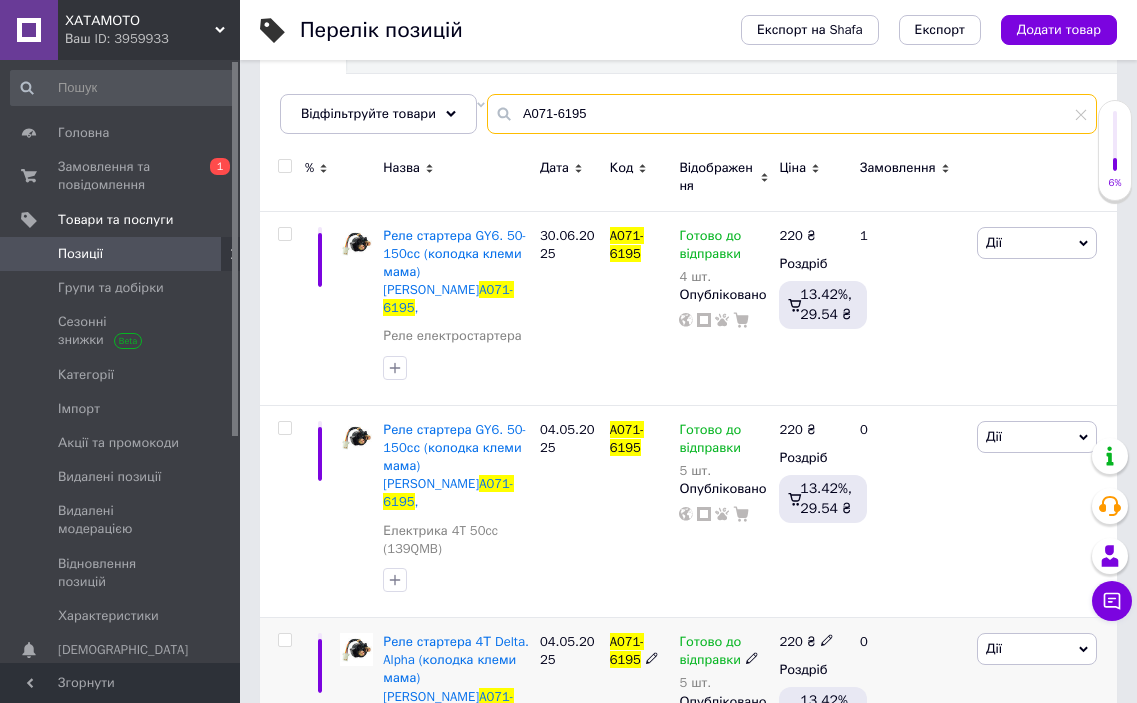 scroll, scrollTop: 300, scrollLeft: 0, axis: vertical 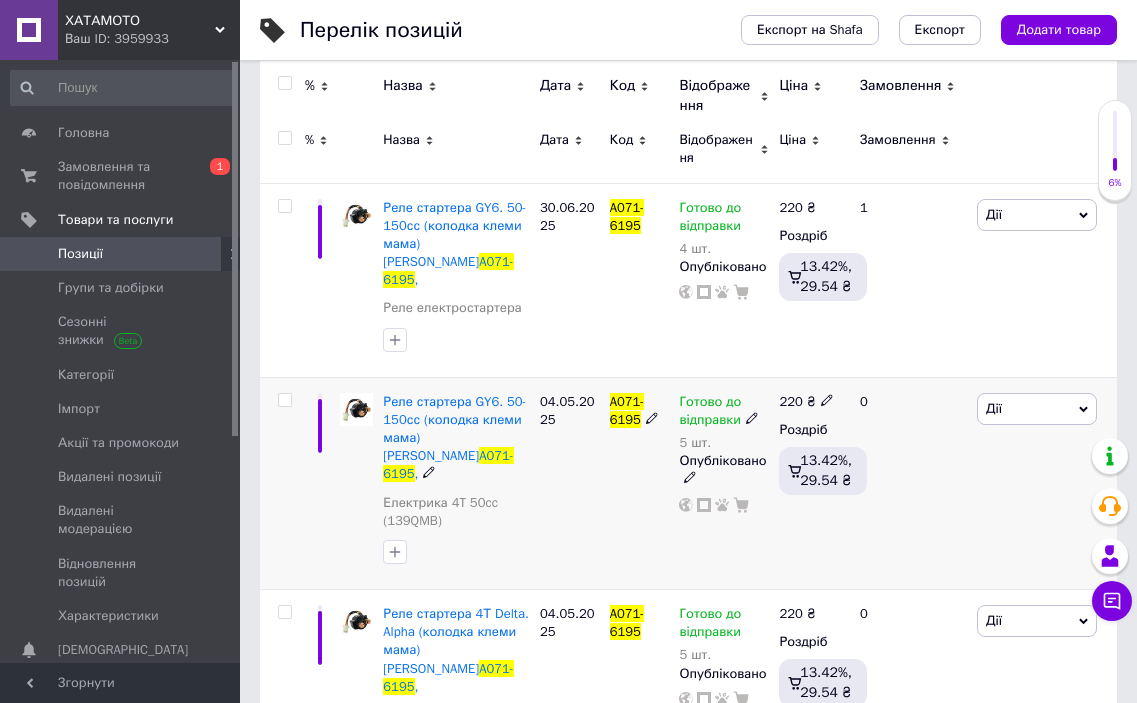 click 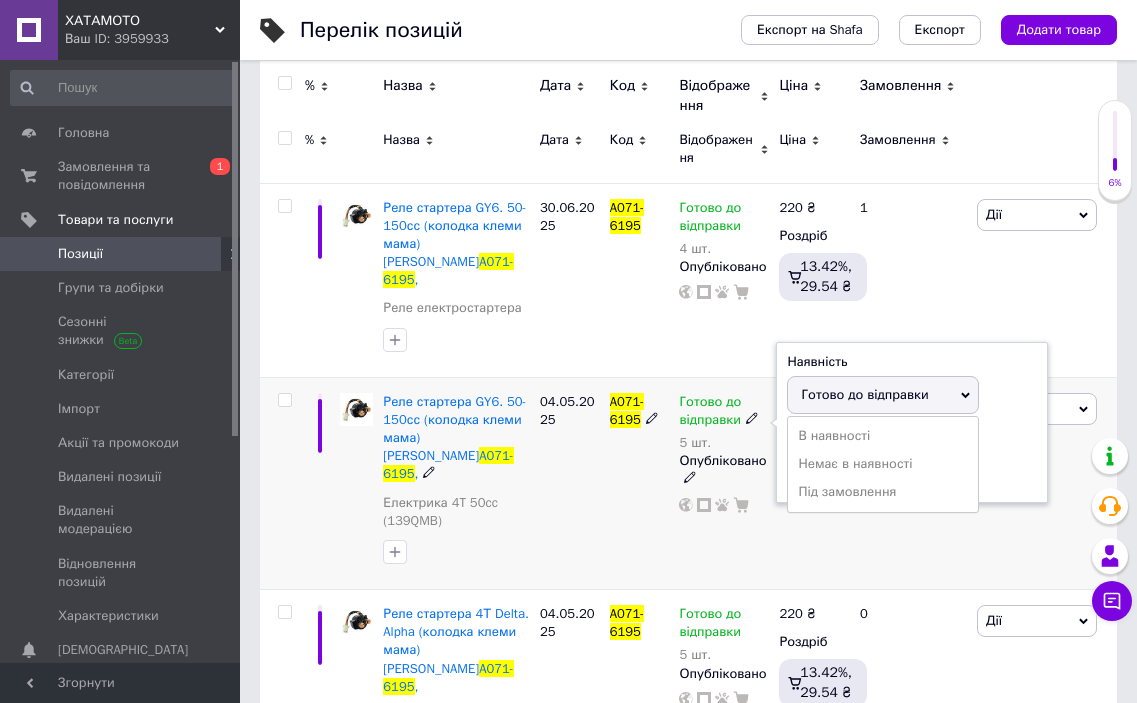 click on "Готово до відправки" at bounding box center (864, 394) 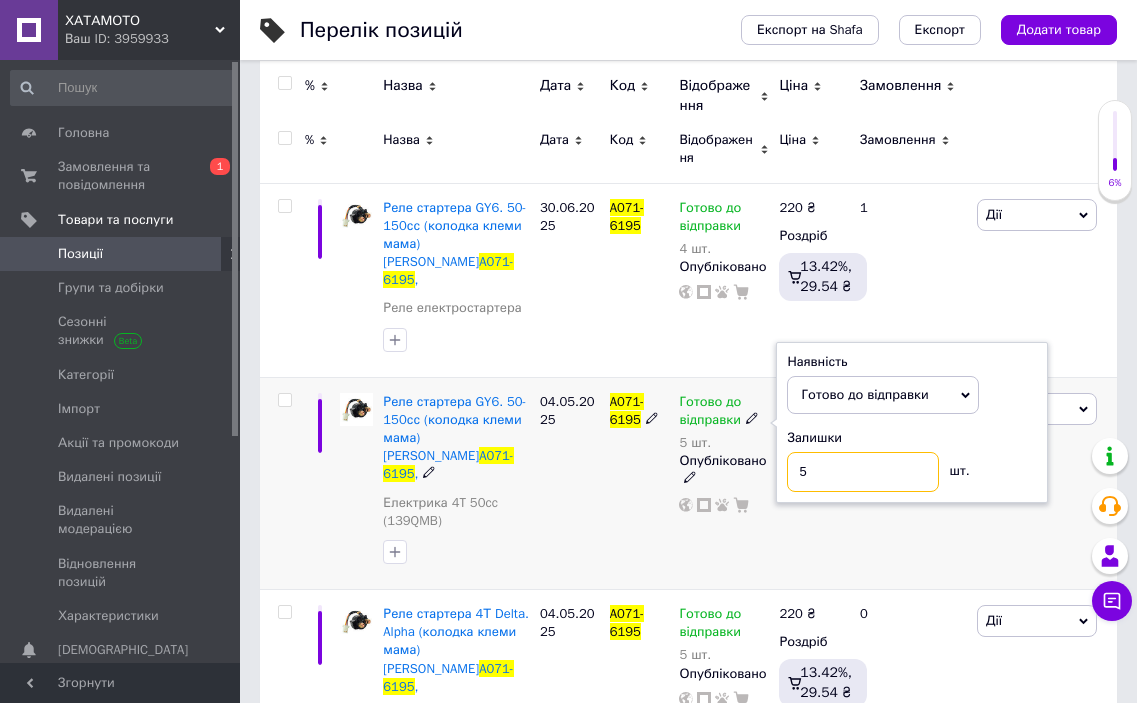 drag, startPoint x: 864, startPoint y: 429, endPoint x: 734, endPoint y: 427, distance: 130.01538 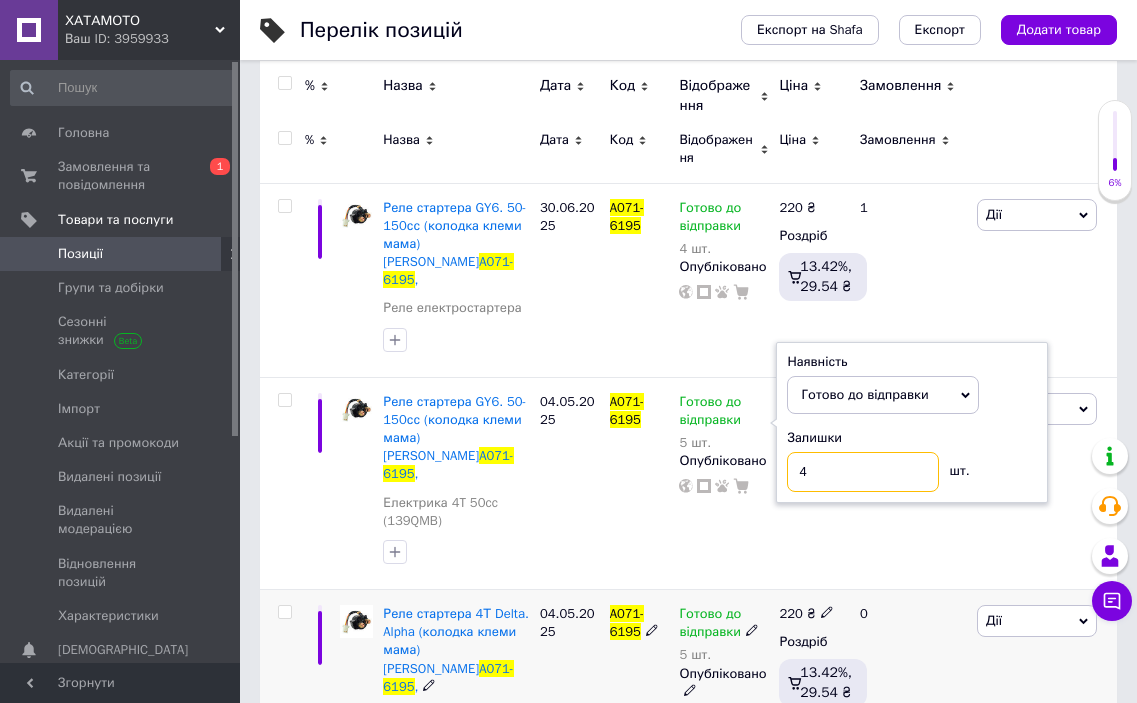 type on "4" 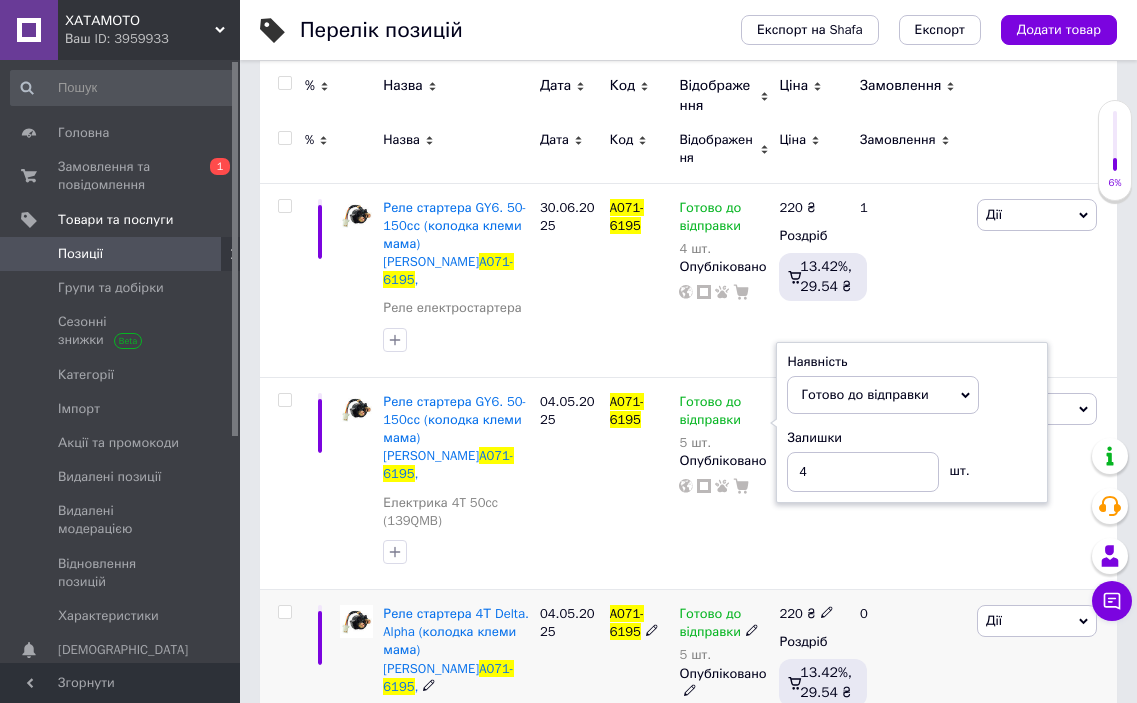 click 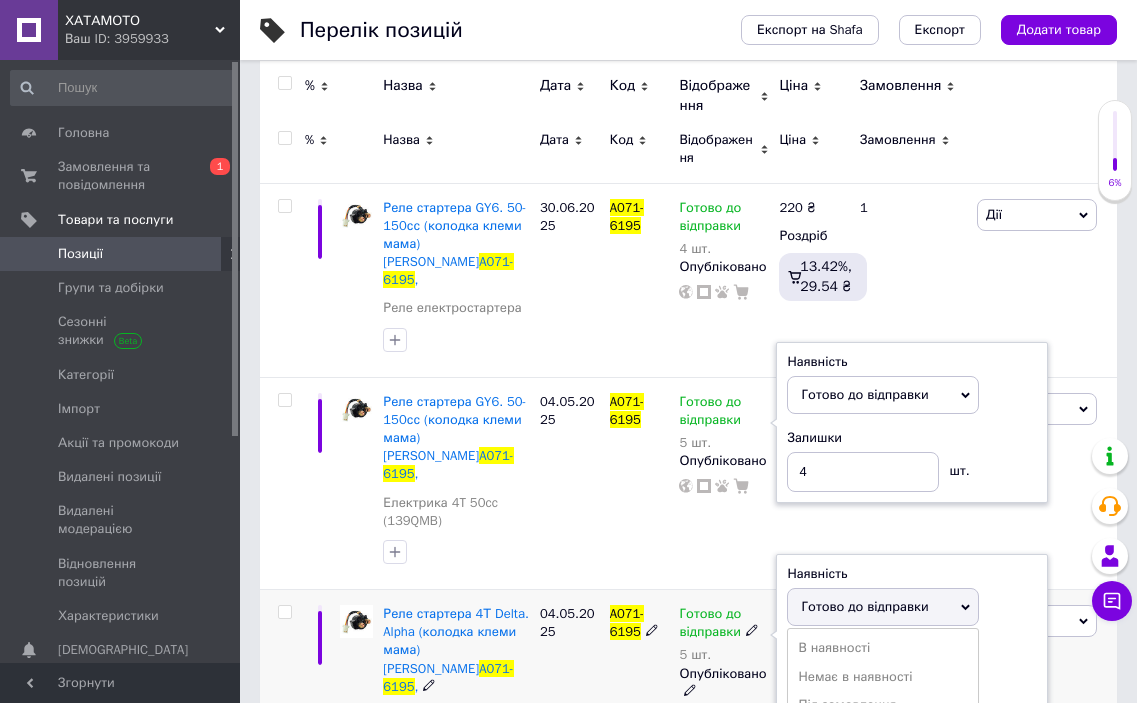 click on "Готово до відправки" at bounding box center [864, 606] 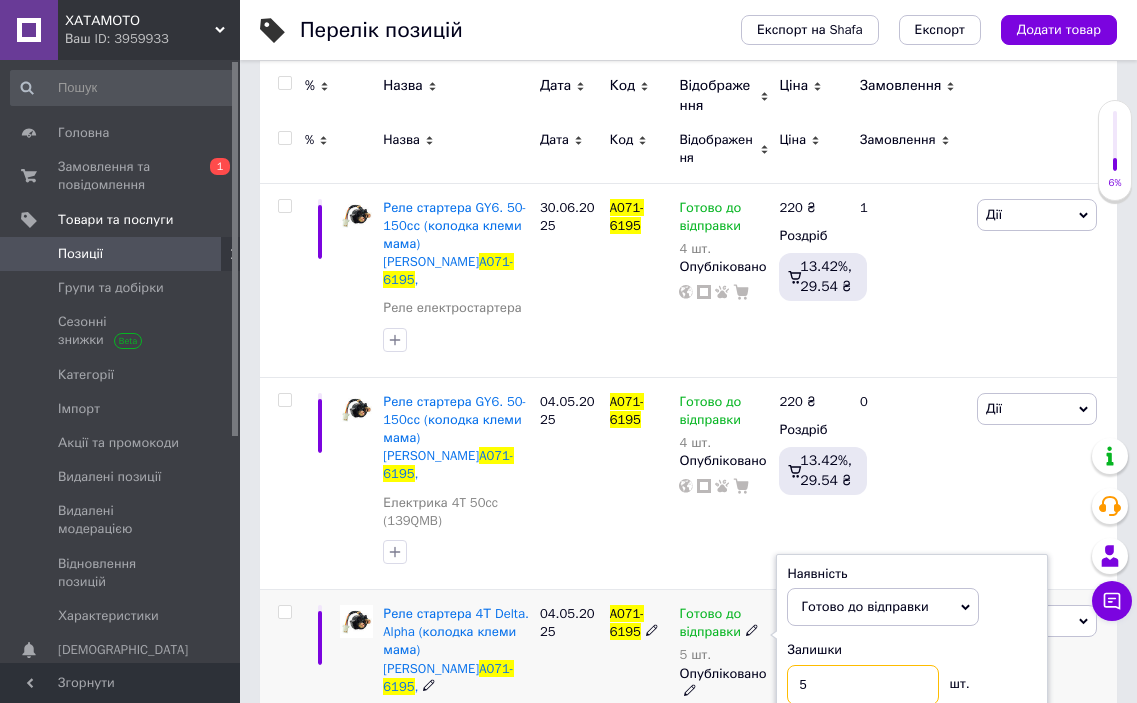 drag, startPoint x: 846, startPoint y: 605, endPoint x: 742, endPoint y: 589, distance: 105.22357 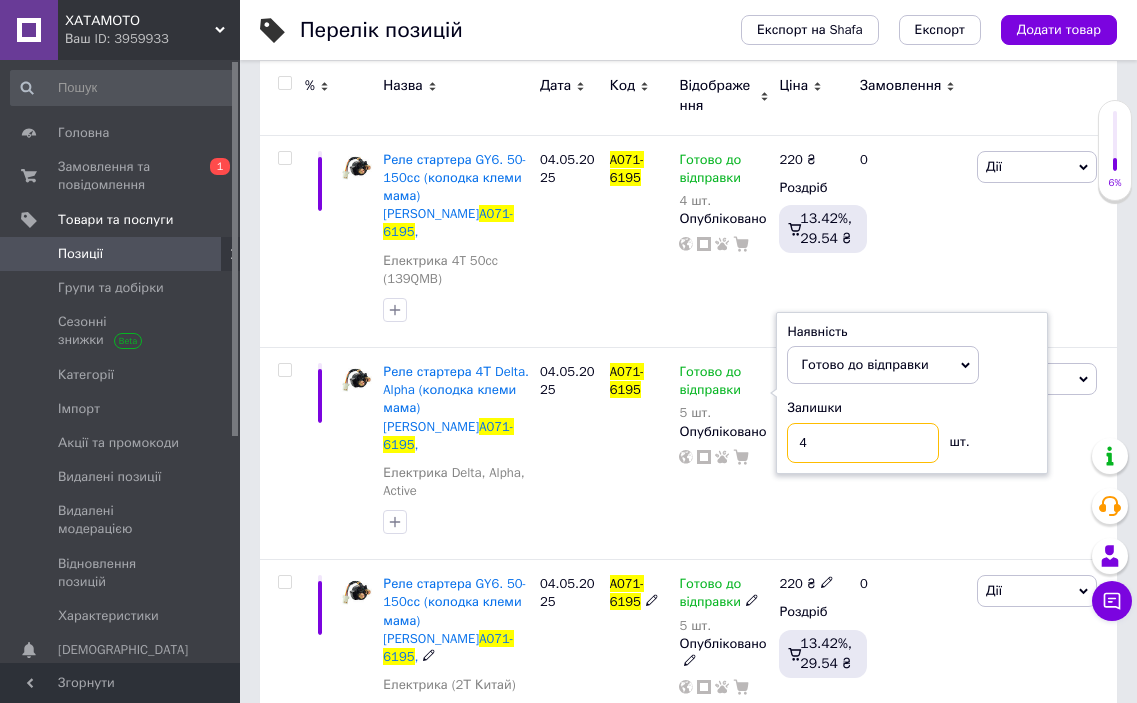 scroll, scrollTop: 600, scrollLeft: 0, axis: vertical 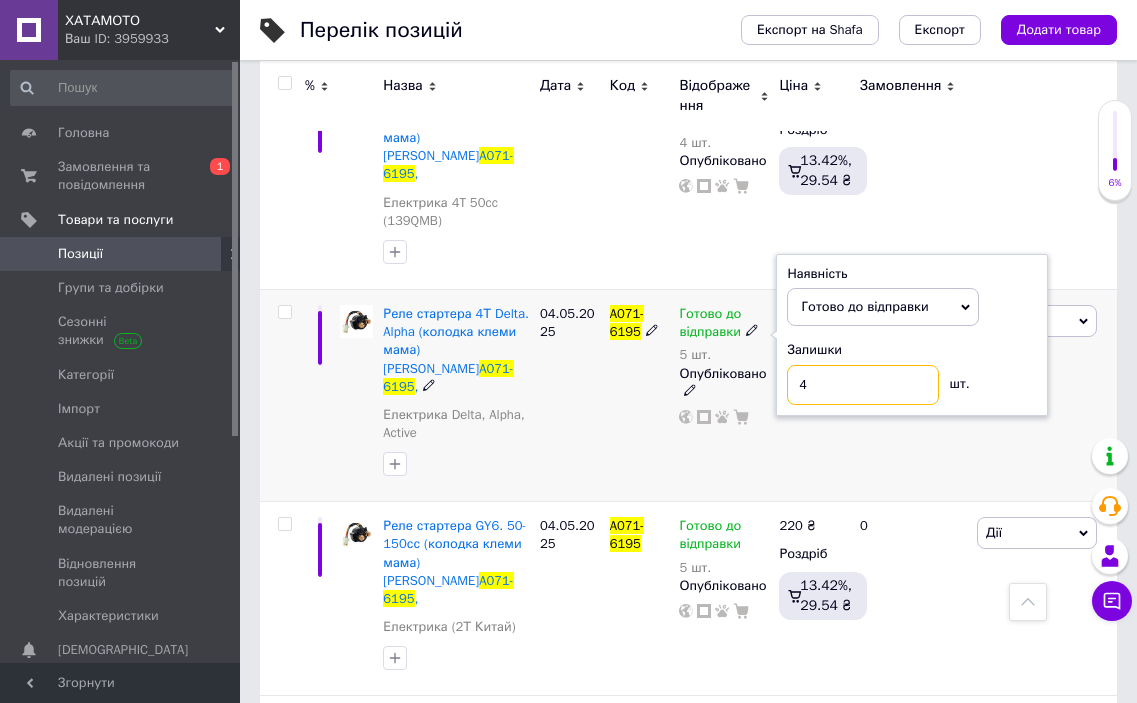 type on "4" 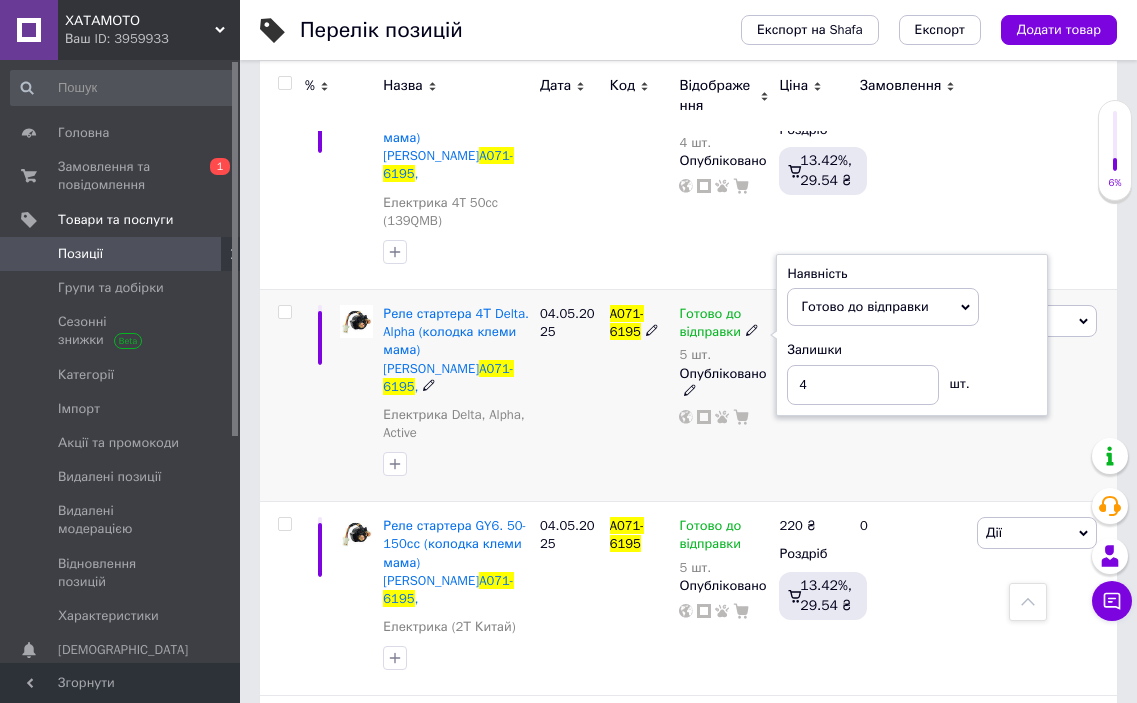 click on "04.05.2025" at bounding box center [570, 395] 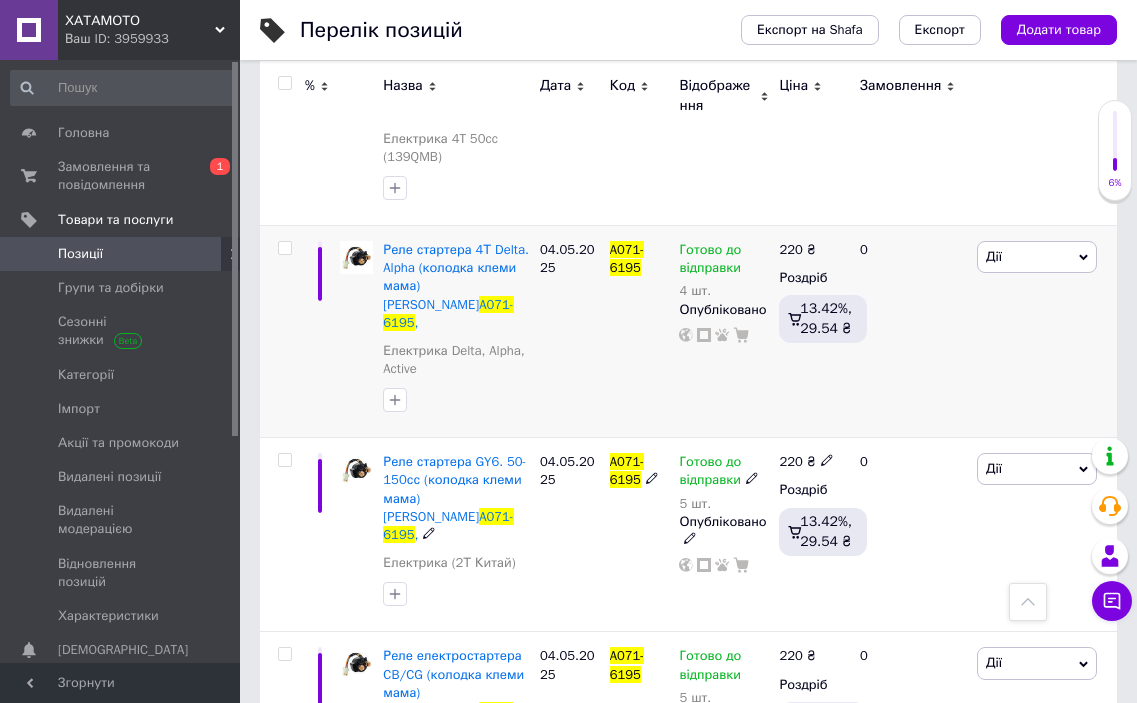scroll, scrollTop: 700, scrollLeft: 0, axis: vertical 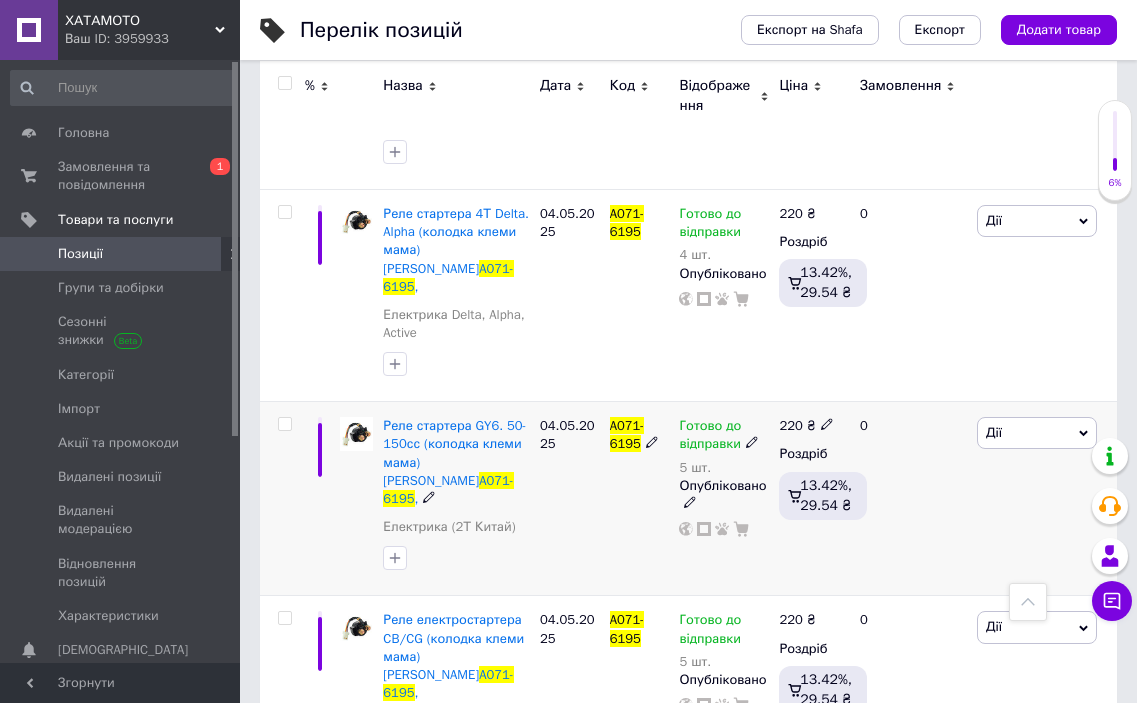 click 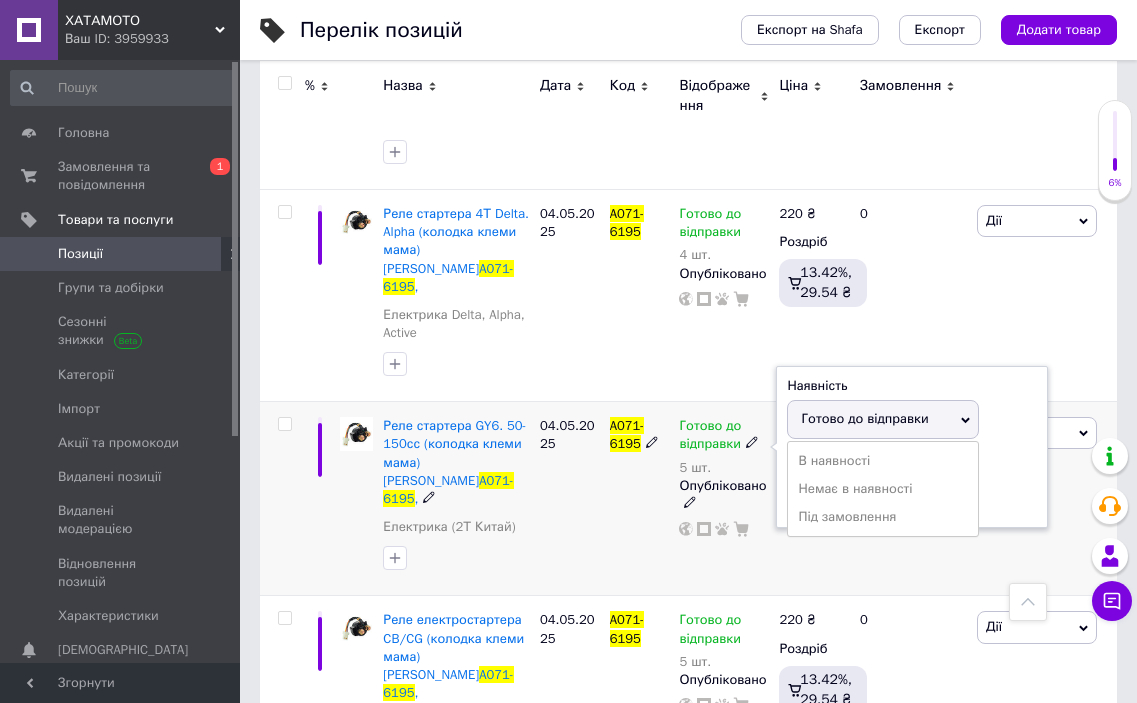 click on "Готово до відправки" at bounding box center (864, 418) 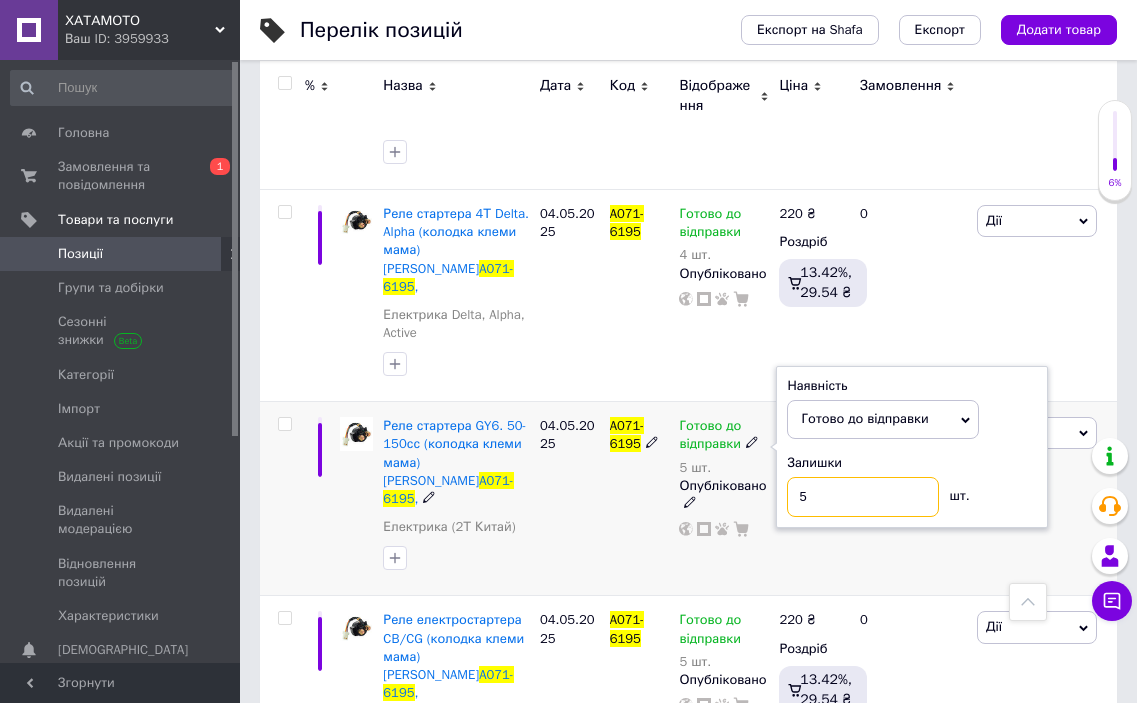 drag, startPoint x: 860, startPoint y: 367, endPoint x: 748, endPoint y: 369, distance: 112.01785 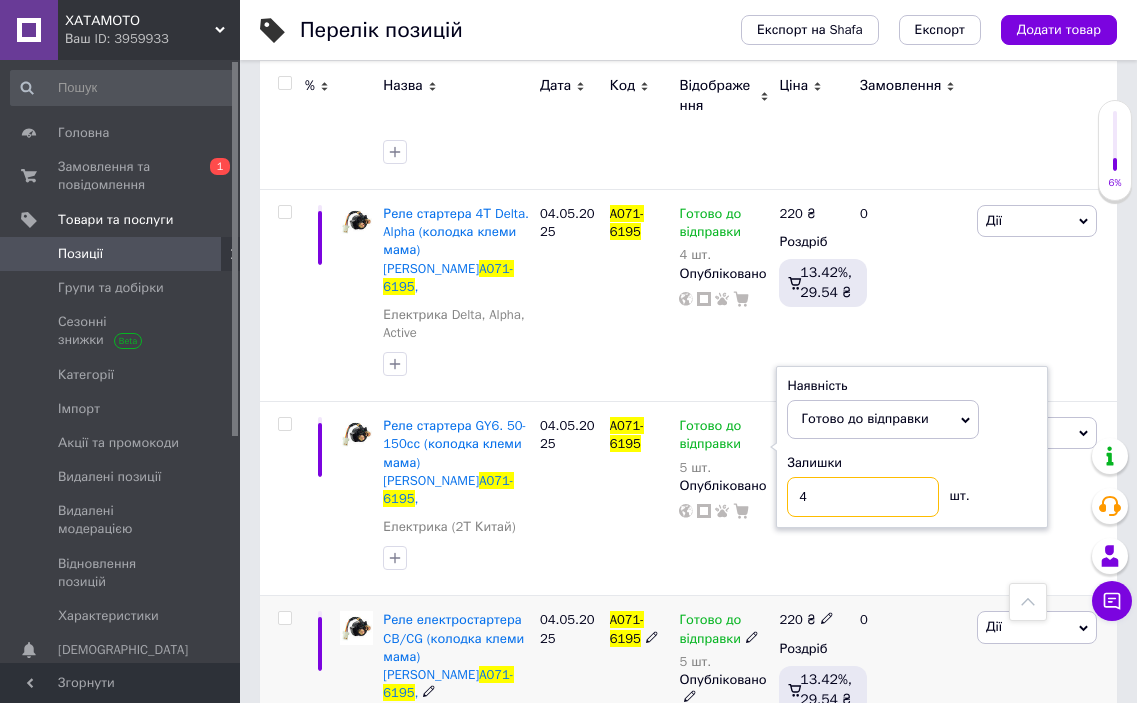 type on "4" 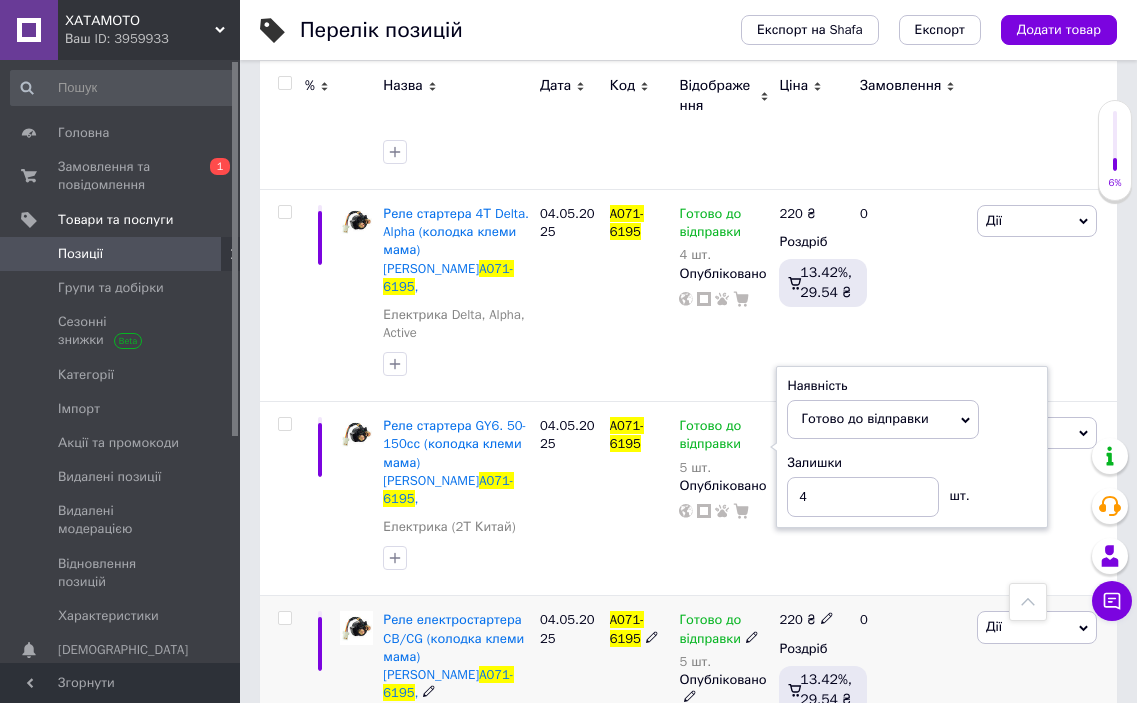 click 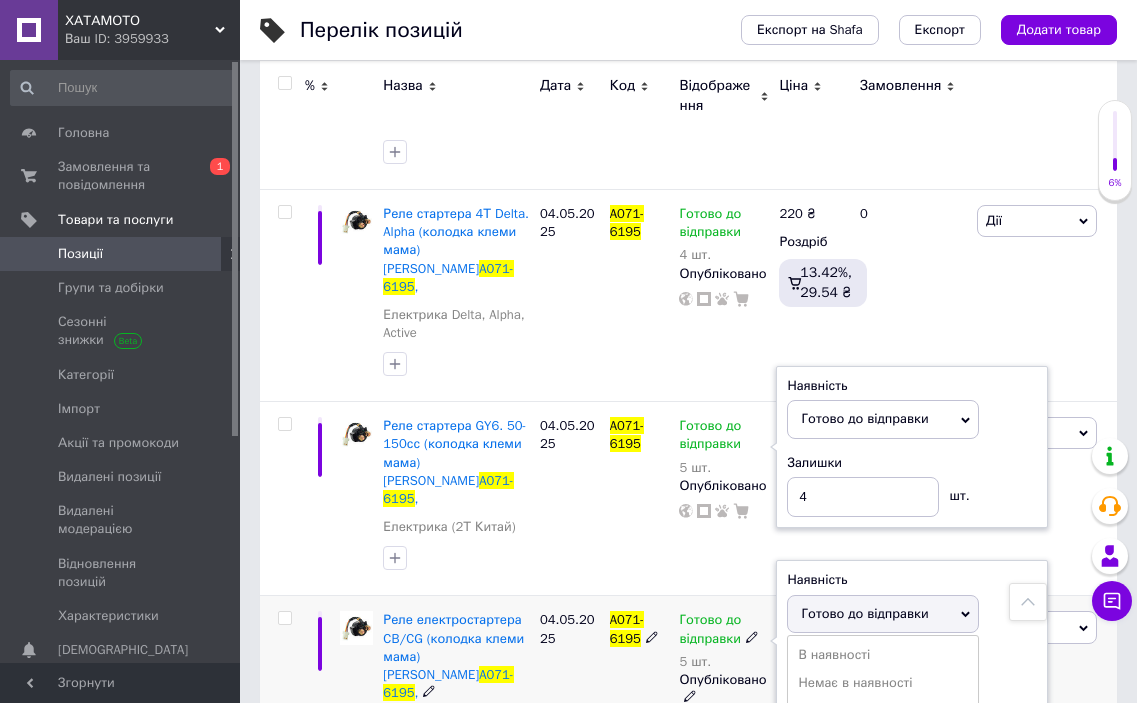 click on "Готово до відправки" at bounding box center (864, 613) 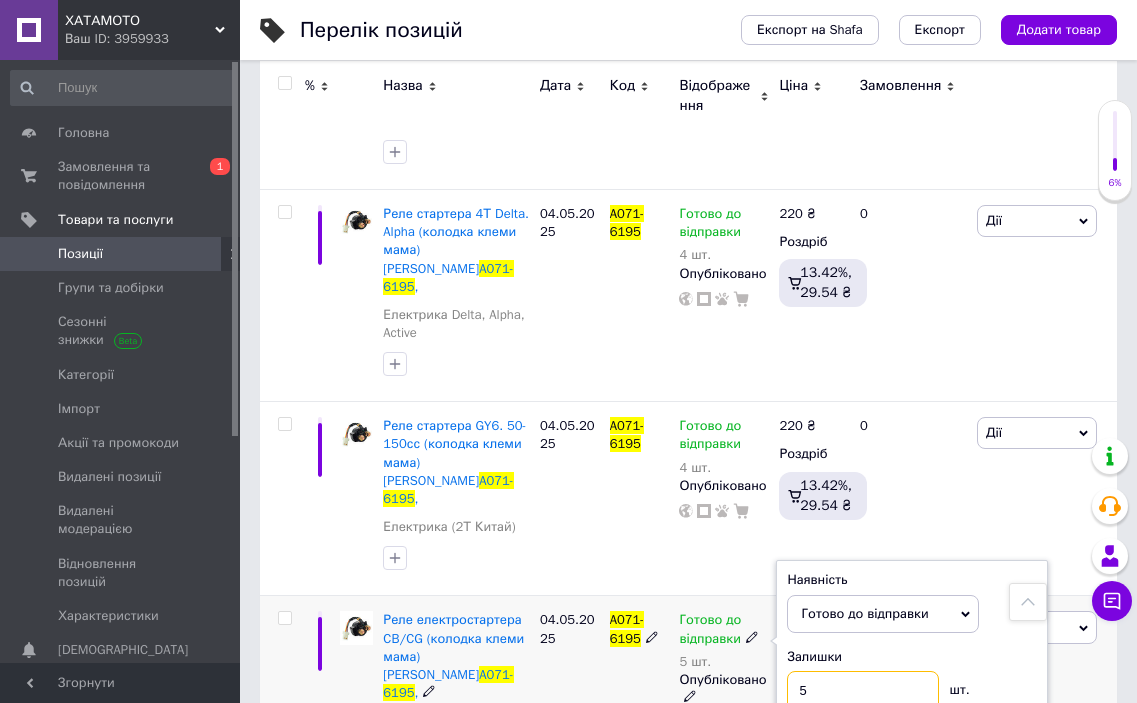 drag, startPoint x: 821, startPoint y: 518, endPoint x: 766, endPoint y: 519, distance: 55.00909 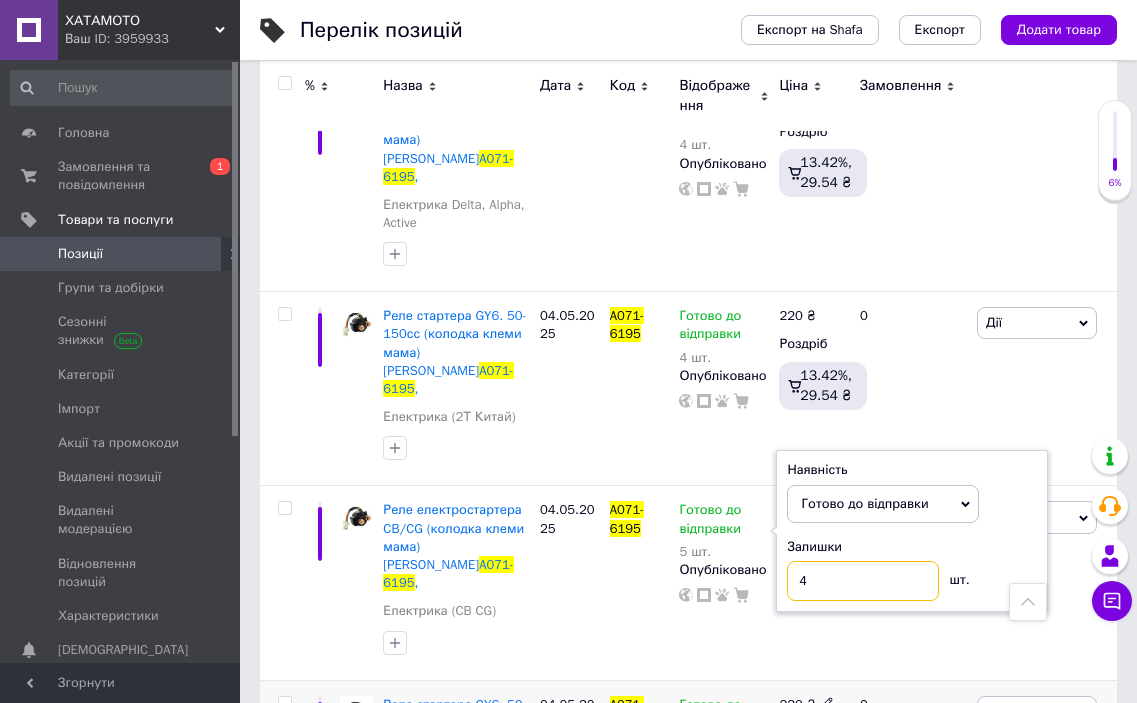scroll, scrollTop: 817, scrollLeft: 0, axis: vertical 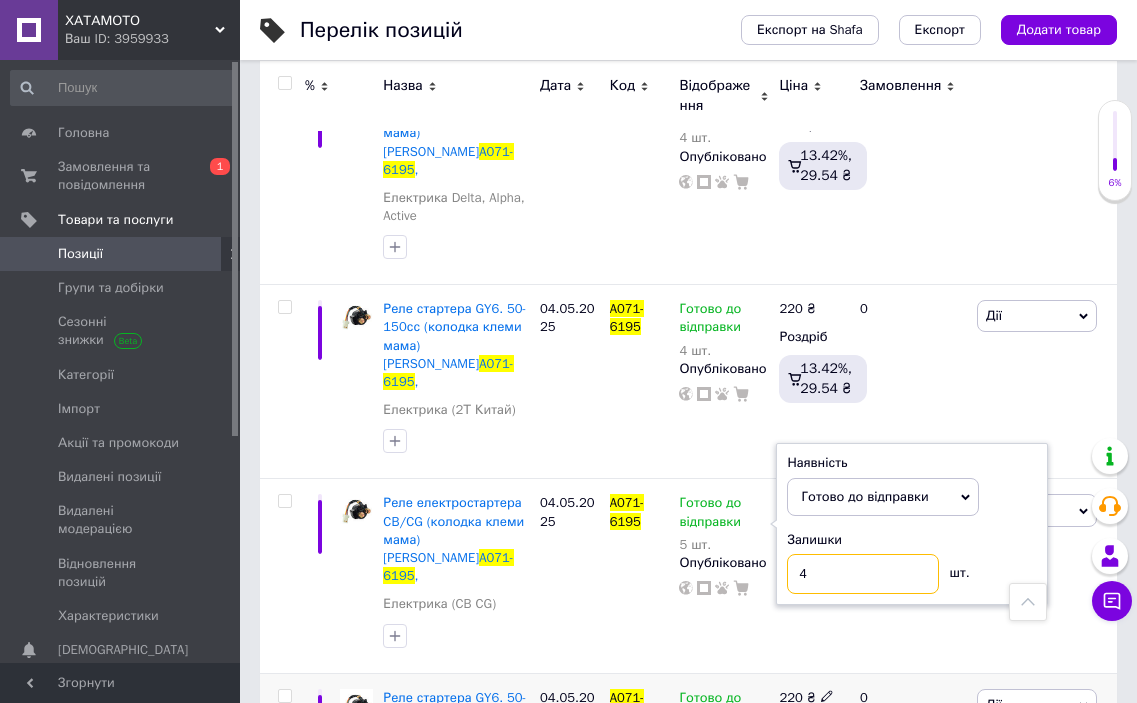 type on "4" 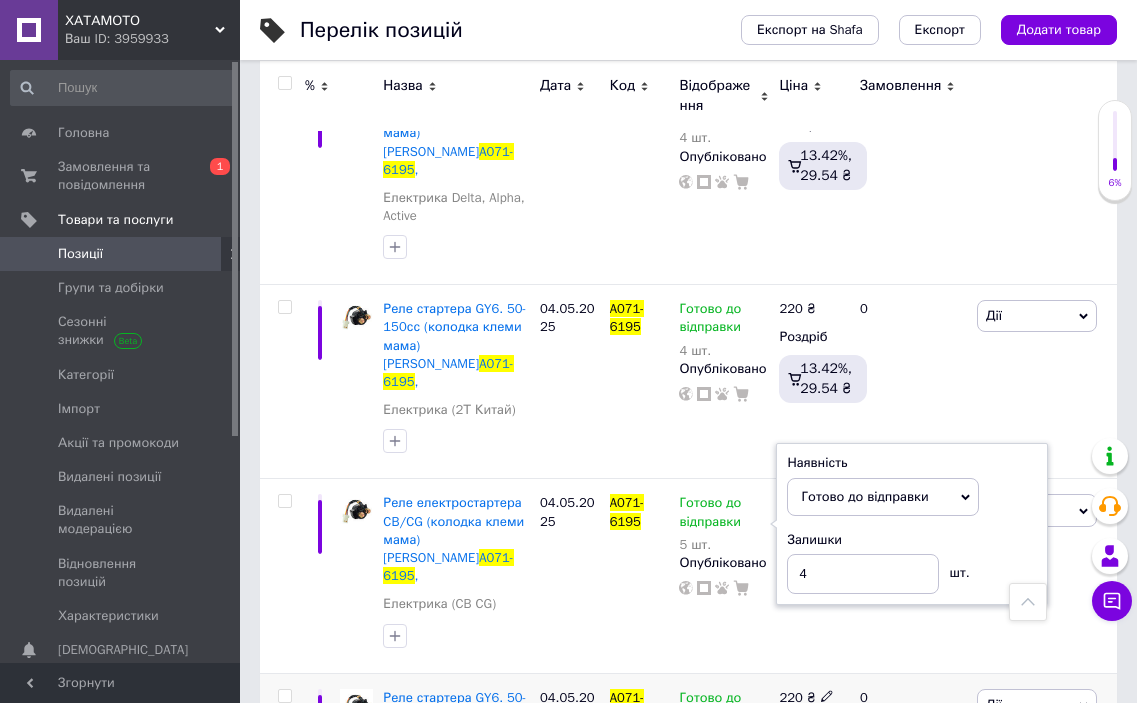 click 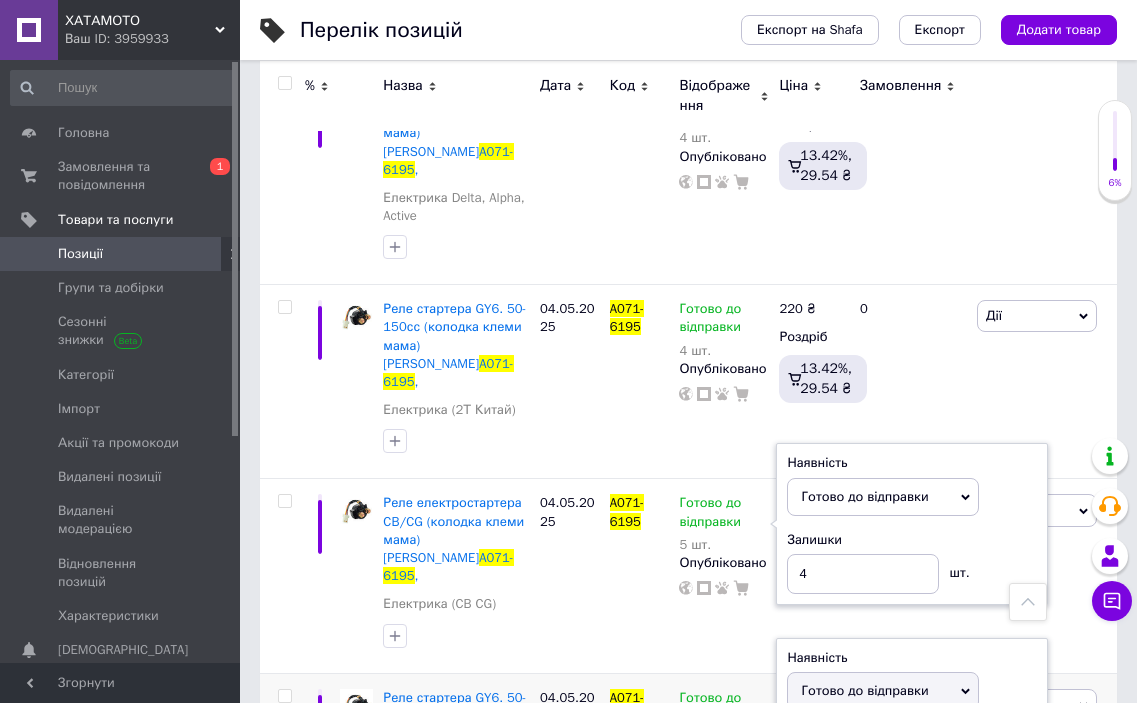 click on "Готово до відправки" at bounding box center [864, 690] 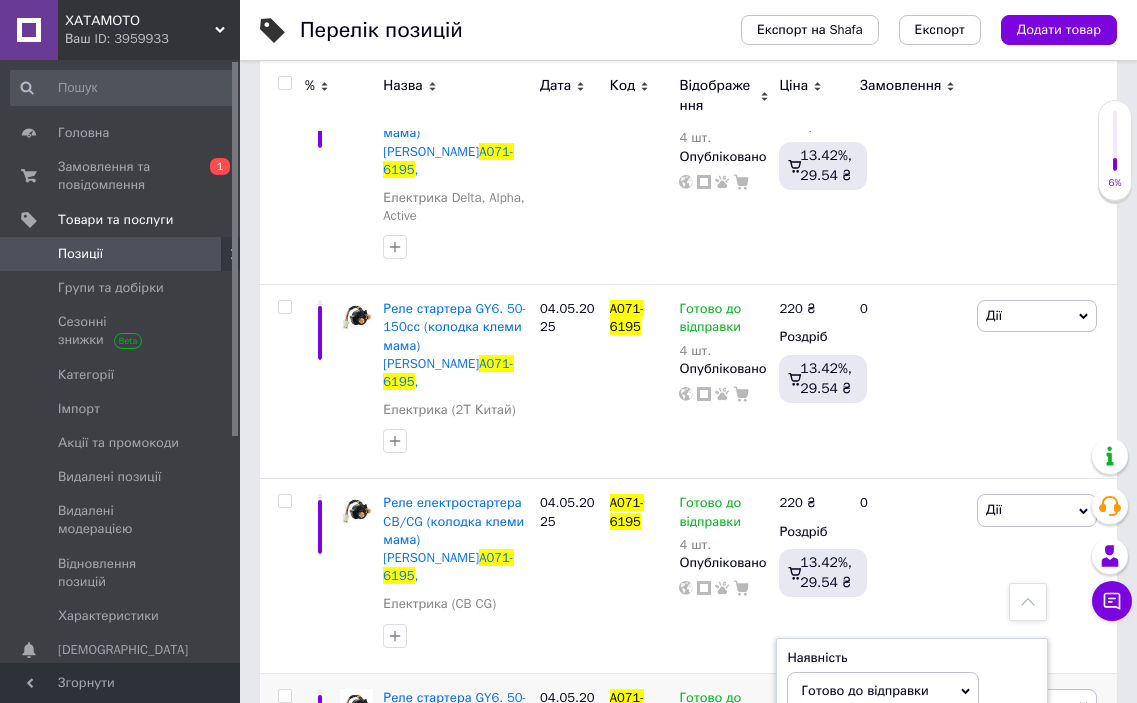 drag, startPoint x: 829, startPoint y: 563, endPoint x: 757, endPoint y: 563, distance: 72 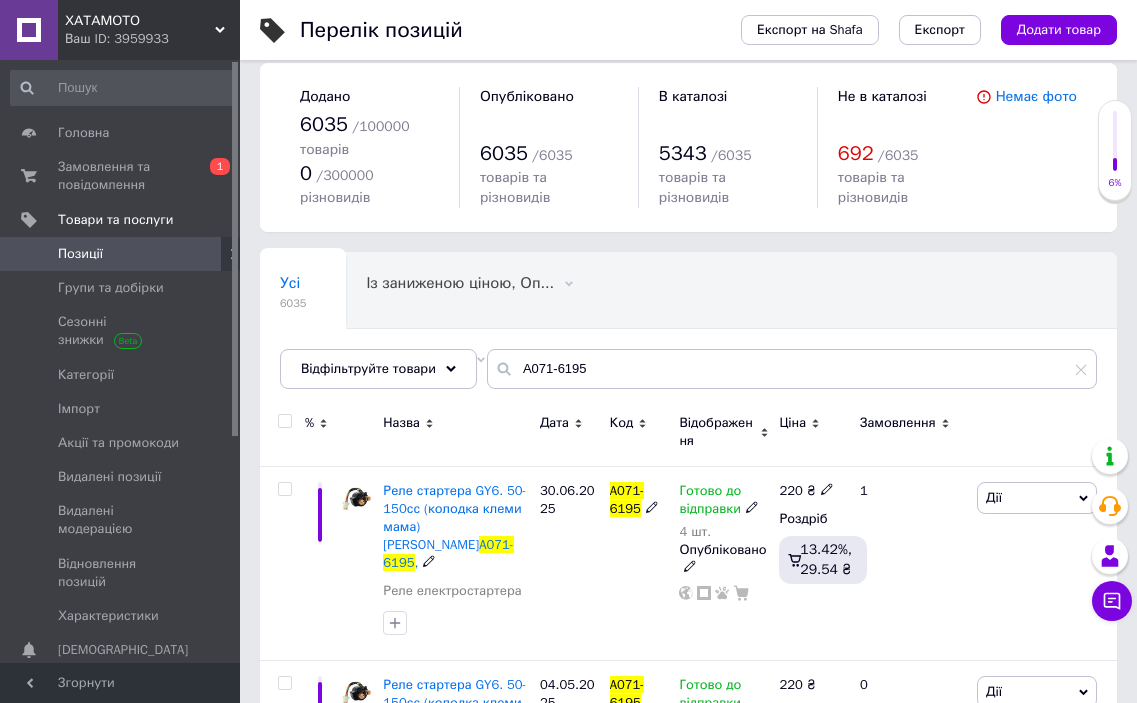 scroll, scrollTop: 0, scrollLeft: 0, axis: both 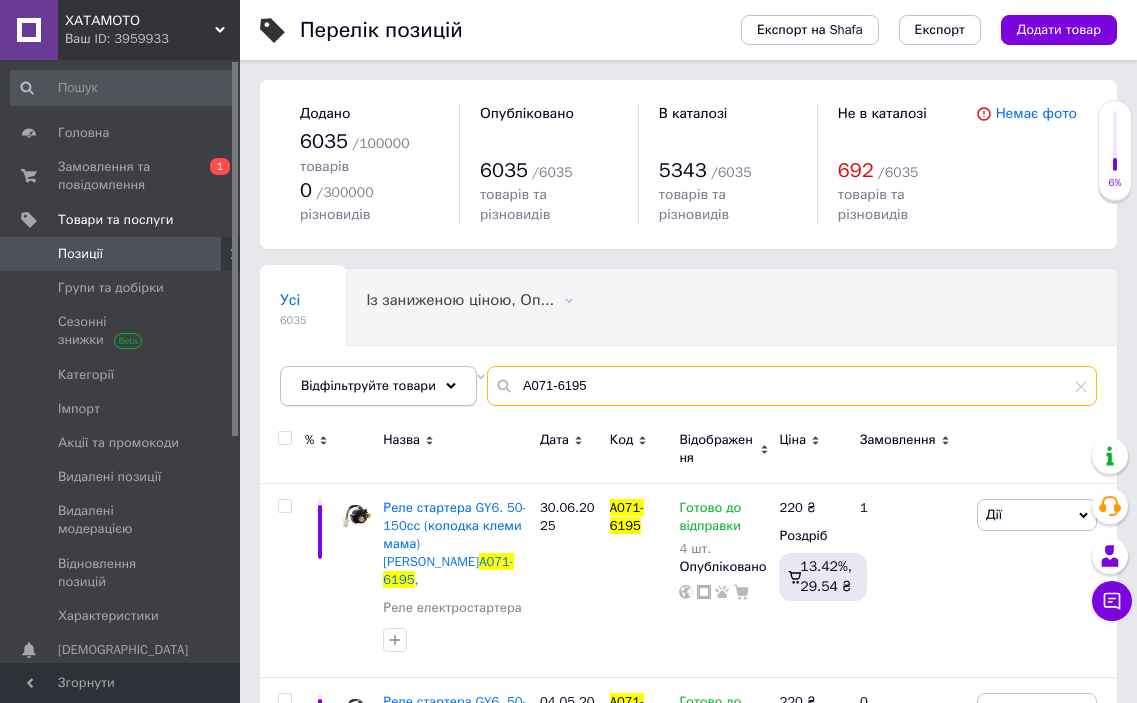 drag, startPoint x: 602, startPoint y: 360, endPoint x: 439, endPoint y: 354, distance: 163.1104 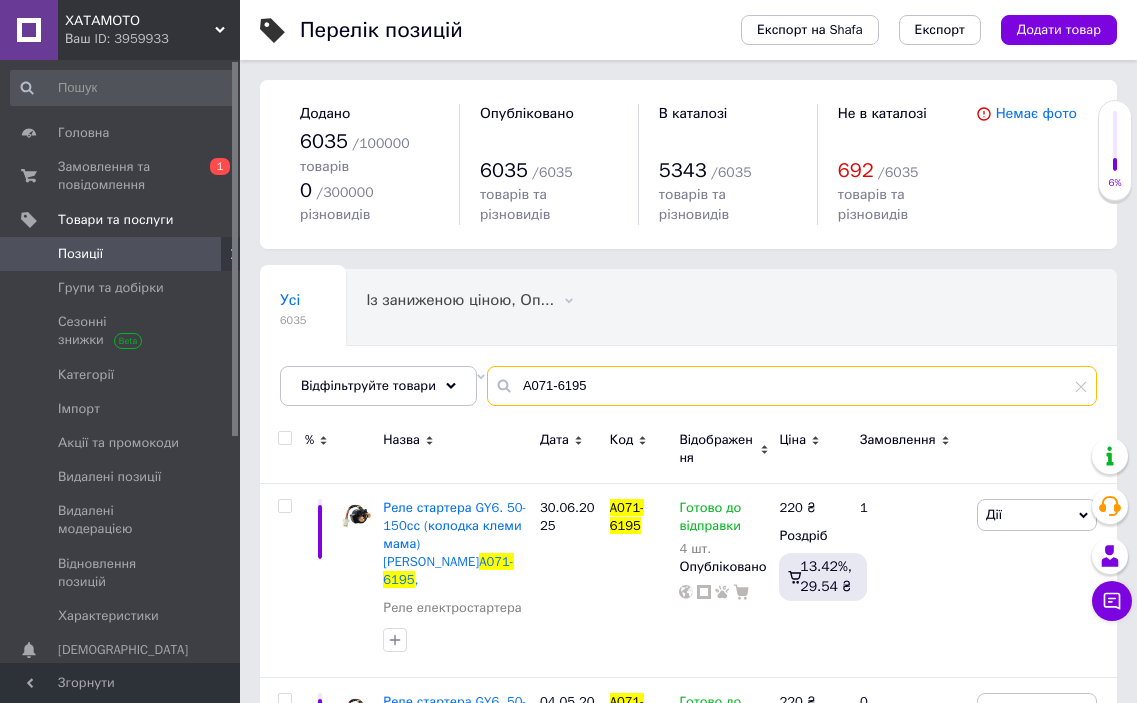 paste on "115-371" 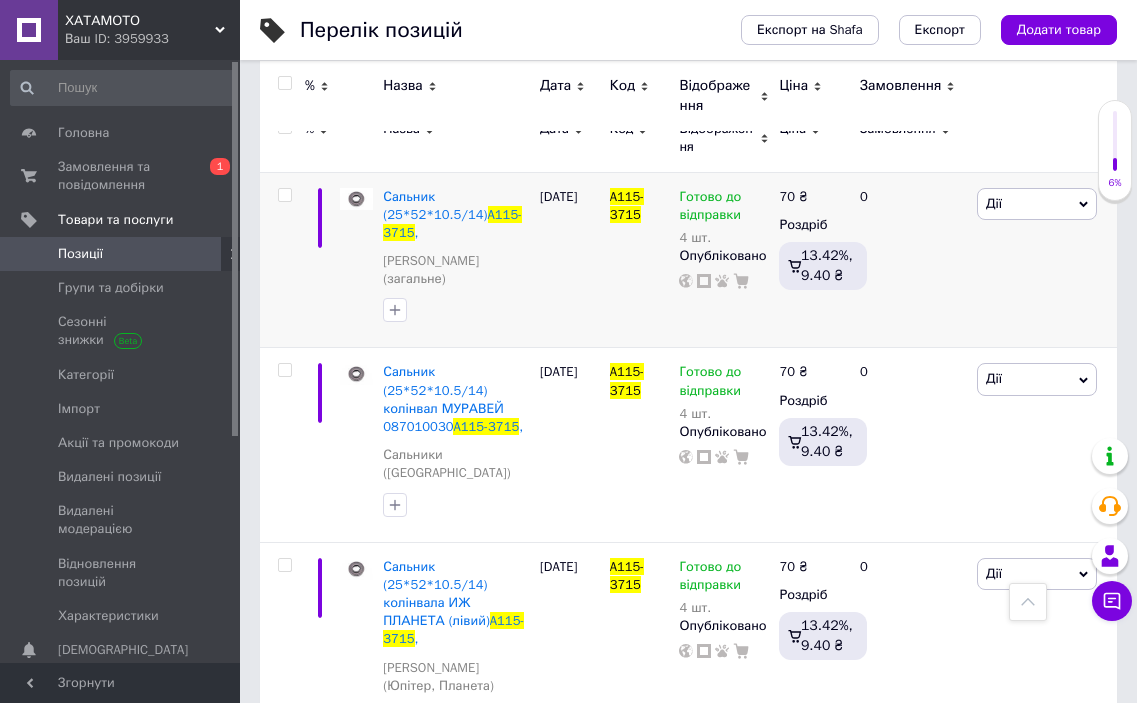scroll, scrollTop: 231, scrollLeft: 0, axis: vertical 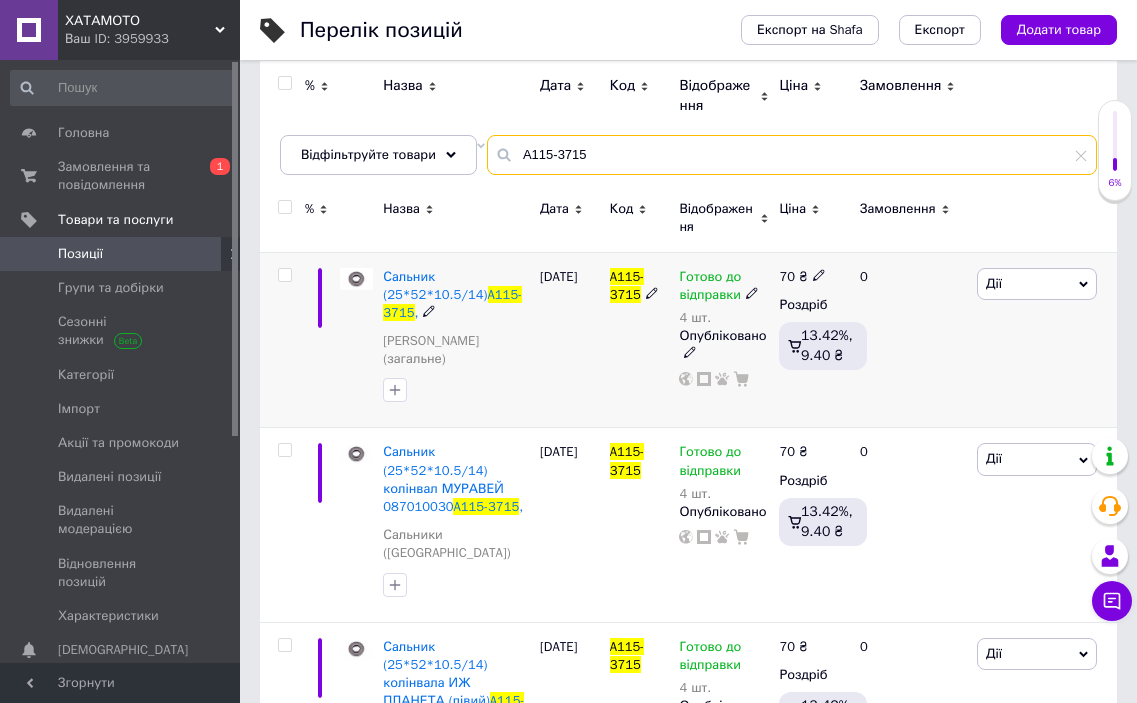 type on "A115-3715" 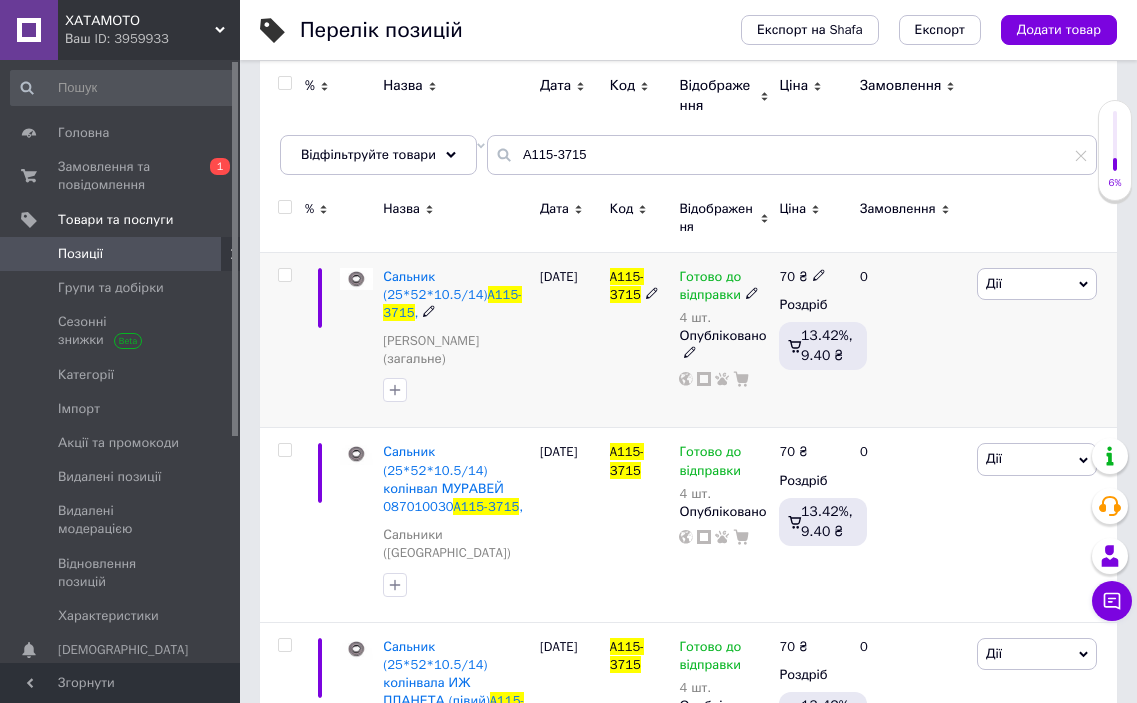 click 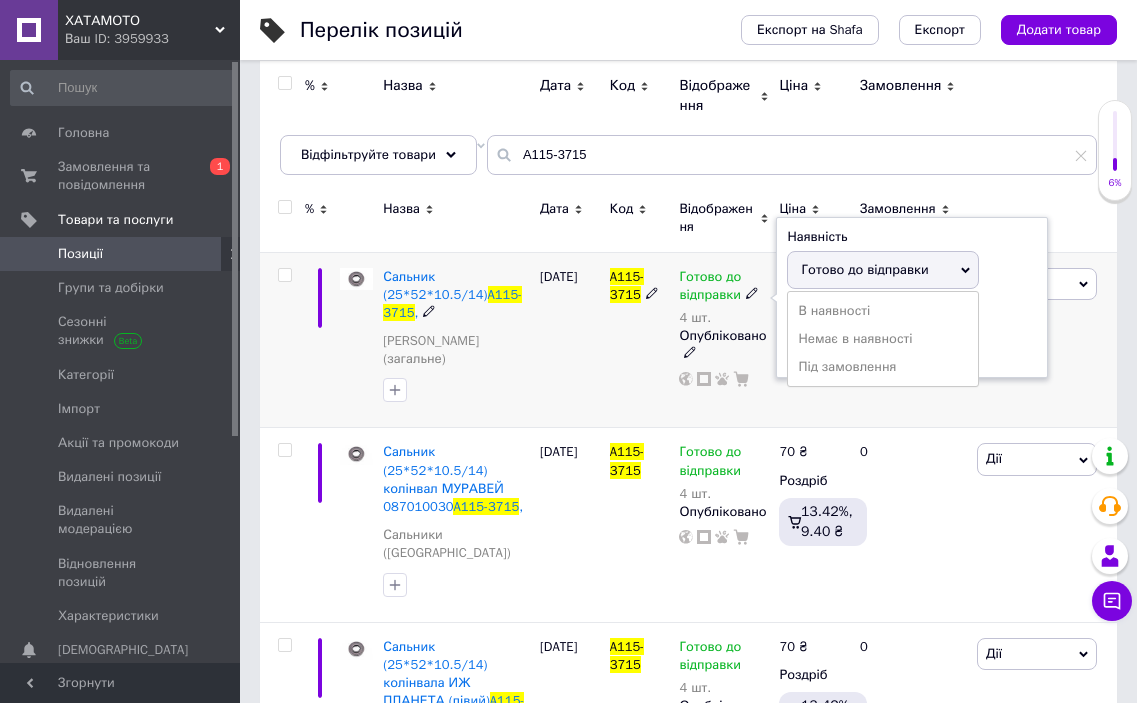 click on "Готово до відправки" at bounding box center (864, 269) 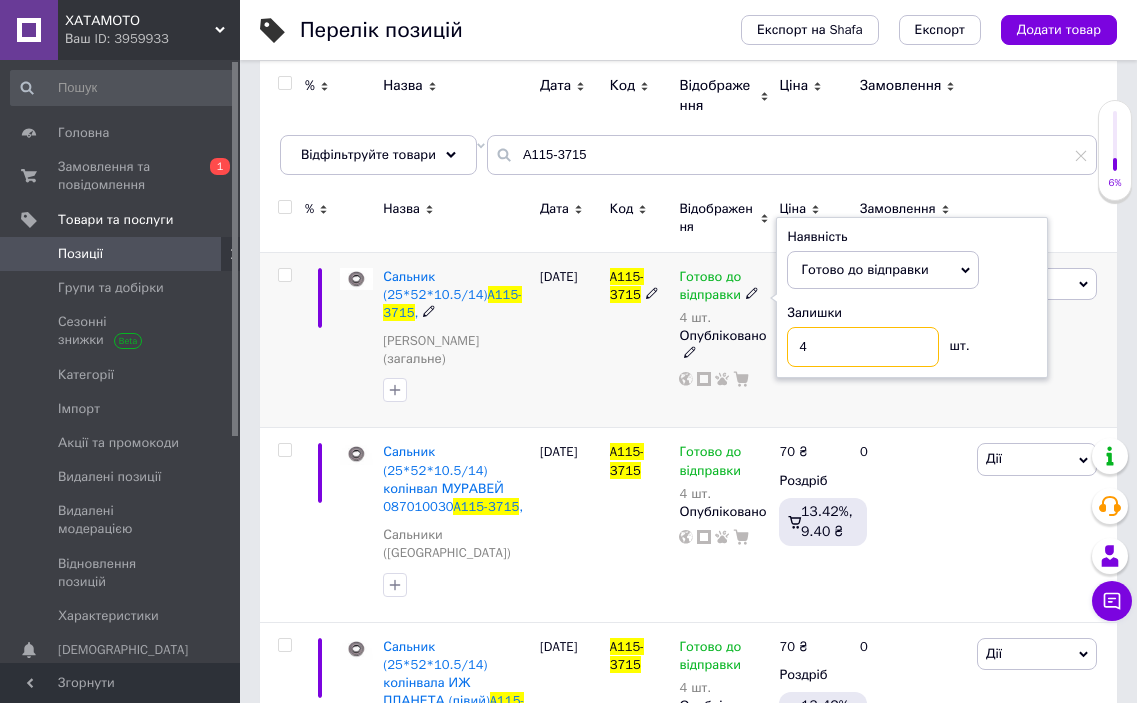 drag, startPoint x: 841, startPoint y: 320, endPoint x: 762, endPoint y: 335, distance: 80.411446 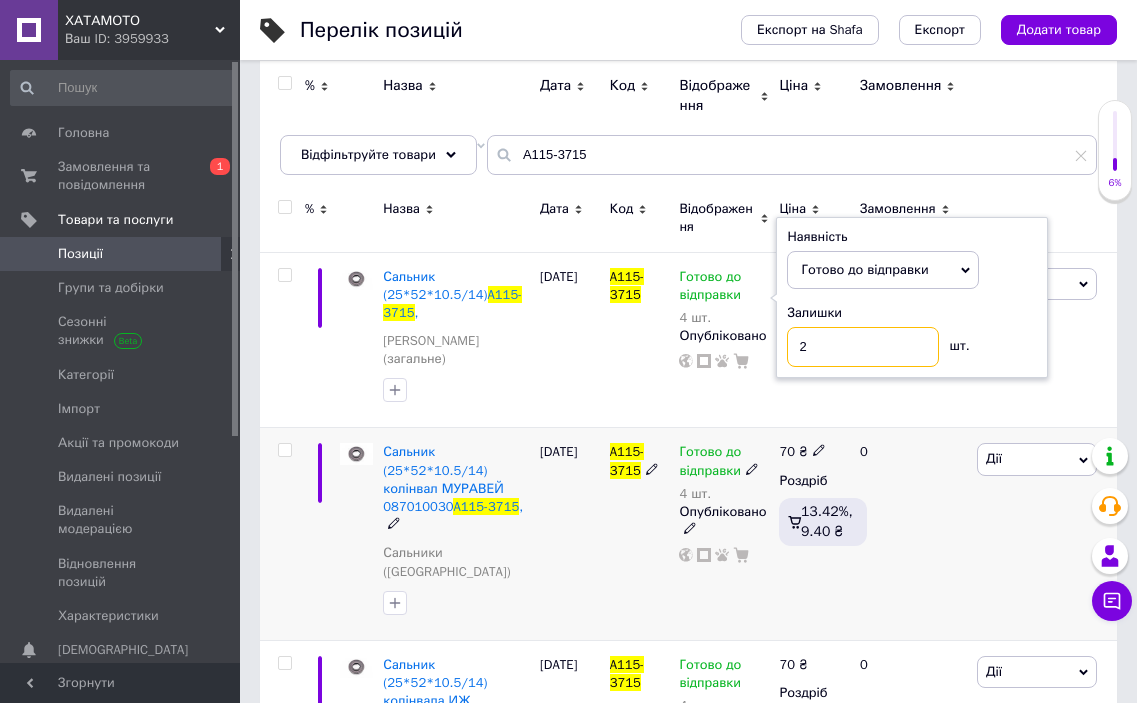 type on "2" 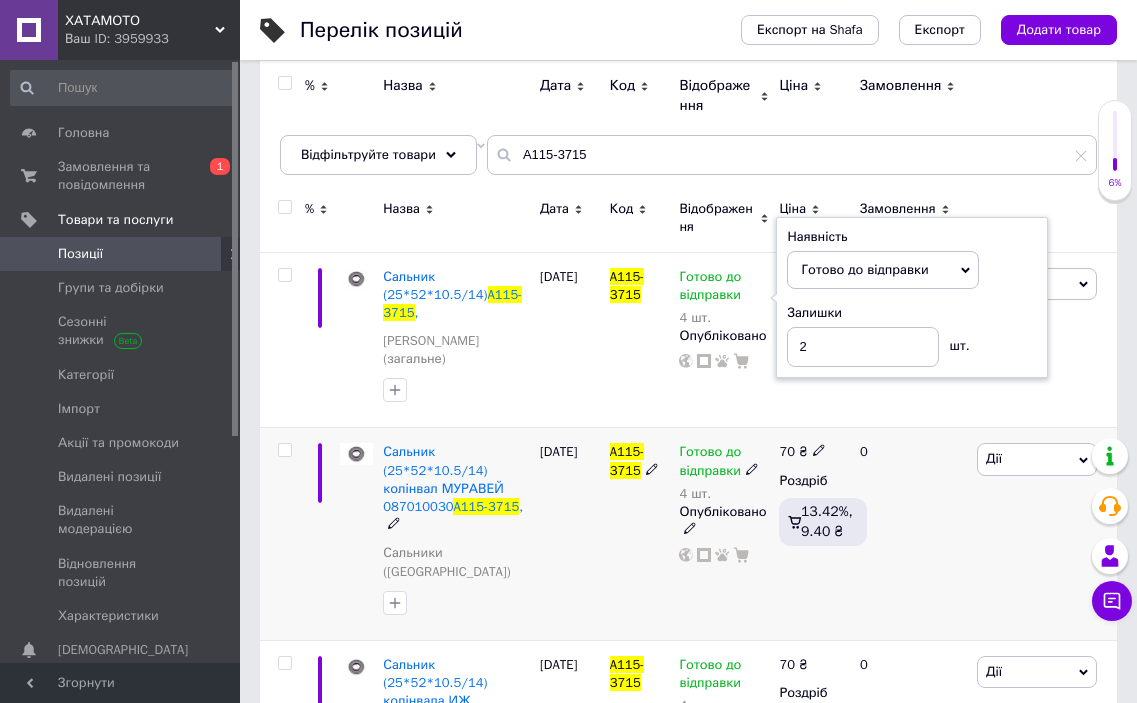 click 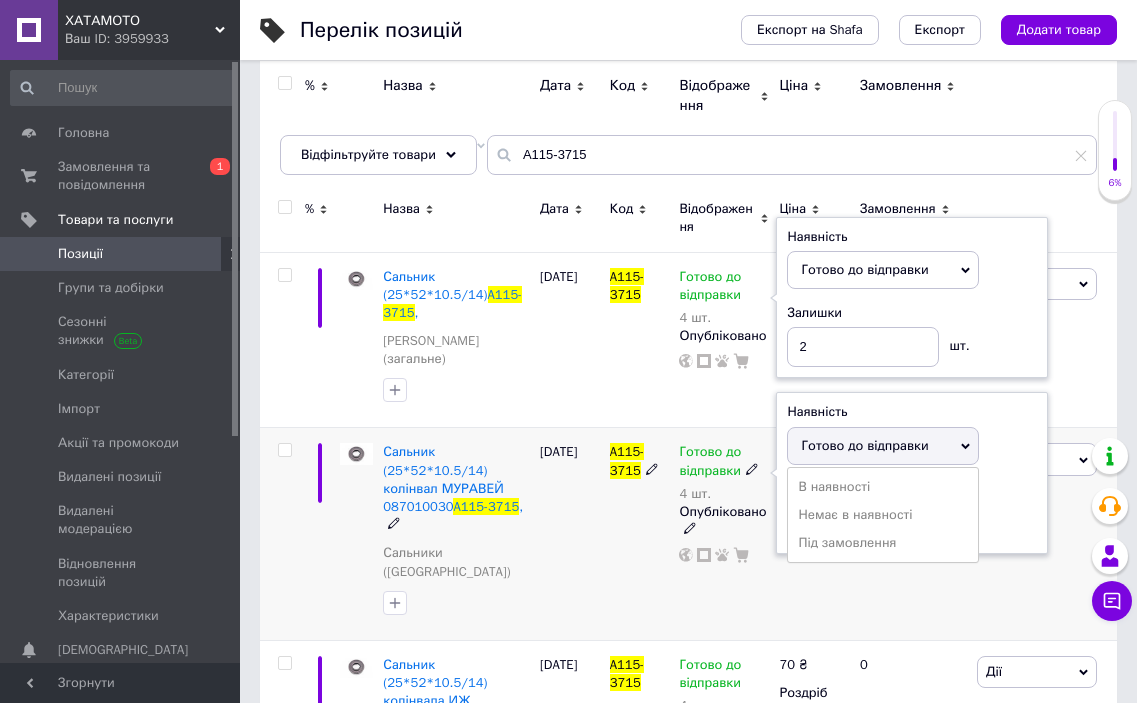 click on "Готово до відправки" at bounding box center (864, 445) 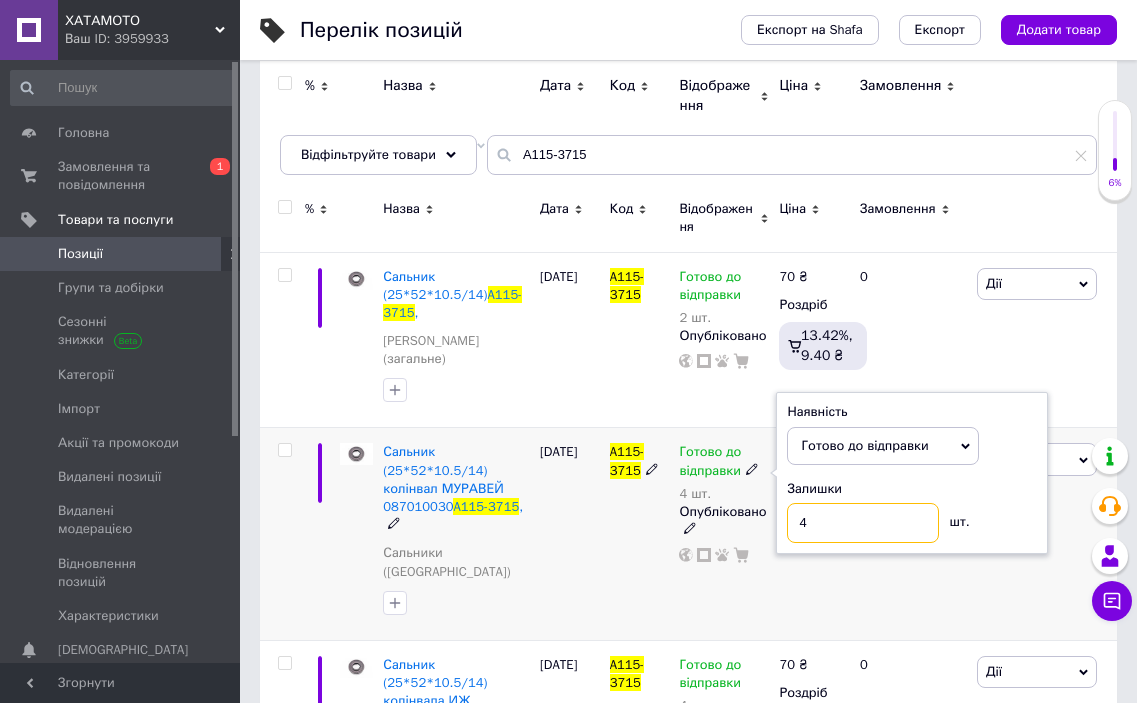 drag, startPoint x: 856, startPoint y: 470, endPoint x: 741, endPoint y: 465, distance: 115.10864 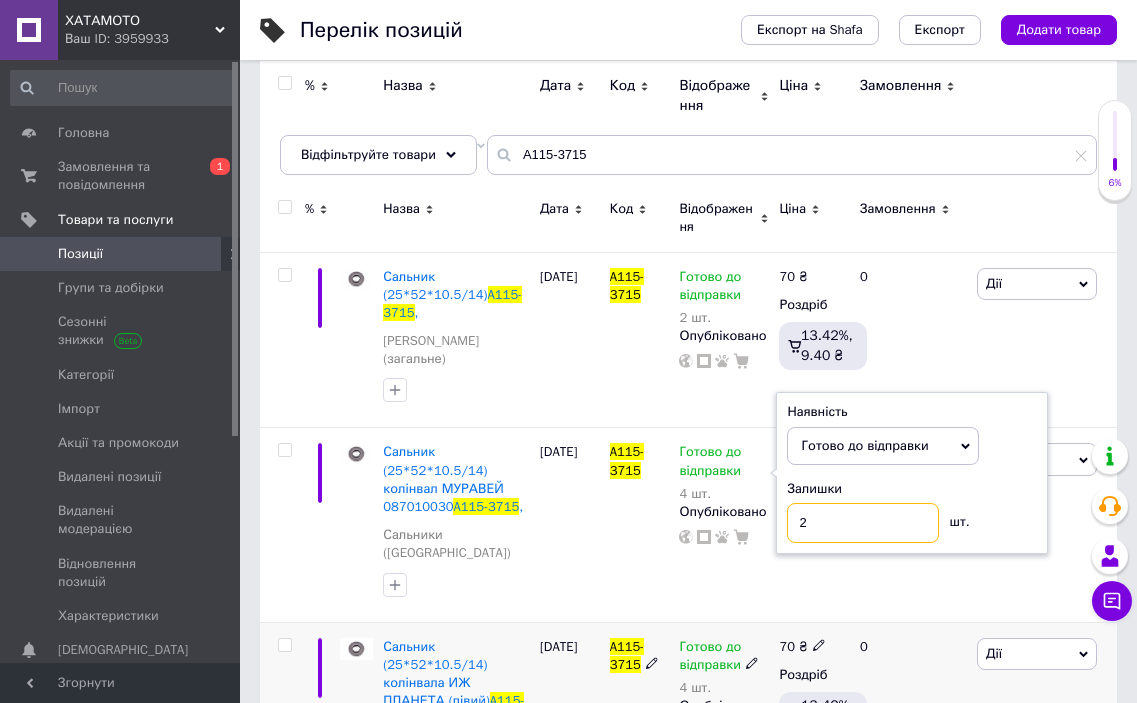 type on "2" 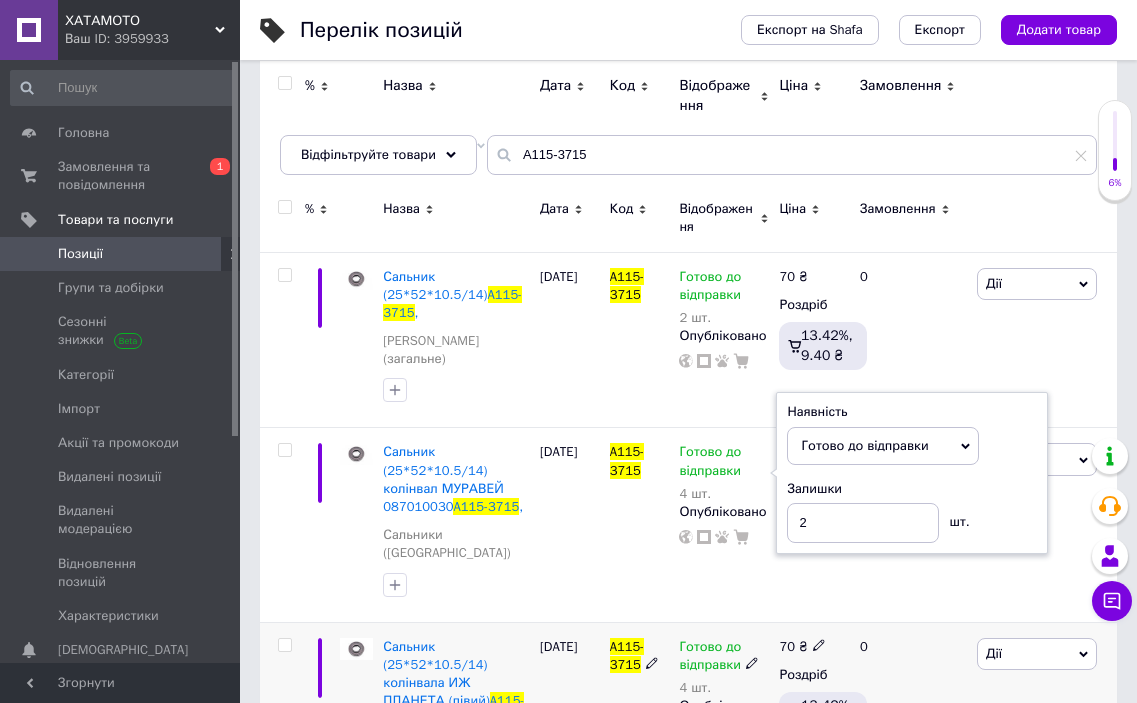 click 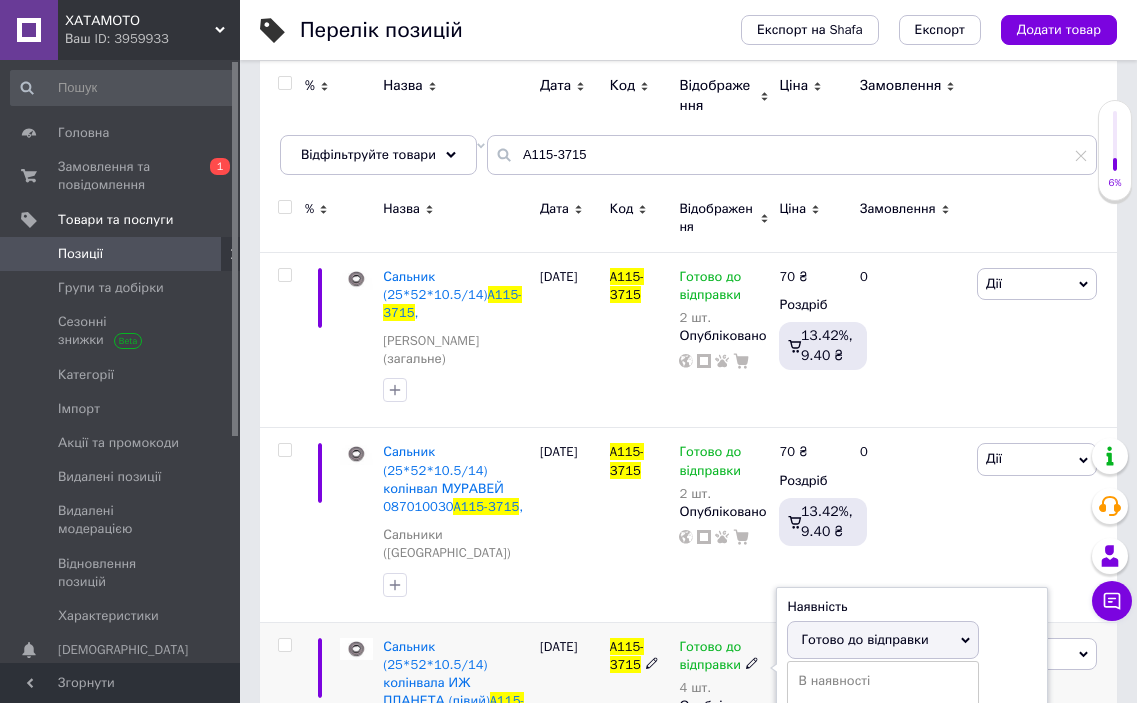 click on "Готово до відправки" at bounding box center [864, 639] 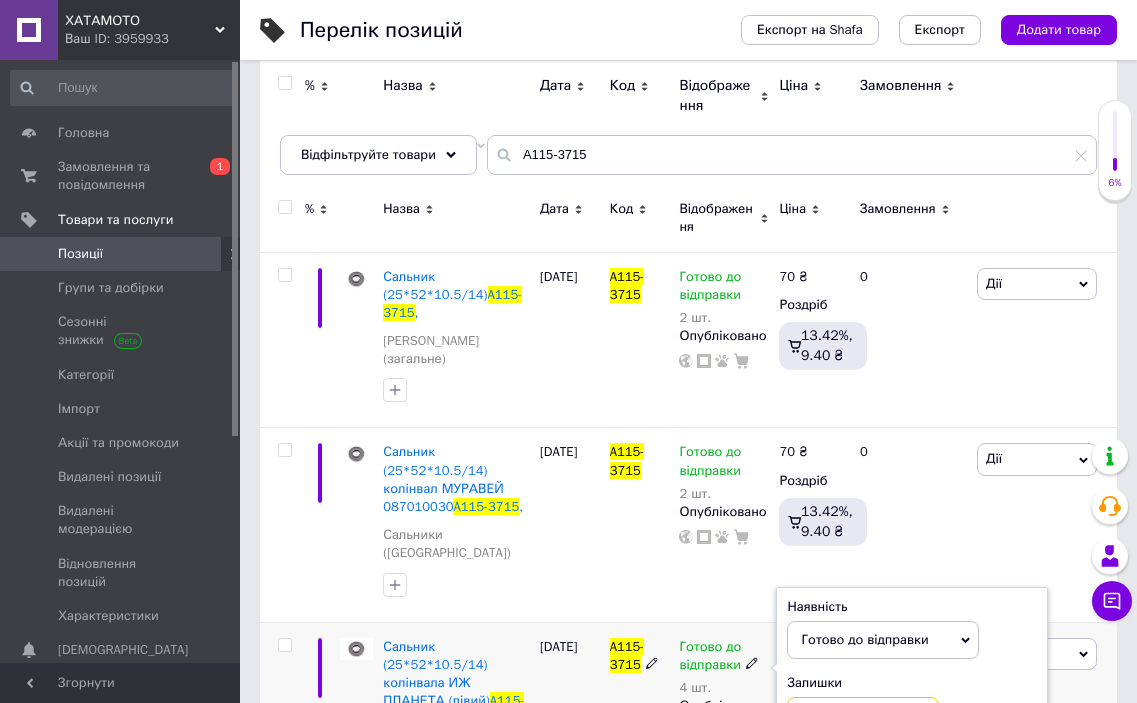 drag, startPoint x: 844, startPoint y: 628, endPoint x: 731, endPoint y: 598, distance: 116.9145 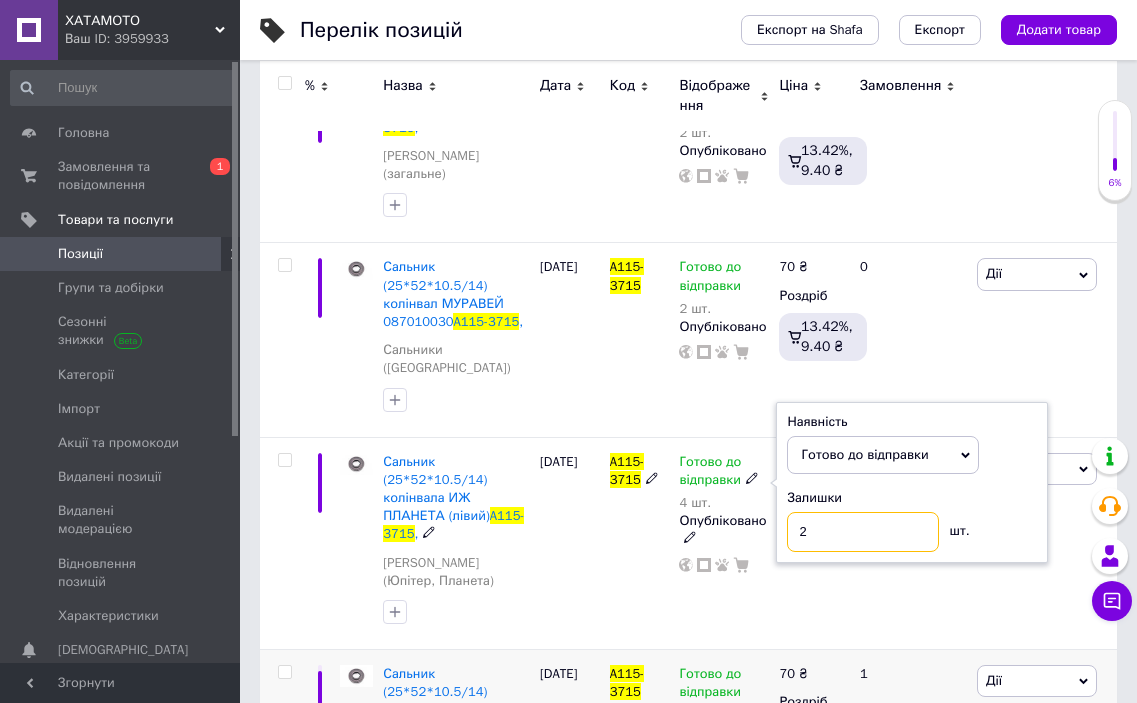 scroll, scrollTop: 431, scrollLeft: 0, axis: vertical 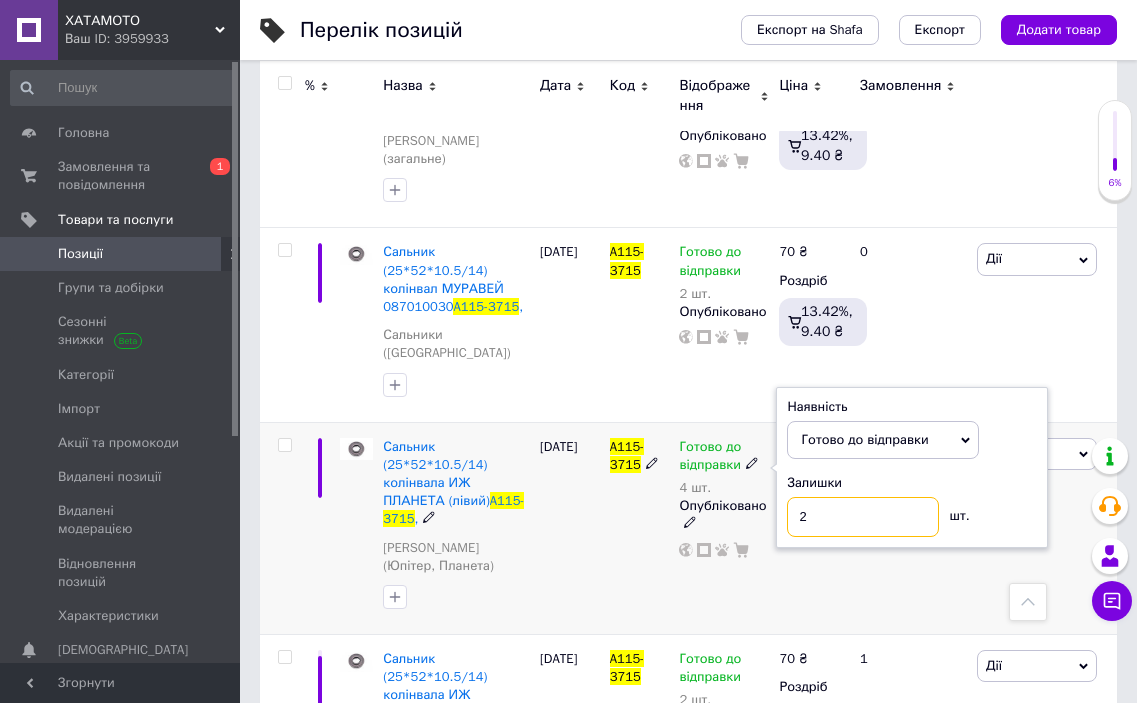 type on "2" 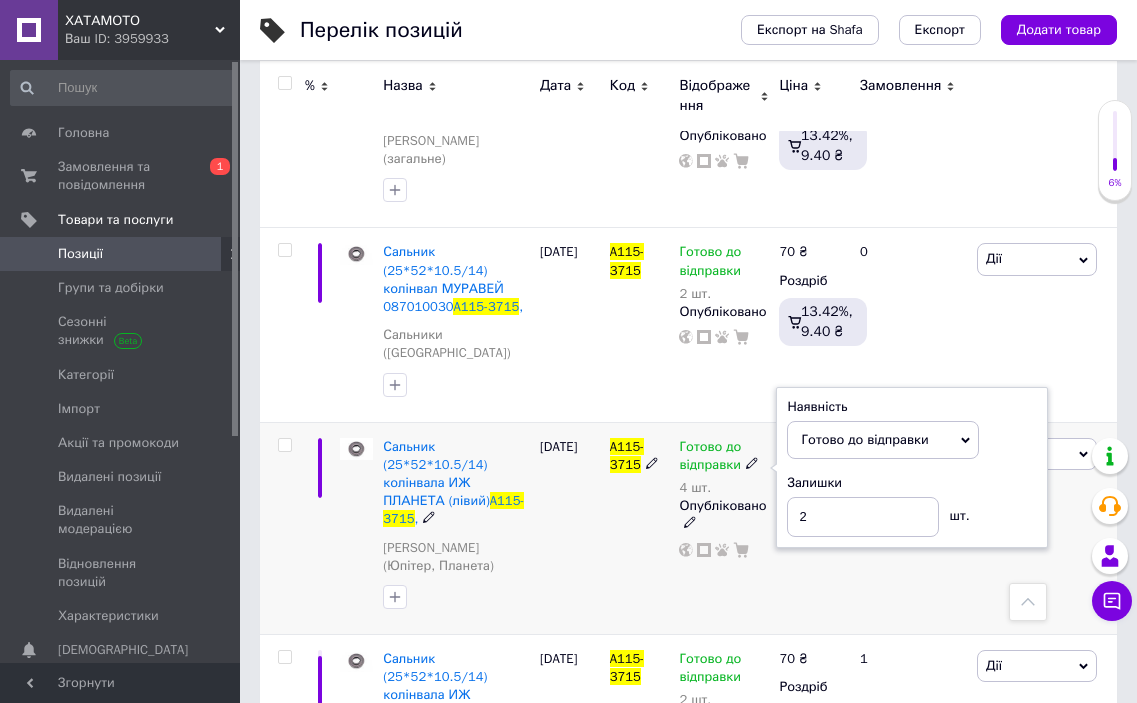 click on "[DATE]" at bounding box center (570, 528) 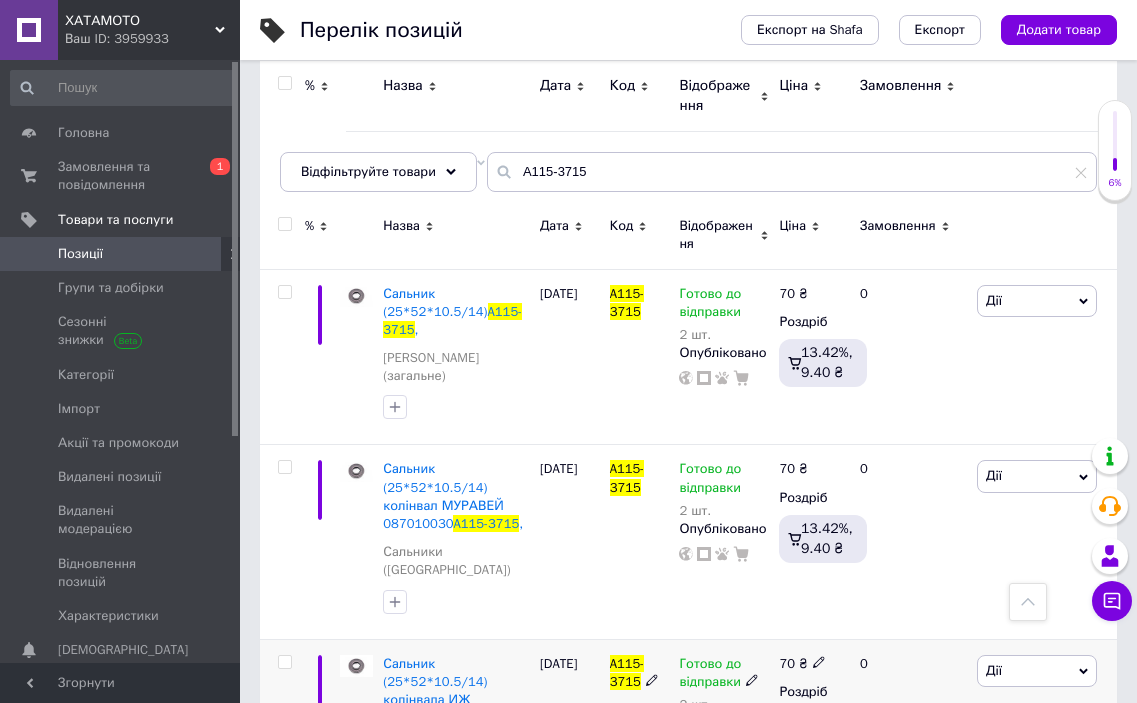 scroll, scrollTop: 131, scrollLeft: 0, axis: vertical 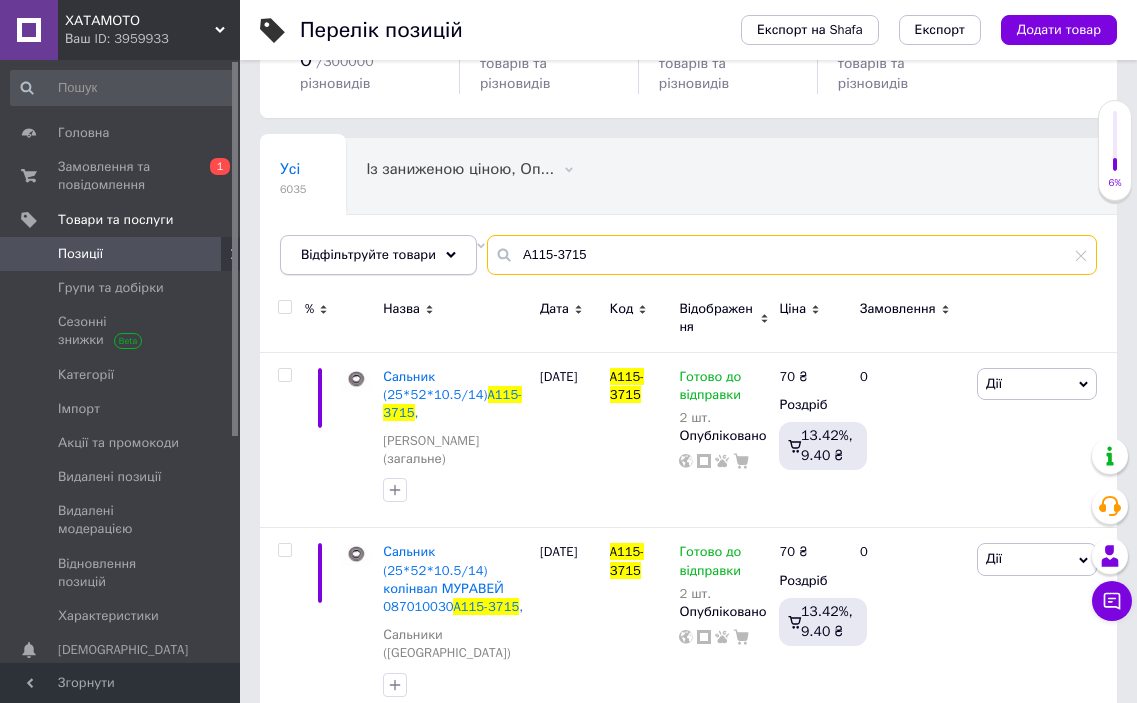 drag, startPoint x: 632, startPoint y: 221, endPoint x: 464, endPoint y: 221, distance: 168 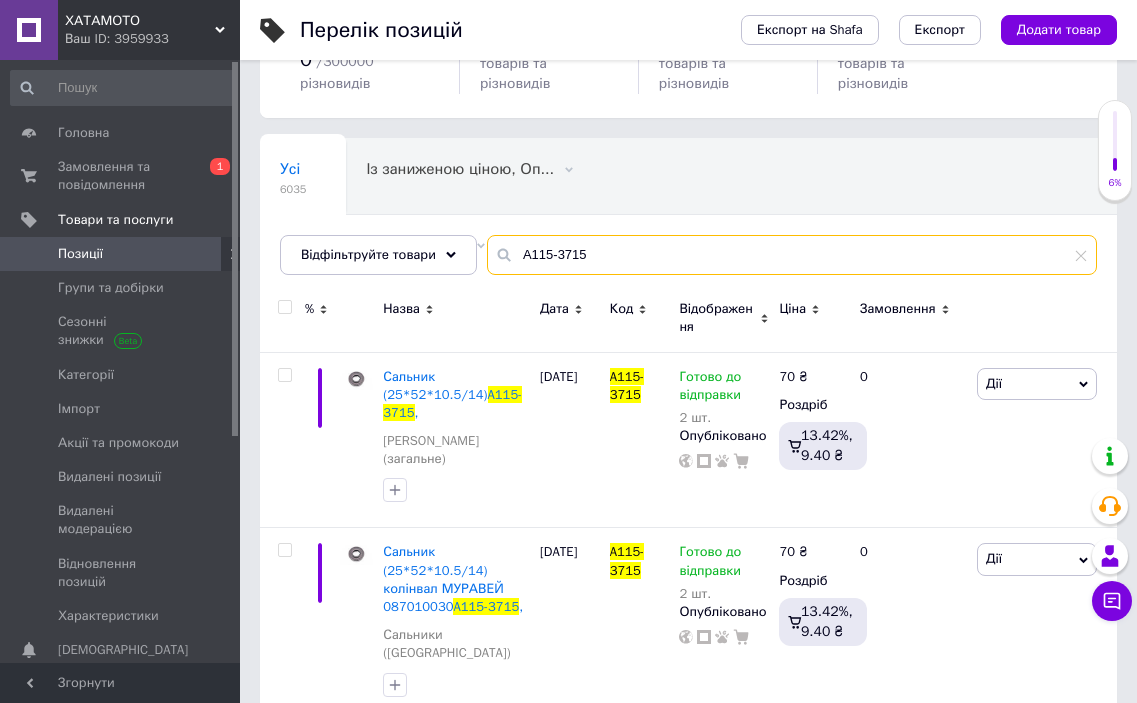 paste on "B040-6184" 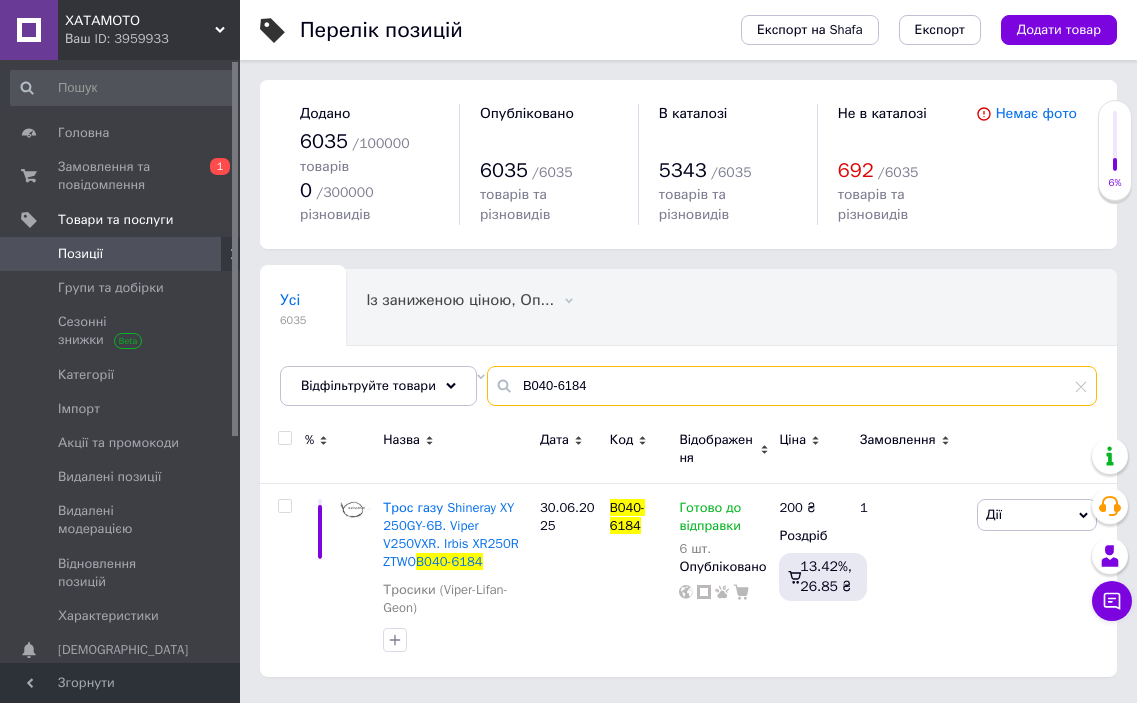 scroll, scrollTop: 0, scrollLeft: 0, axis: both 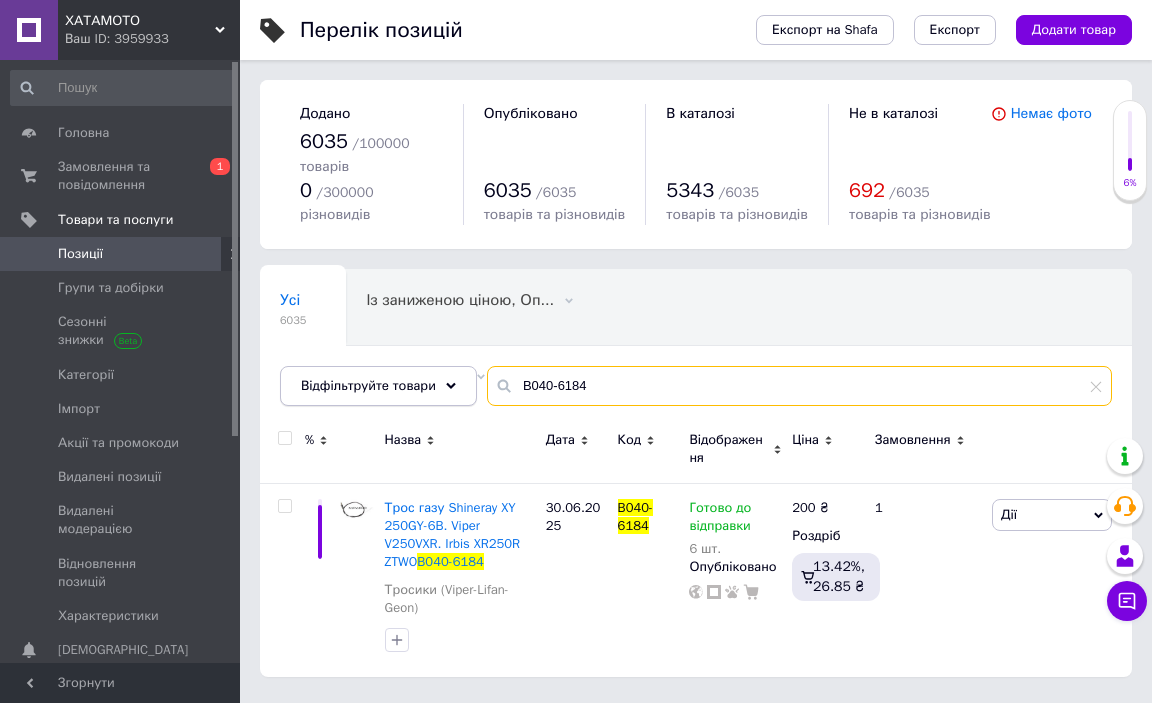 drag, startPoint x: 611, startPoint y: 367, endPoint x: 408, endPoint y: 361, distance: 203.08865 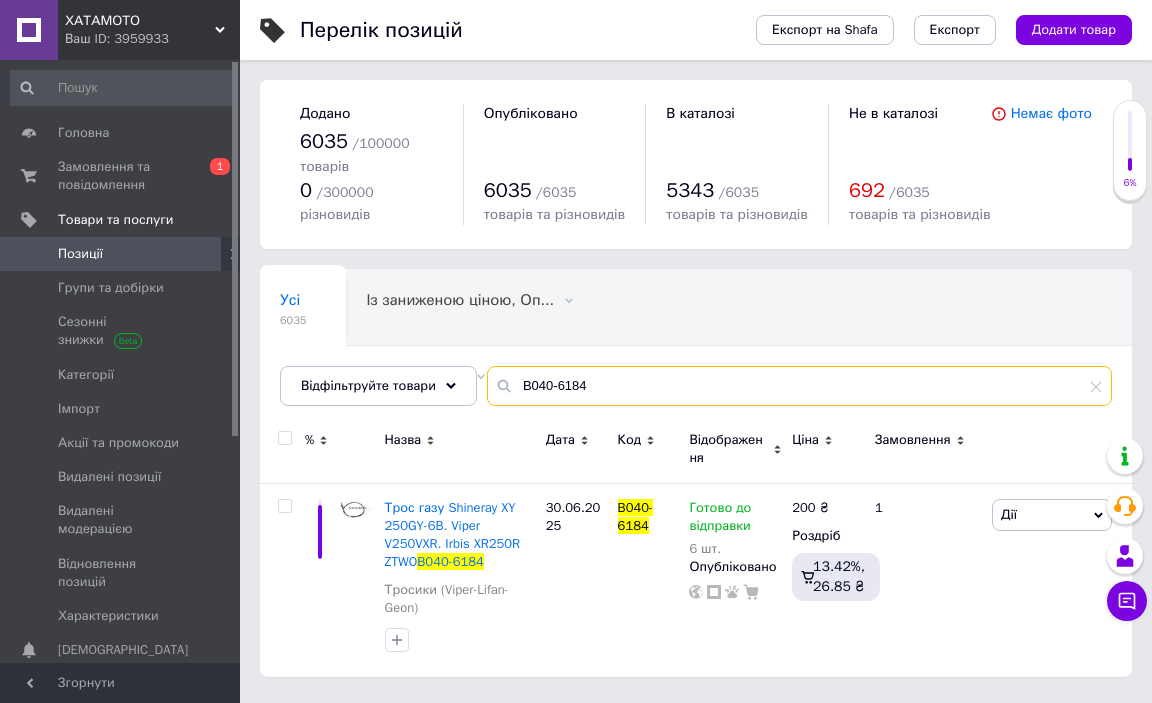 paste on "6-6553" 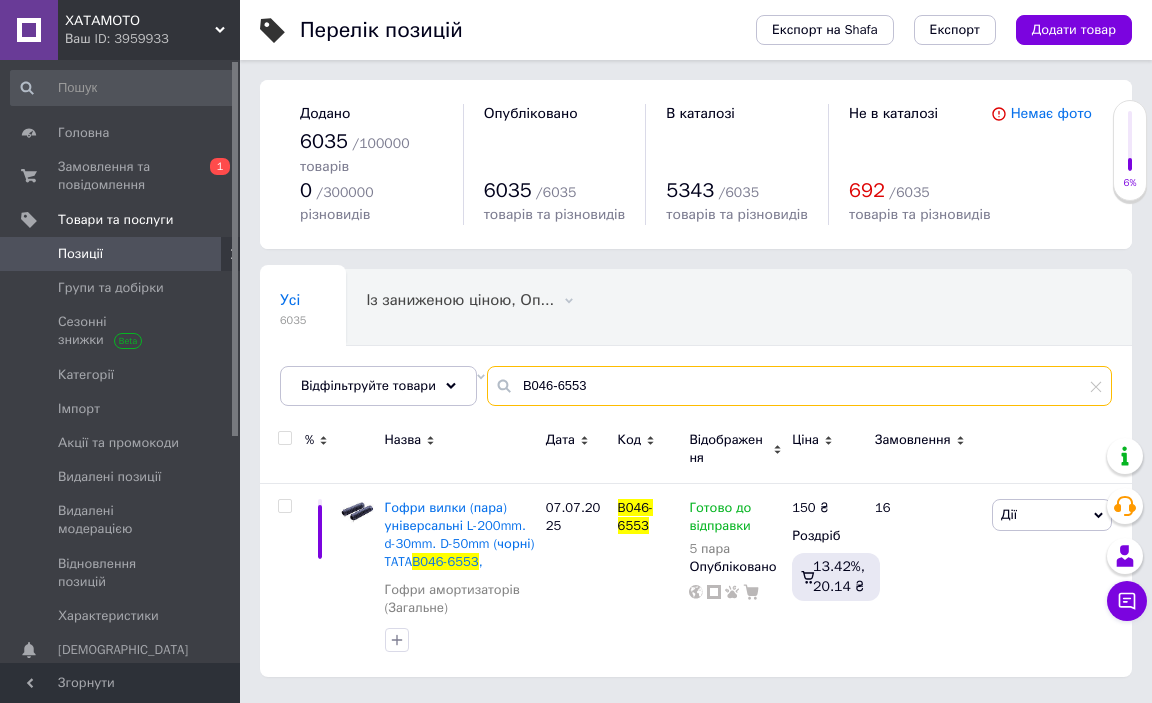 drag, startPoint x: 627, startPoint y: 367, endPoint x: 472, endPoint y: 358, distance: 155.26108 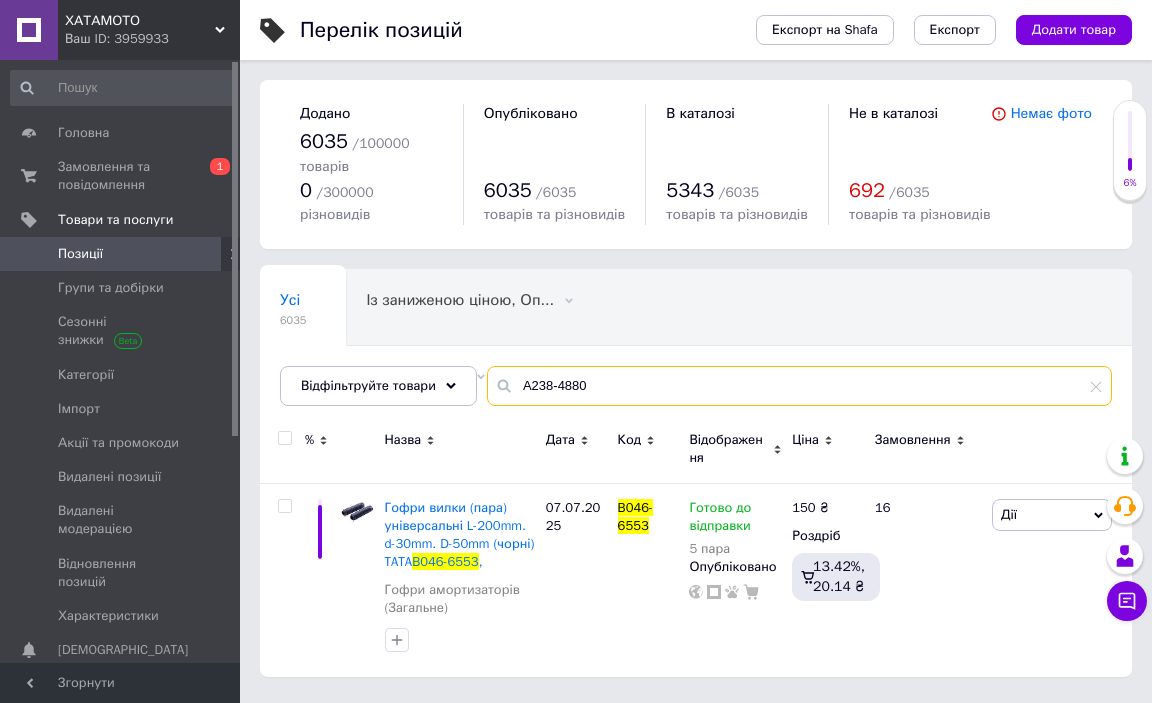 type on "A238-4880" 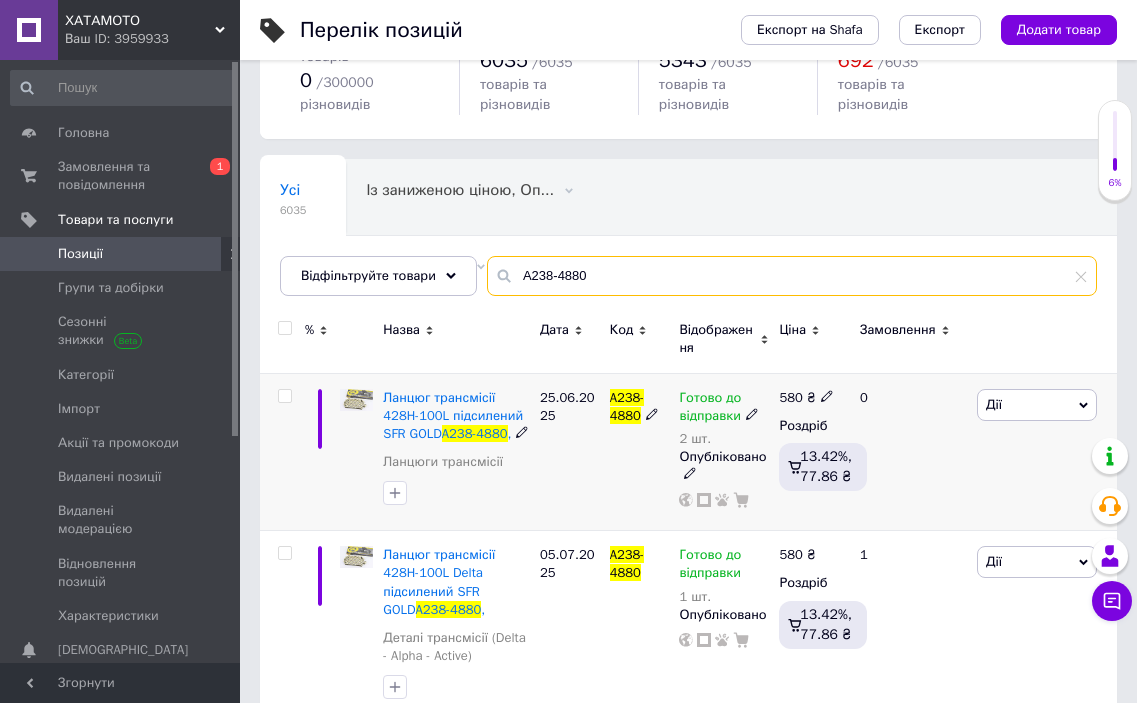 scroll, scrollTop: 113, scrollLeft: 0, axis: vertical 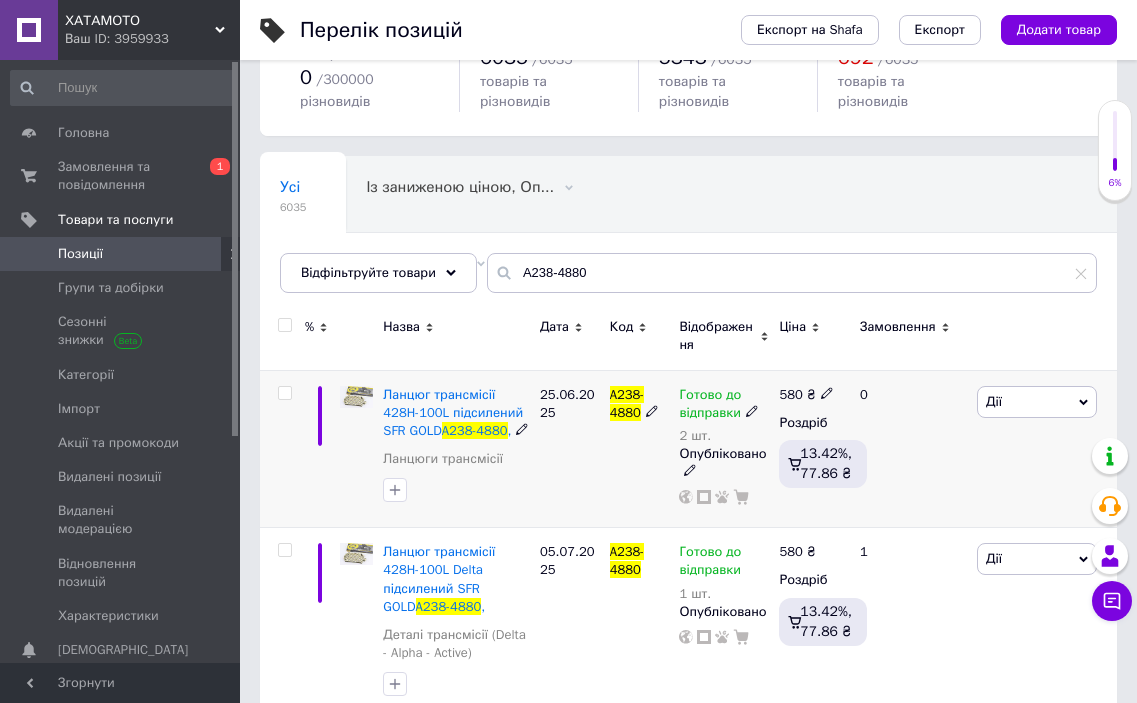 click 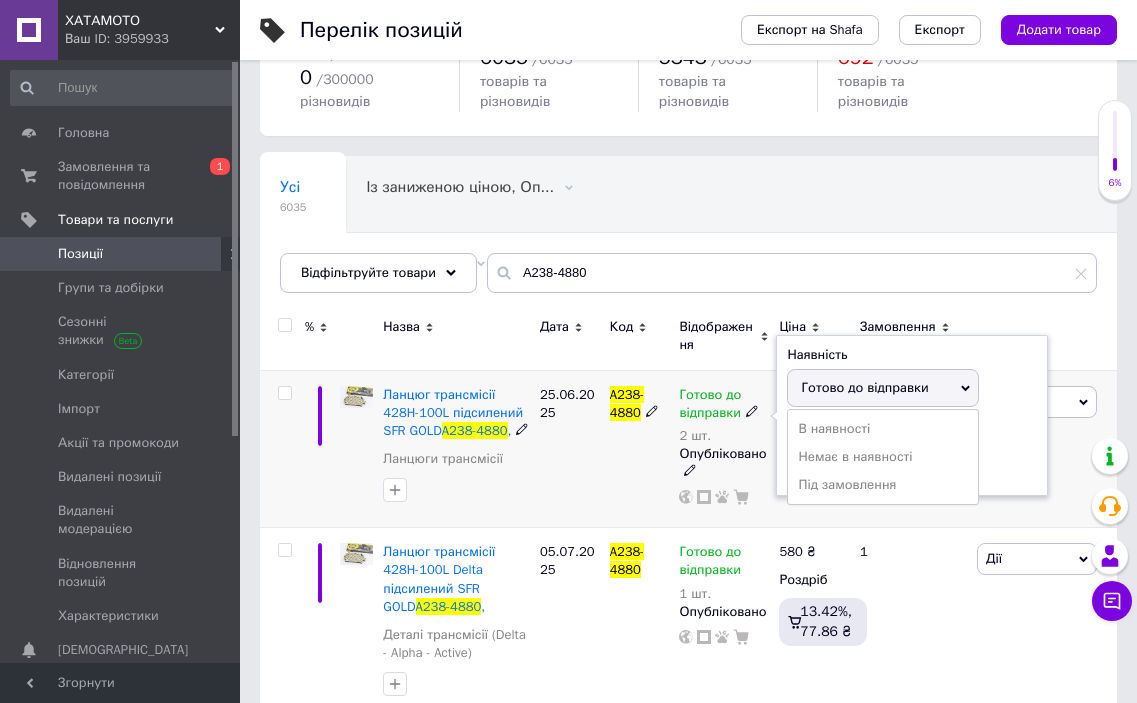 click on "Готово до відправки" at bounding box center [864, 387] 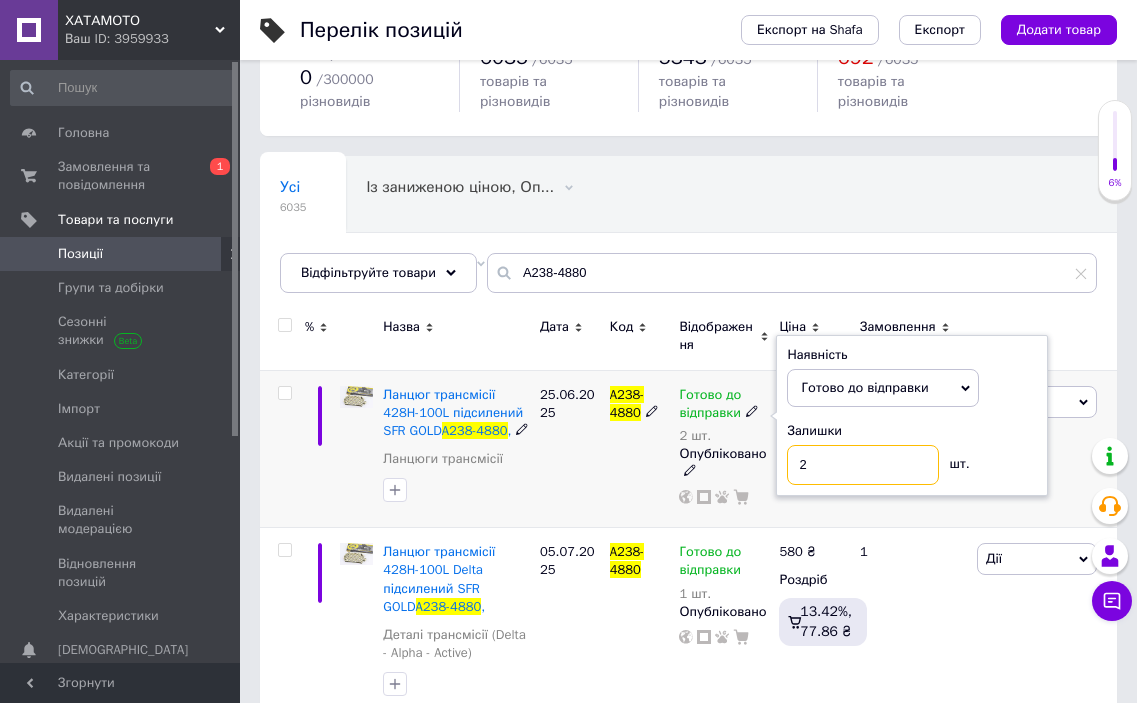 drag, startPoint x: 846, startPoint y: 446, endPoint x: 745, endPoint y: 442, distance: 101.07918 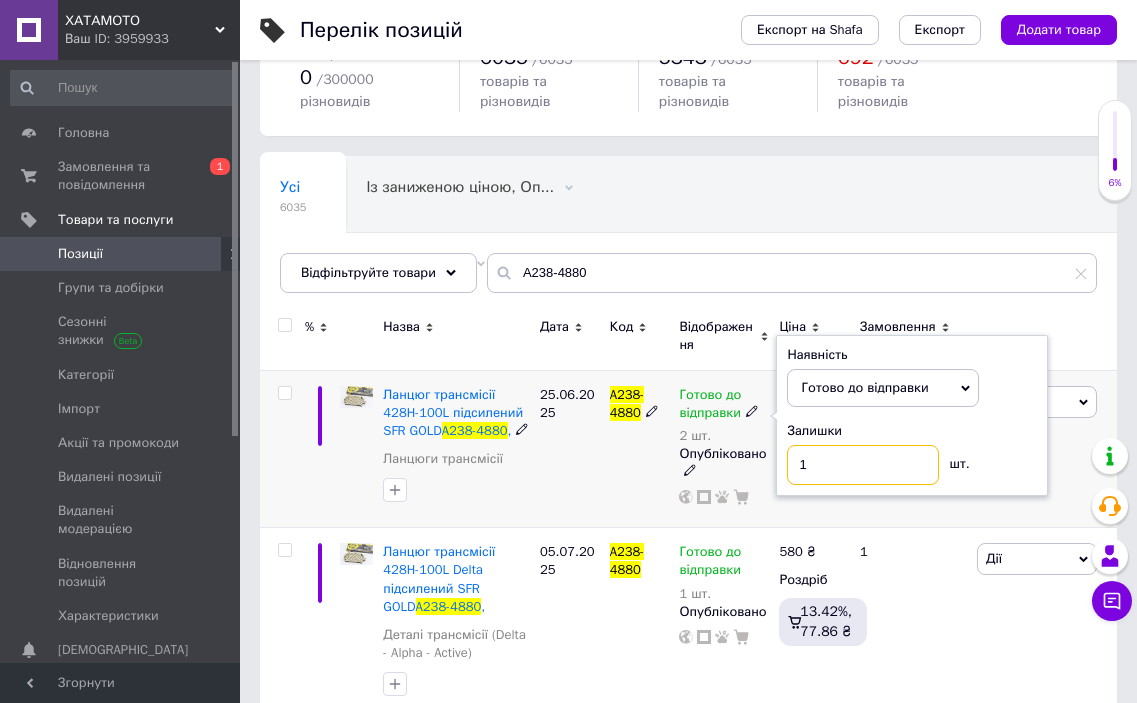 type on "1" 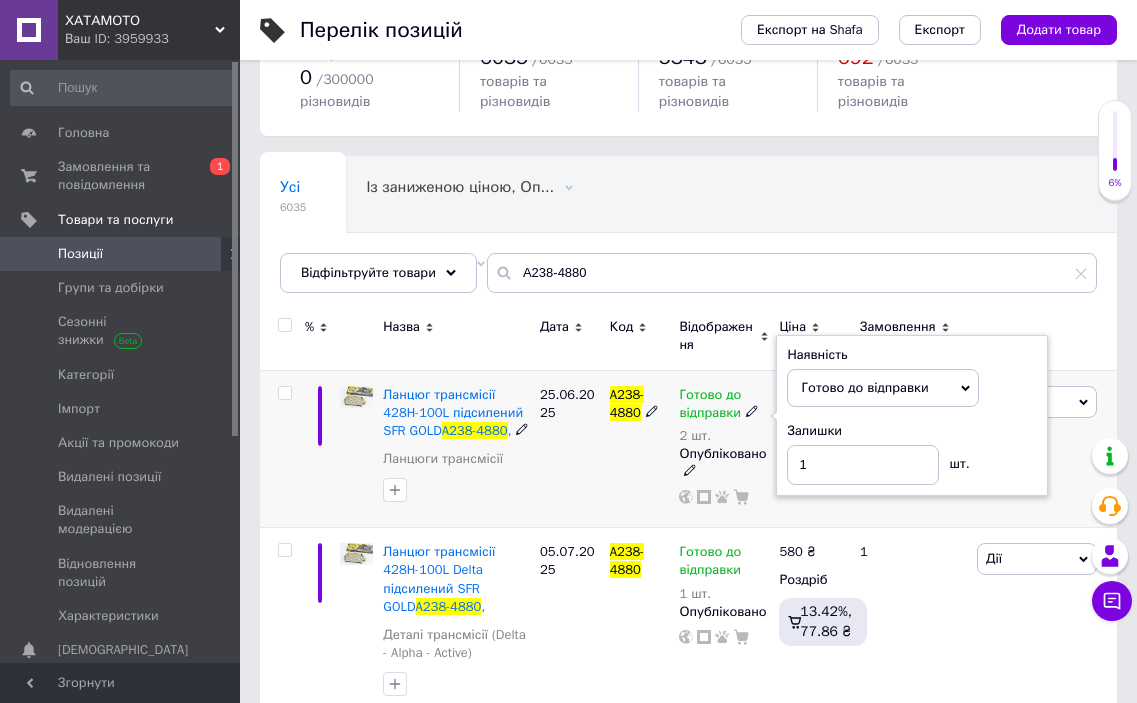 click on "25.06.2025" at bounding box center [570, 449] 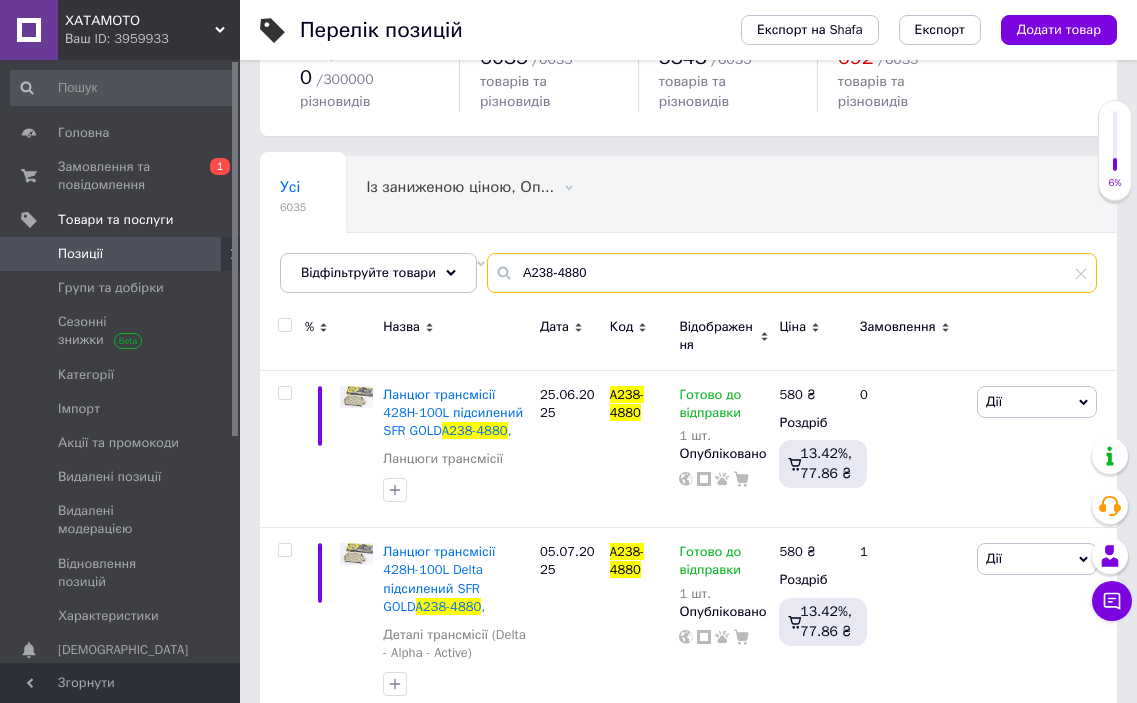 drag, startPoint x: 612, startPoint y: 248, endPoint x: 475, endPoint y: 242, distance: 137.13132 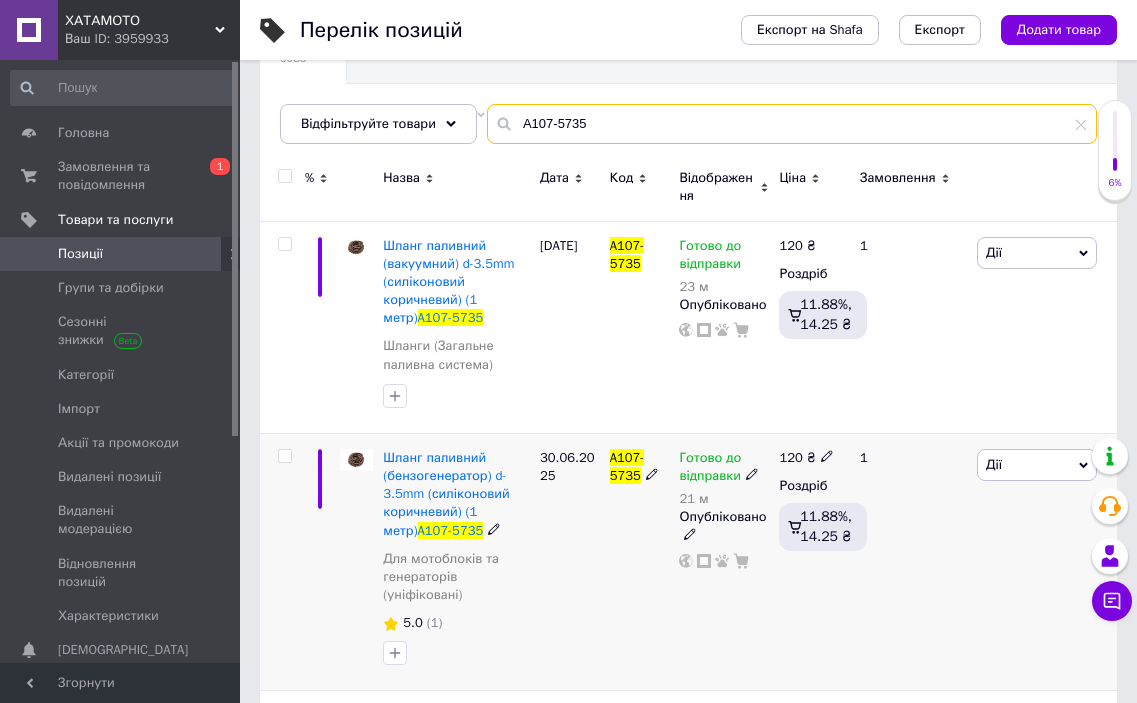 scroll, scrollTop: 313, scrollLeft: 0, axis: vertical 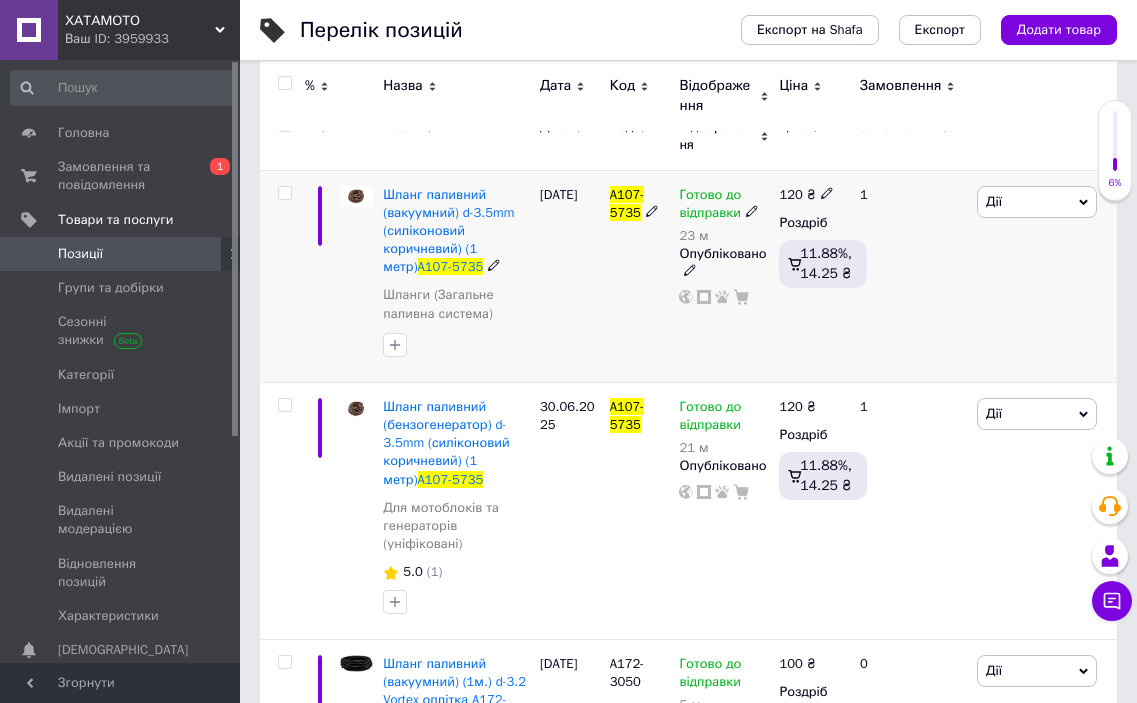 type on "A107-5735" 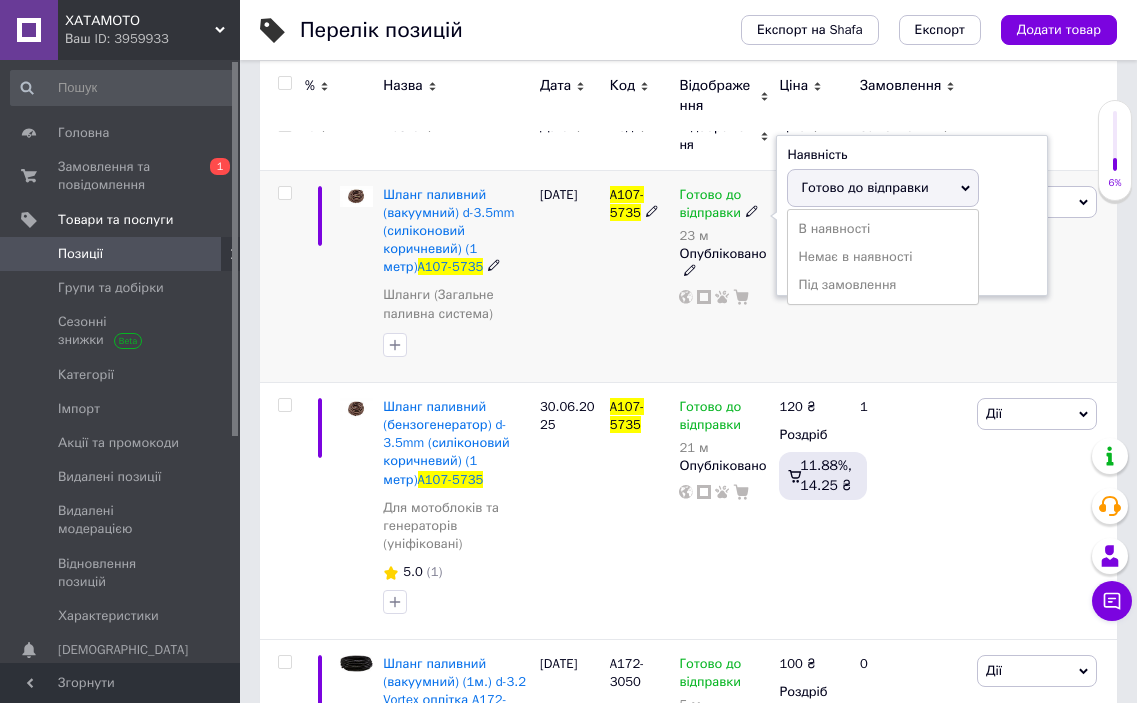 click on "Готово до відправки" at bounding box center (864, 187) 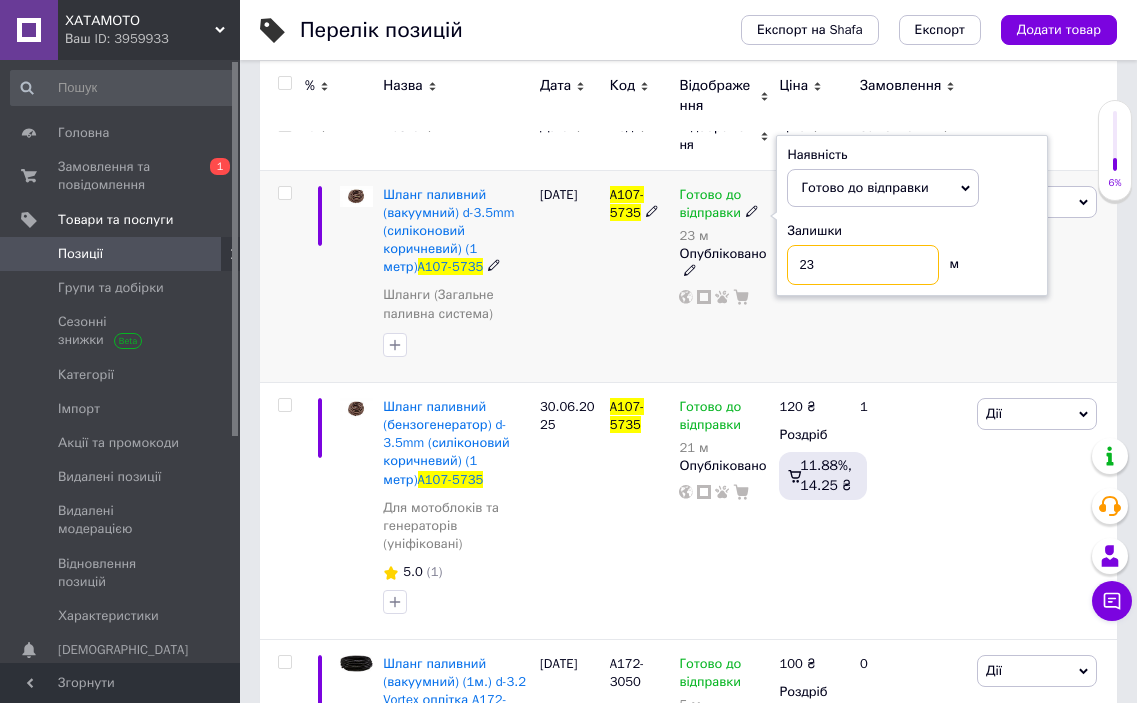 drag, startPoint x: 839, startPoint y: 244, endPoint x: 739, endPoint y: 244, distance: 100 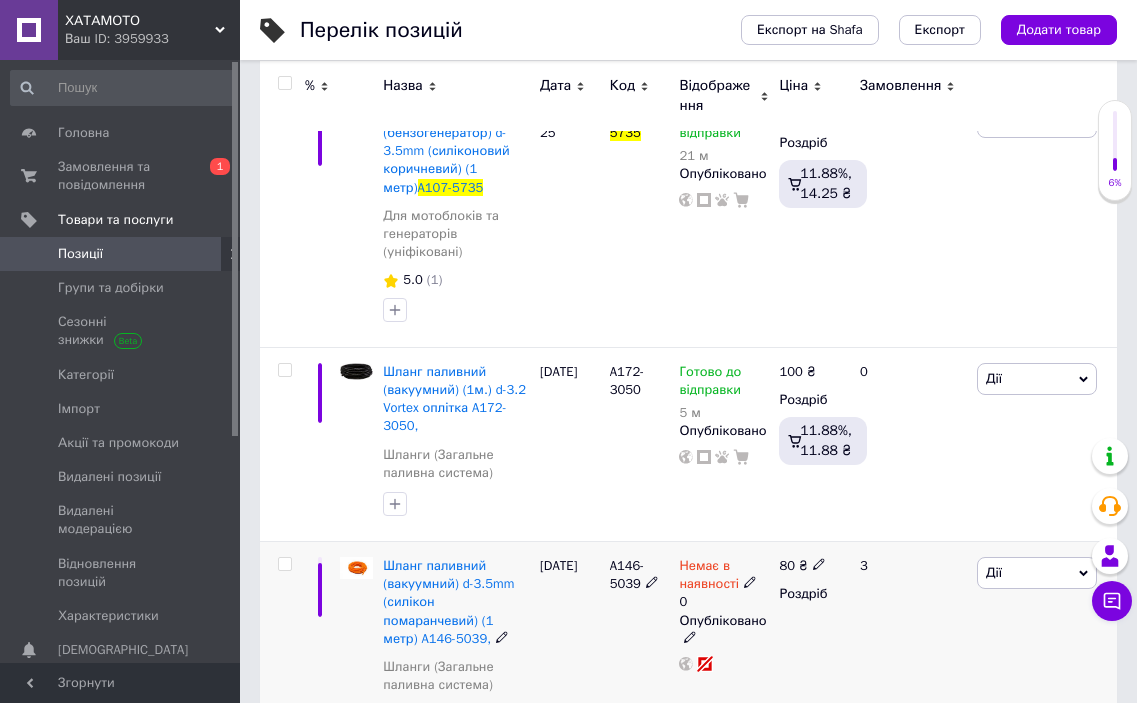 scroll, scrollTop: 613, scrollLeft: 0, axis: vertical 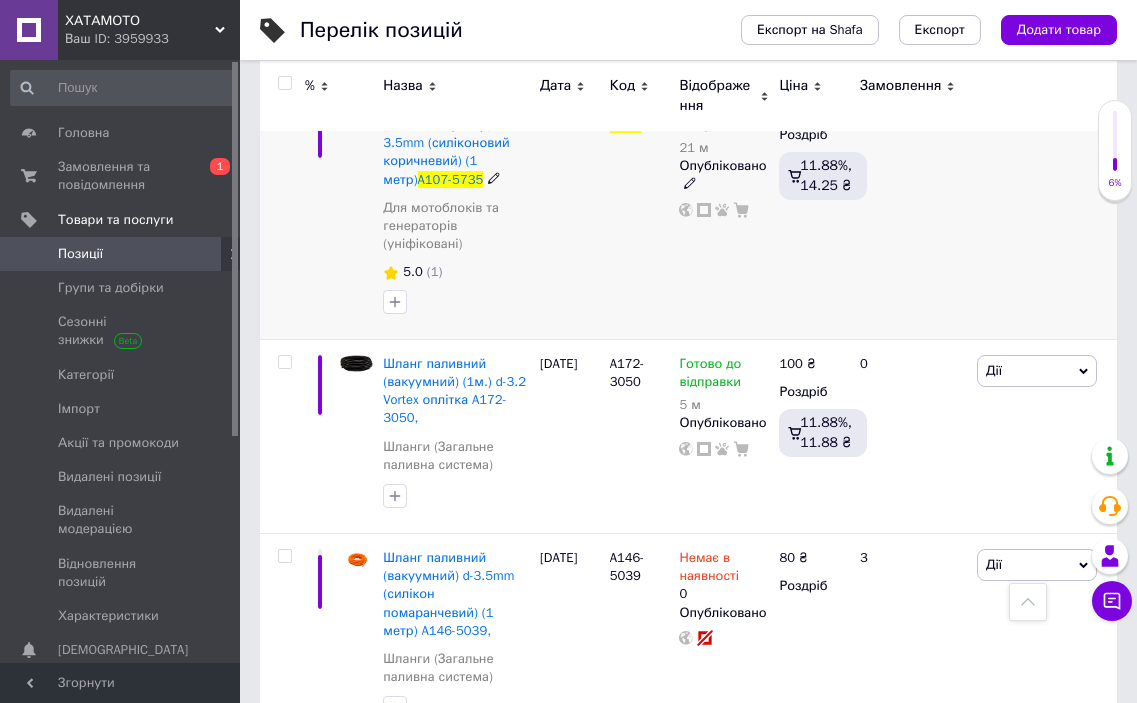 type on "21" 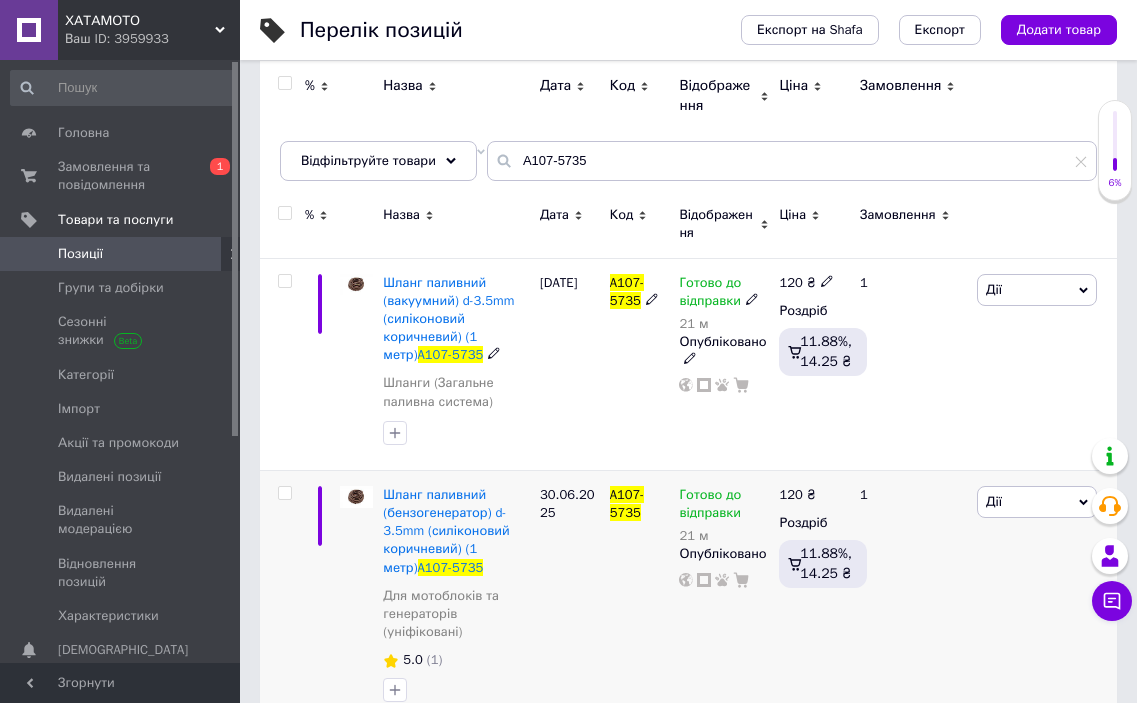 scroll, scrollTop: 213, scrollLeft: 0, axis: vertical 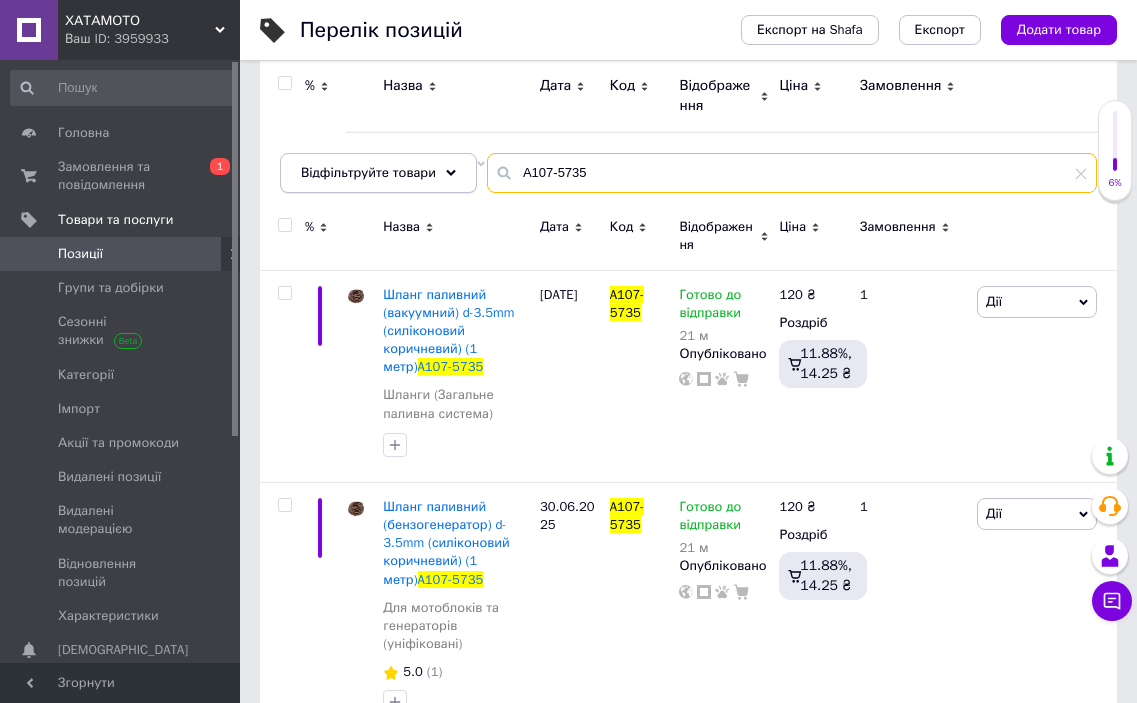 drag, startPoint x: 623, startPoint y: 162, endPoint x: 464, endPoint y: 138, distance: 160.80112 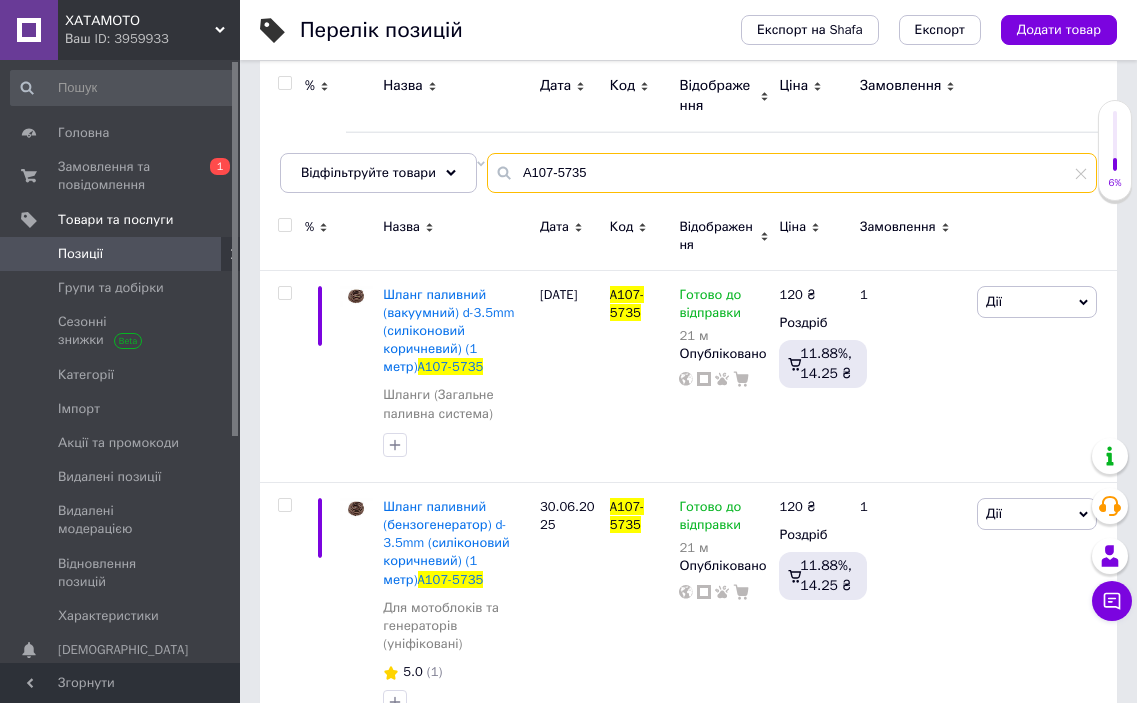 paste on "73-5878" 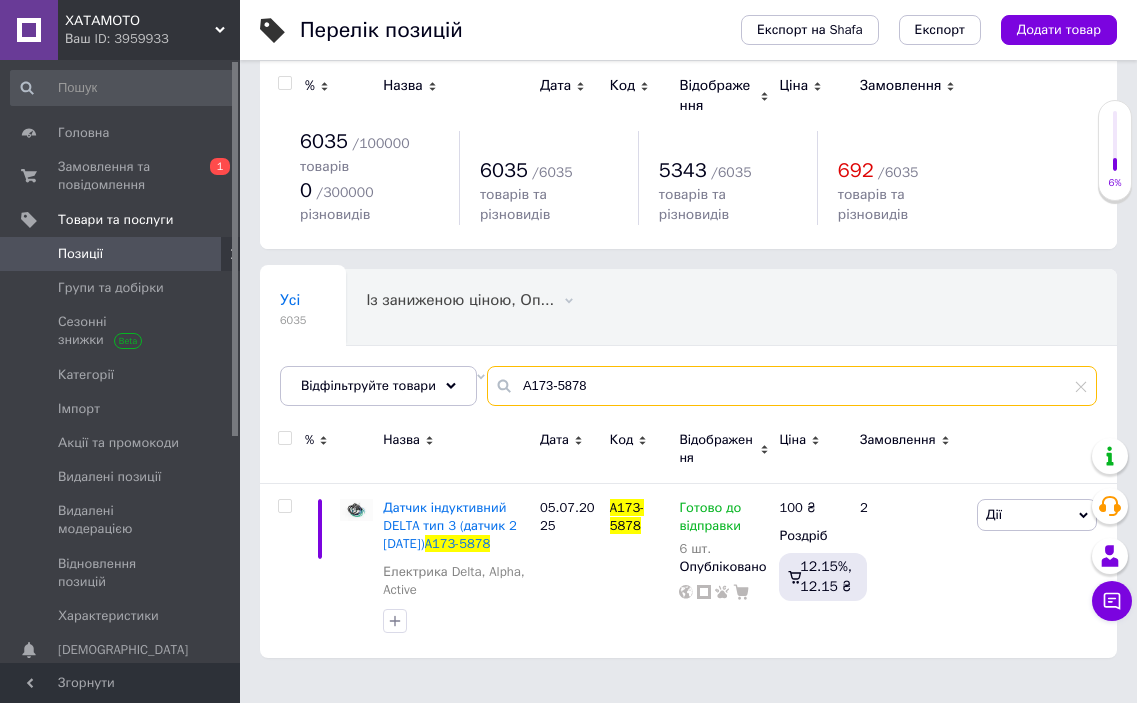 scroll, scrollTop: 0, scrollLeft: 0, axis: both 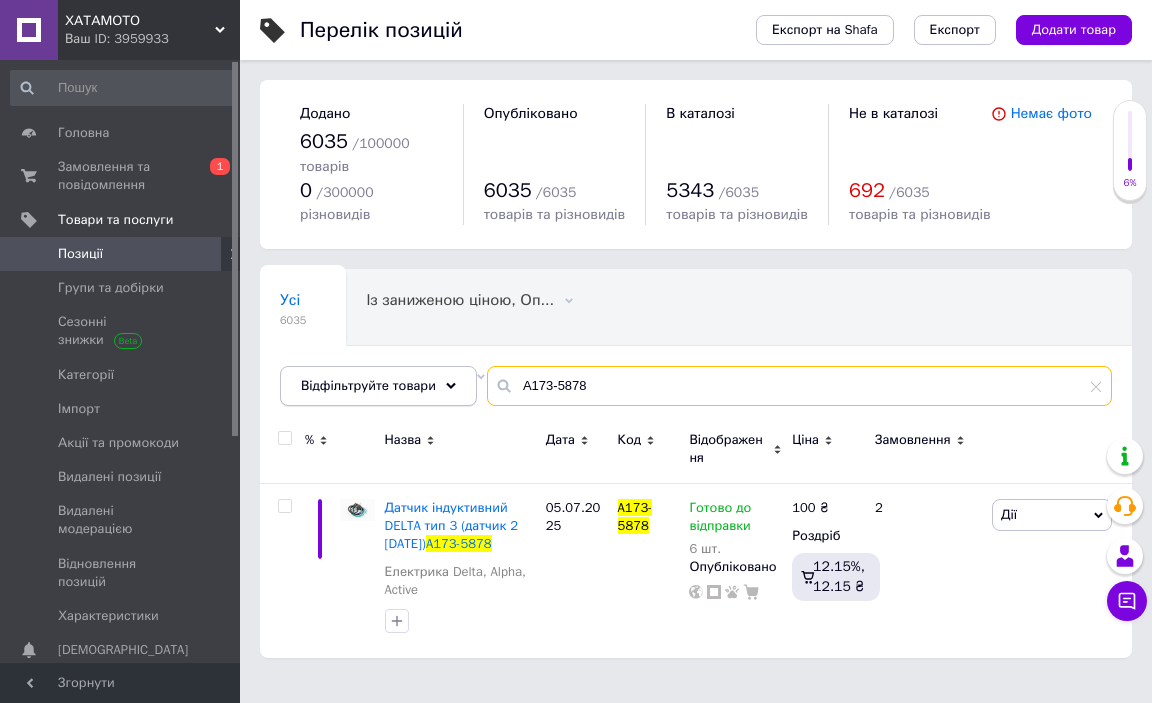 drag, startPoint x: 600, startPoint y: 361, endPoint x: 459, endPoint y: 351, distance: 141.35417 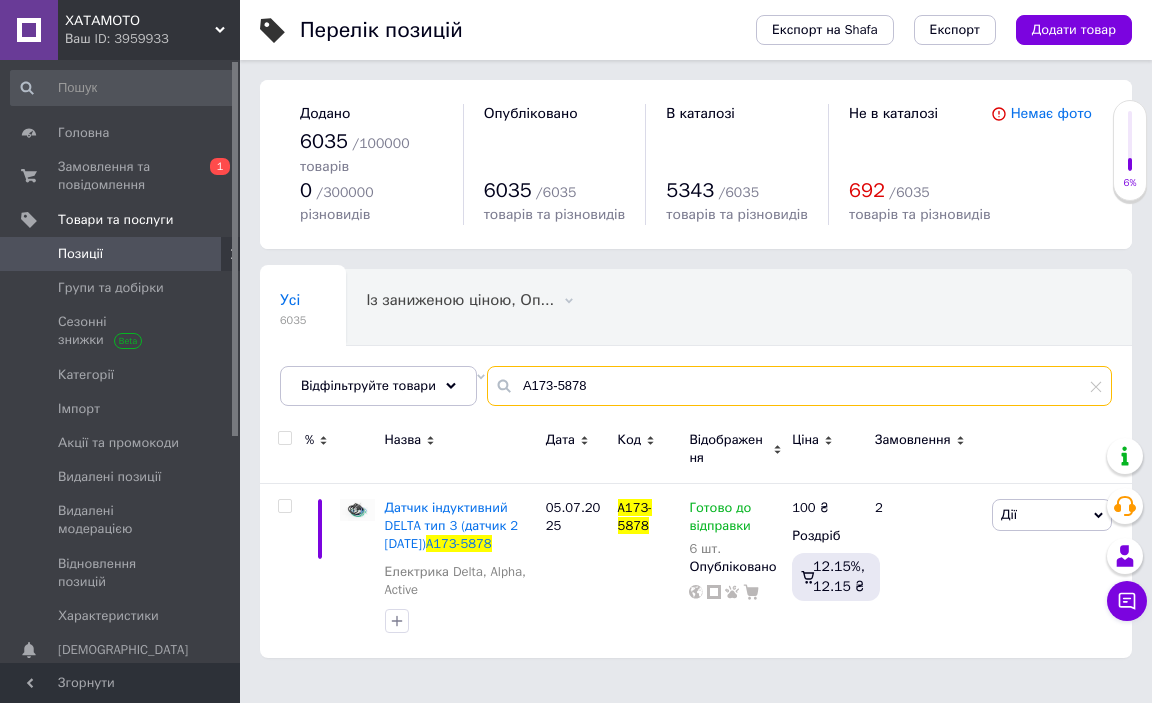 paste on "310-2470" 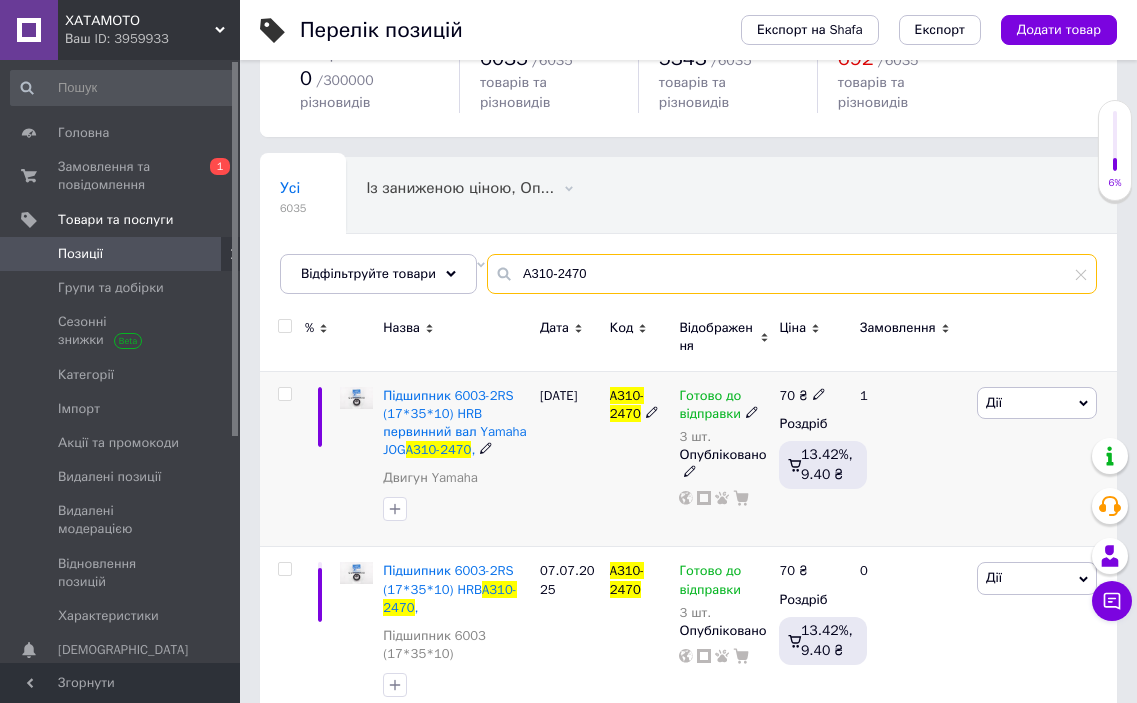 scroll, scrollTop: 131, scrollLeft: 0, axis: vertical 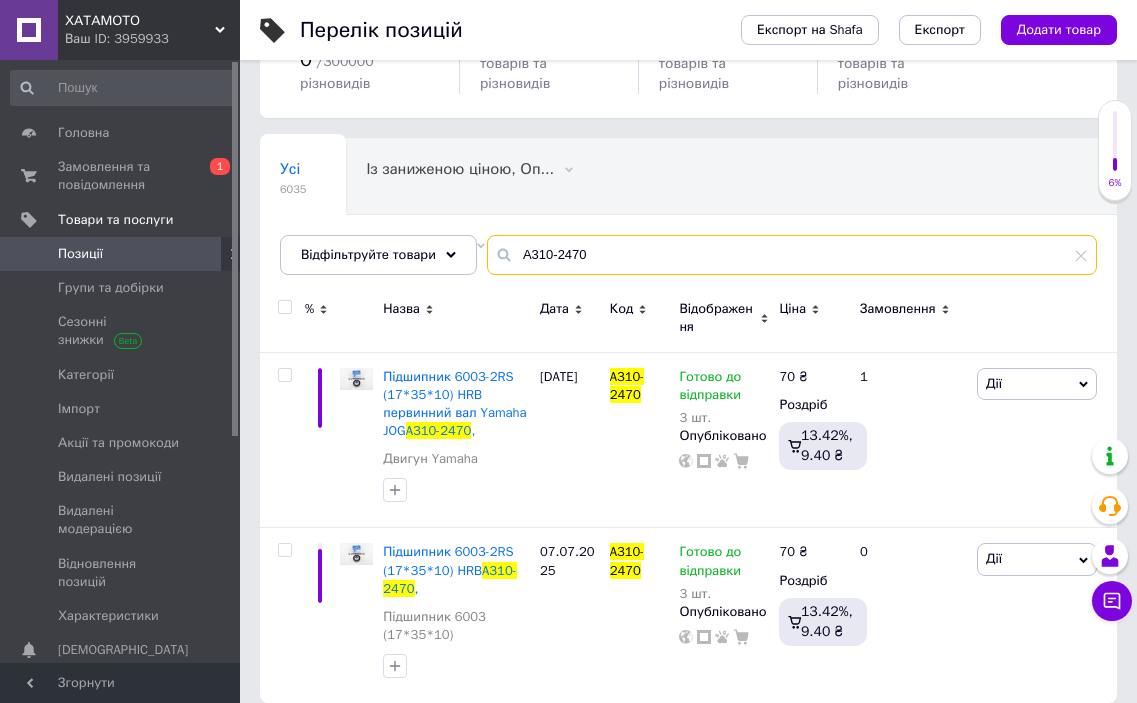 type on "A310-2470" 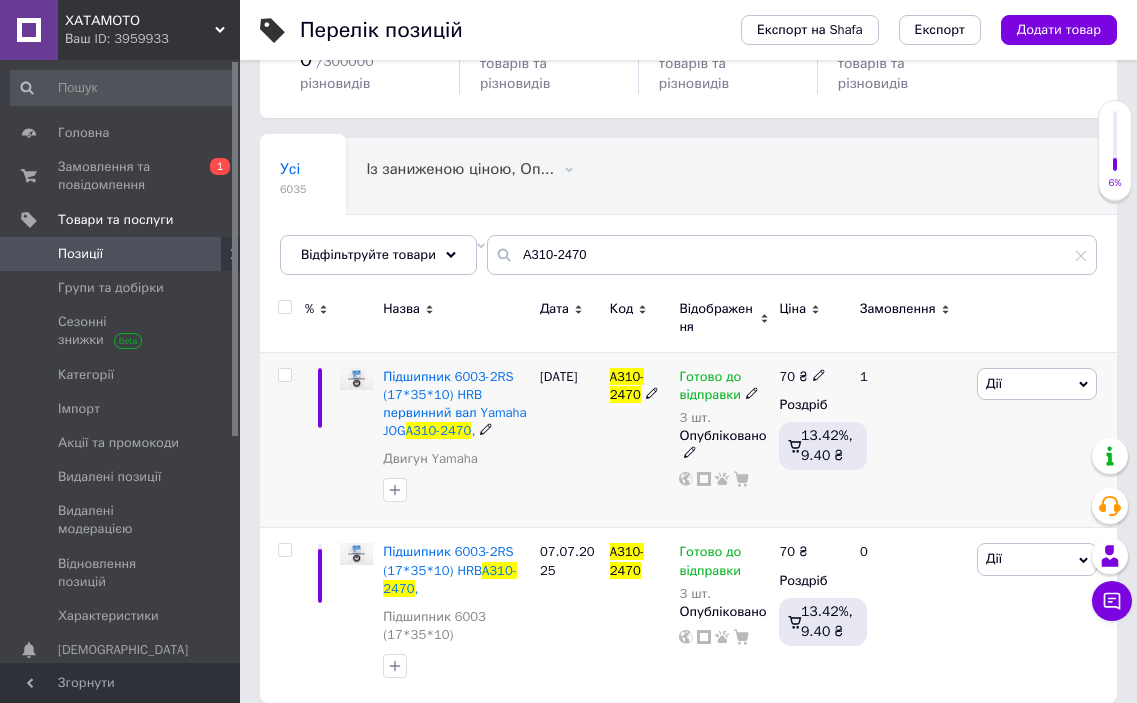 click 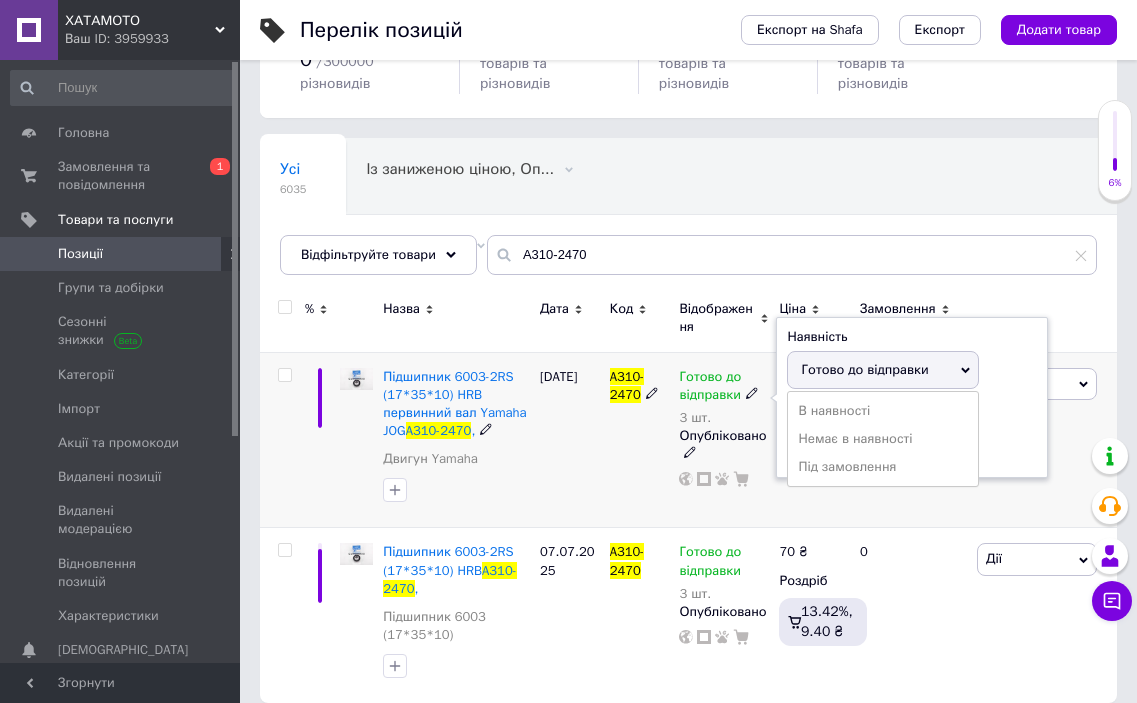 click on "Готово до відправки" at bounding box center [864, 369] 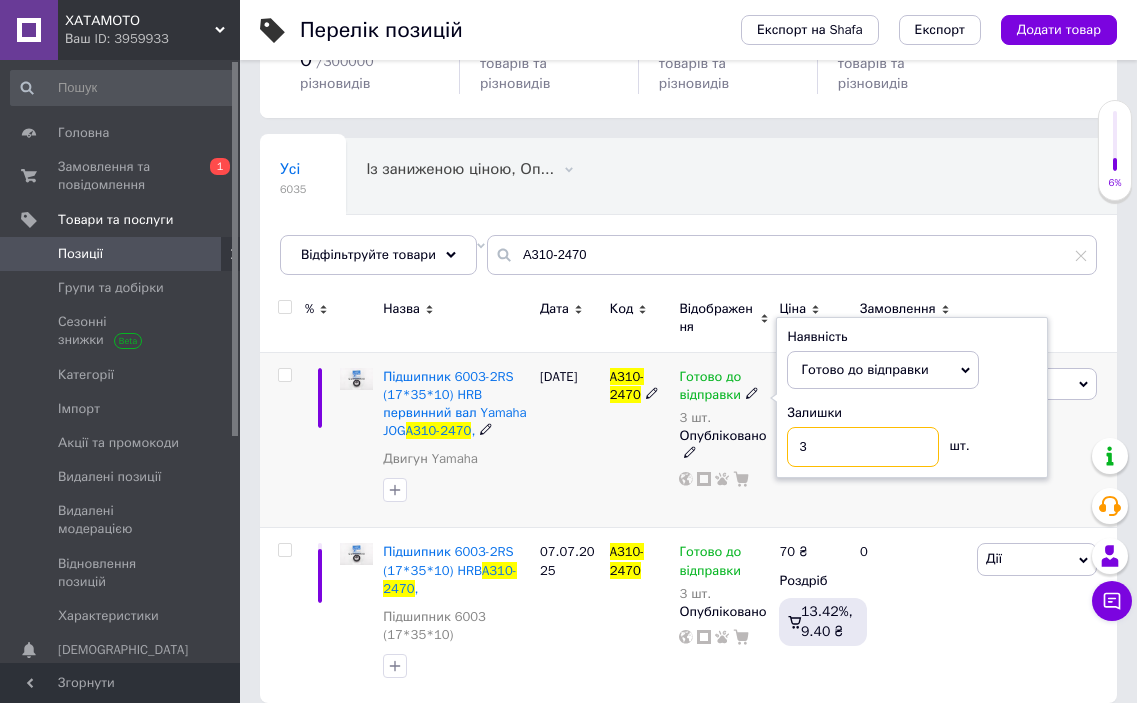 drag, startPoint x: 845, startPoint y: 429, endPoint x: 718, endPoint y: 421, distance: 127.25172 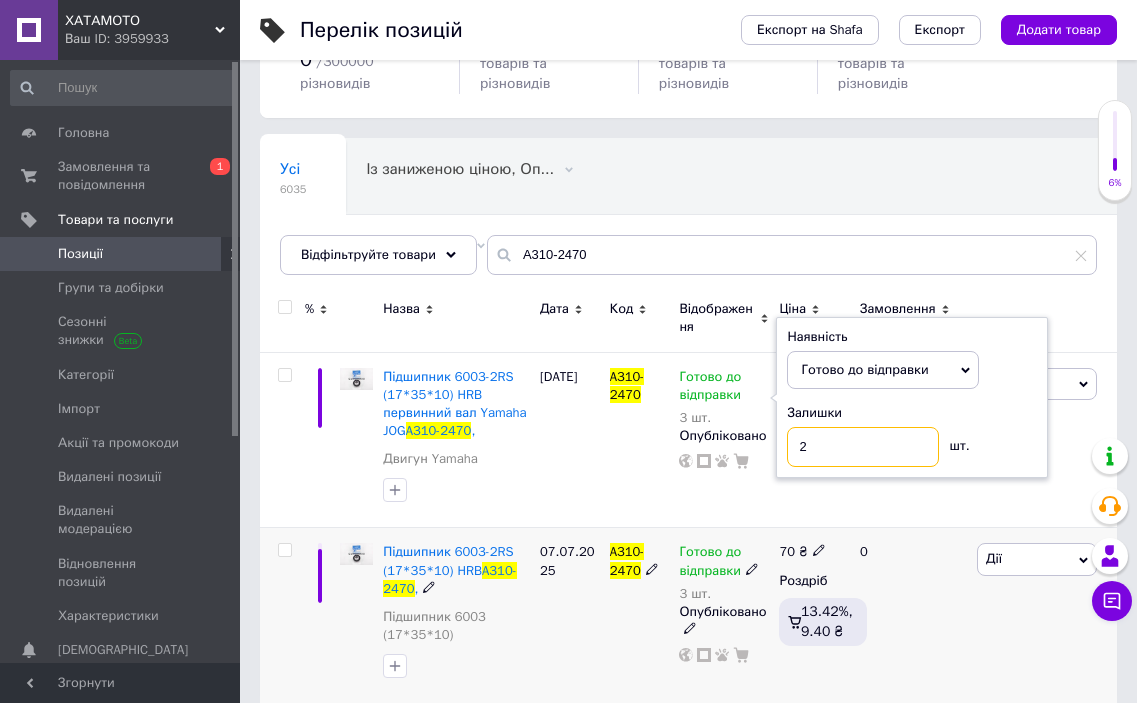 type on "2" 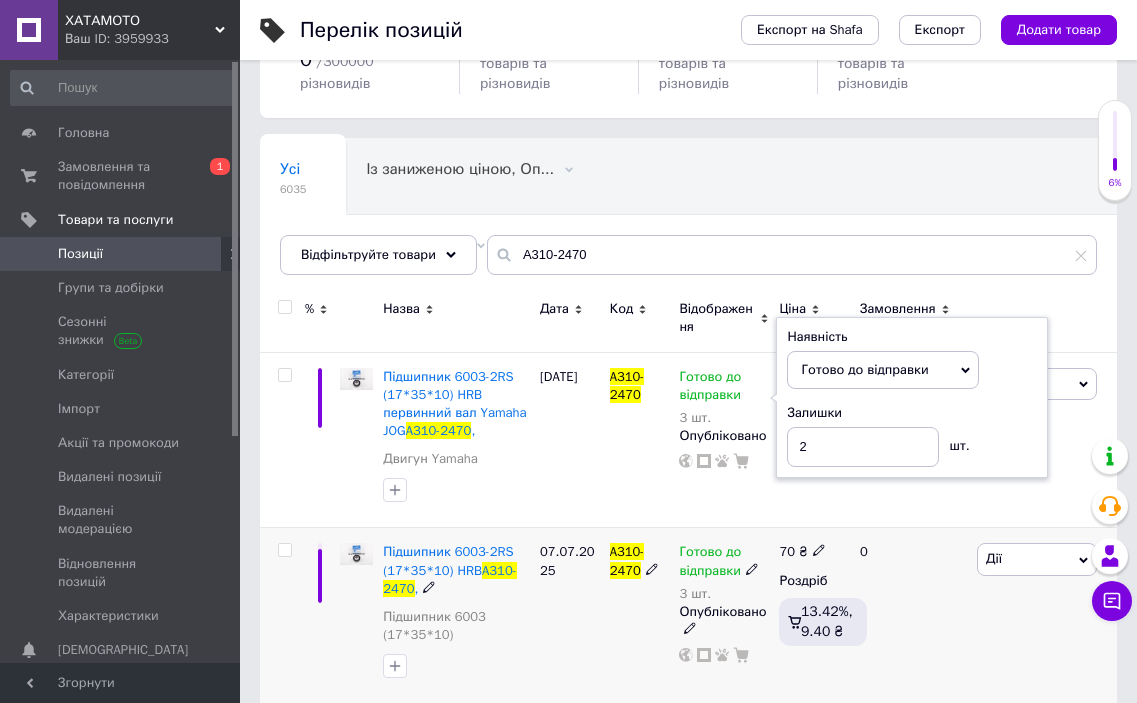 click at bounding box center [752, 568] 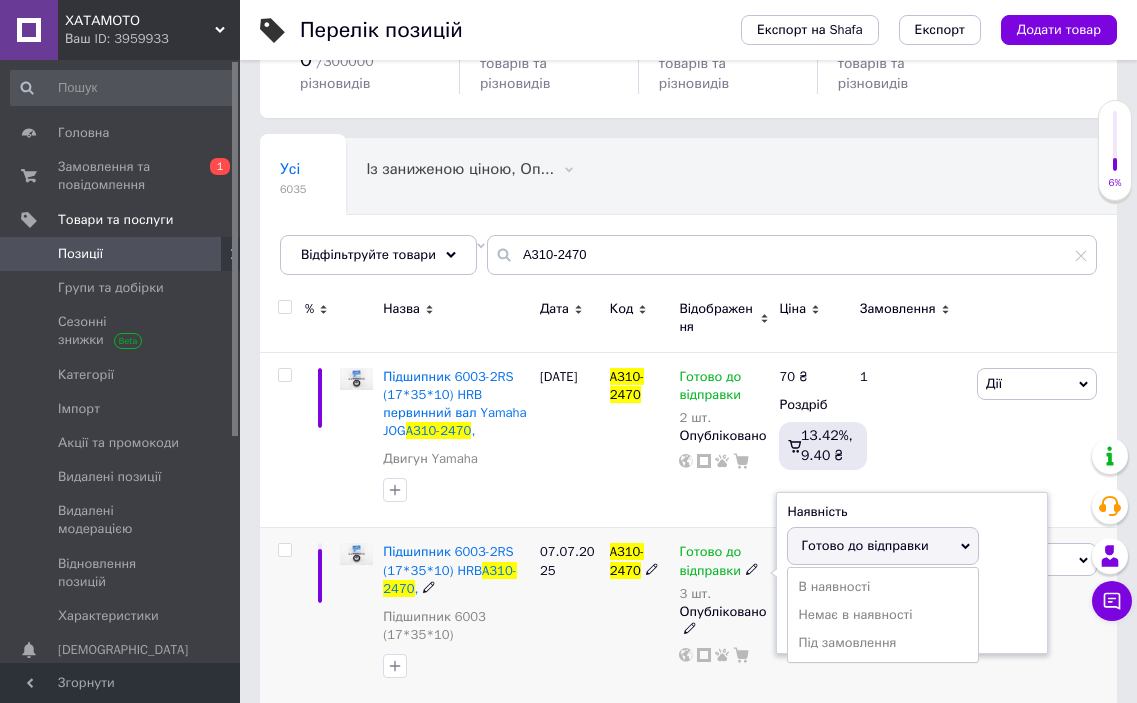 click on "Готово до відправки" at bounding box center (864, 545) 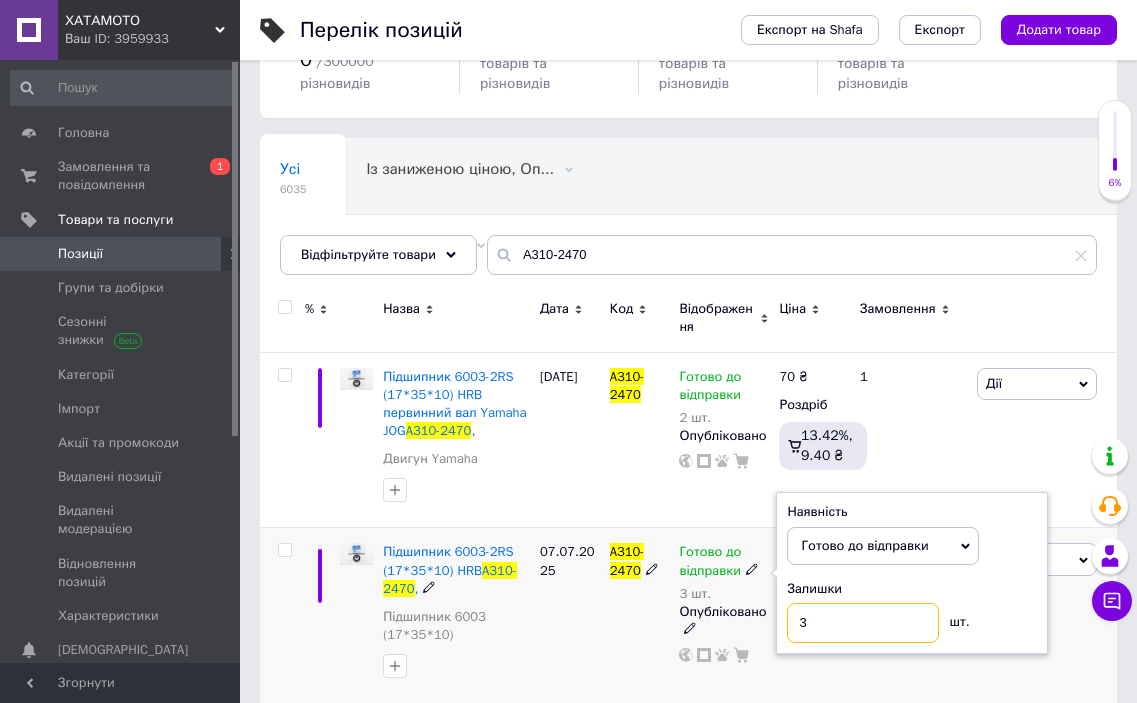 drag, startPoint x: 839, startPoint y: 611, endPoint x: 760, endPoint y: 603, distance: 79.40403 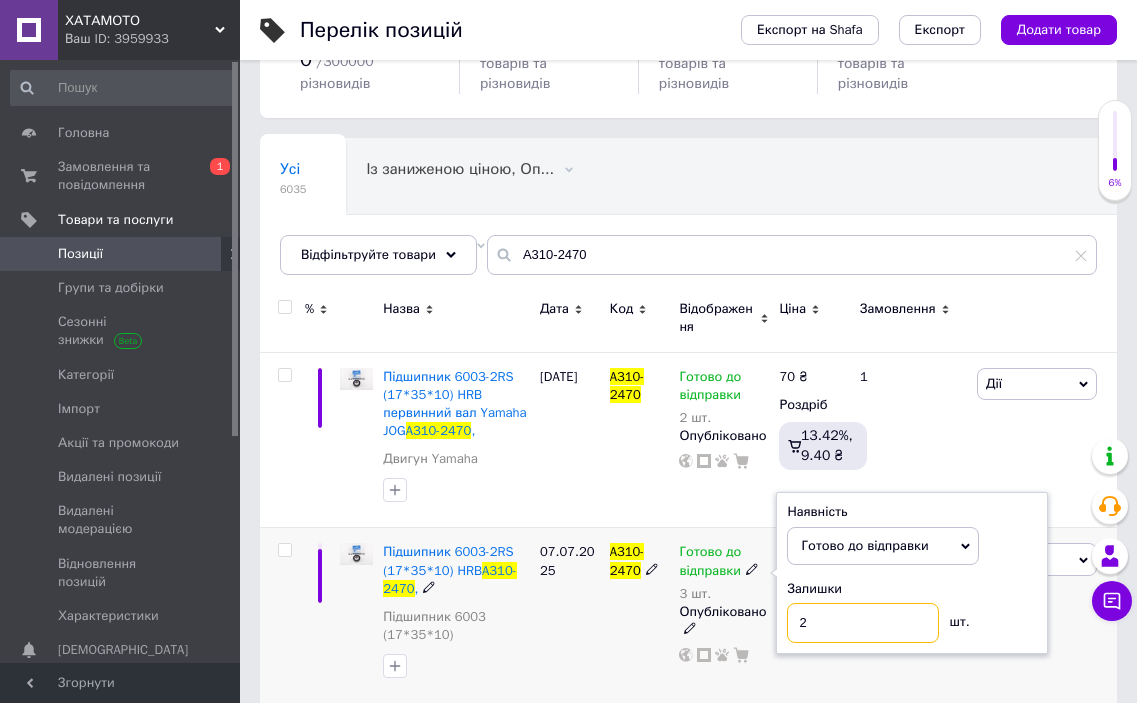 type on "2" 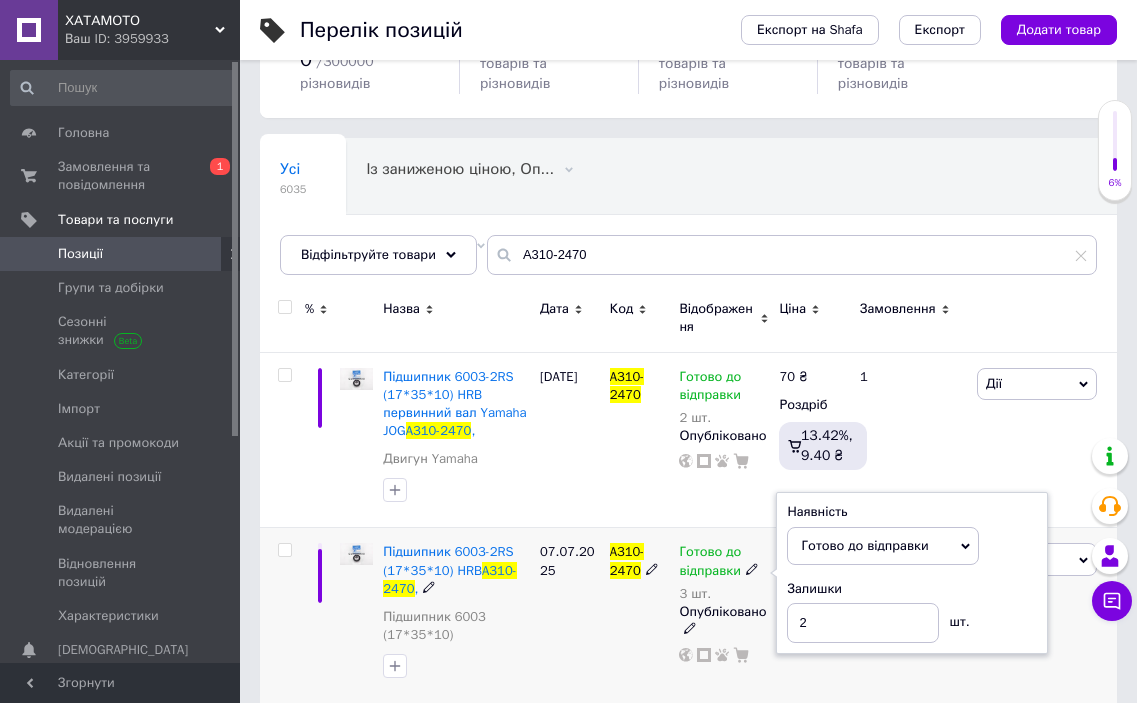 click on "A310-2470" at bounding box center (640, 615) 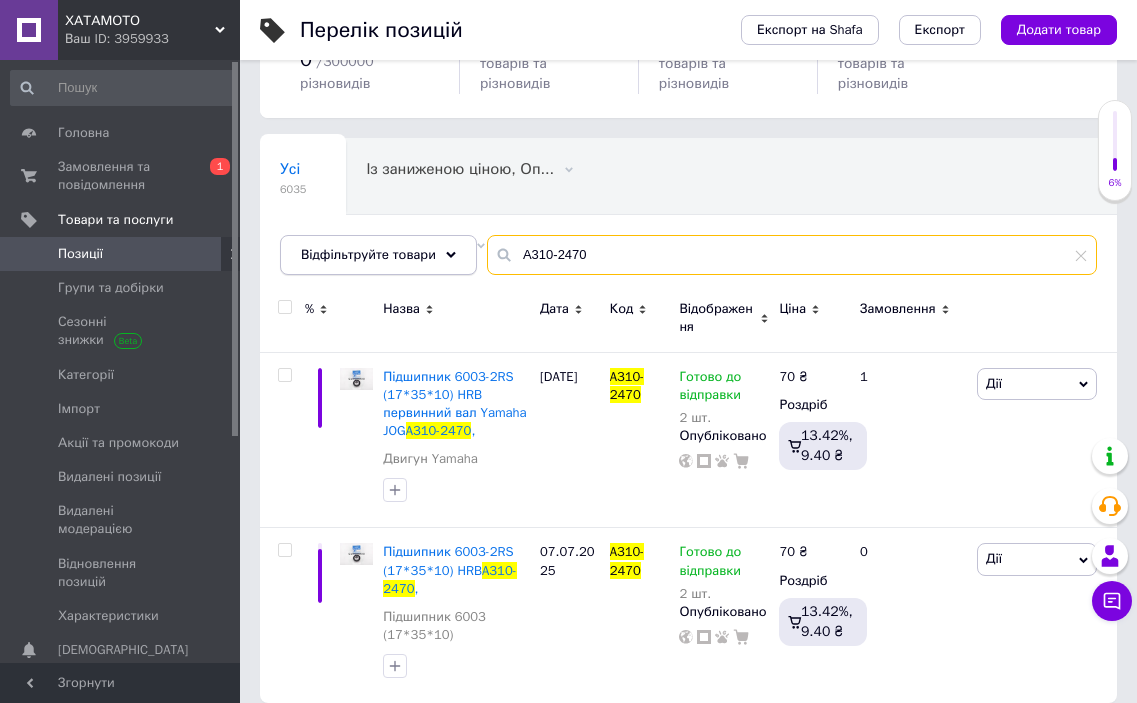 drag, startPoint x: 590, startPoint y: 224, endPoint x: 431, endPoint y: 225, distance: 159.00314 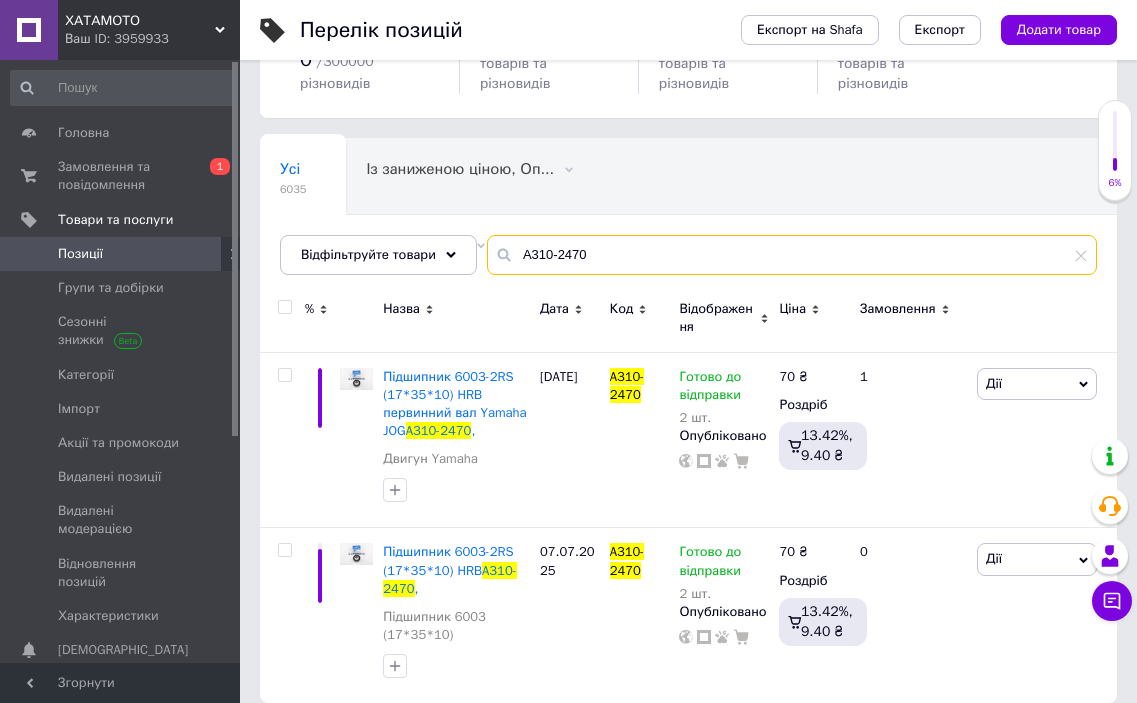 paste on "K154-0830" 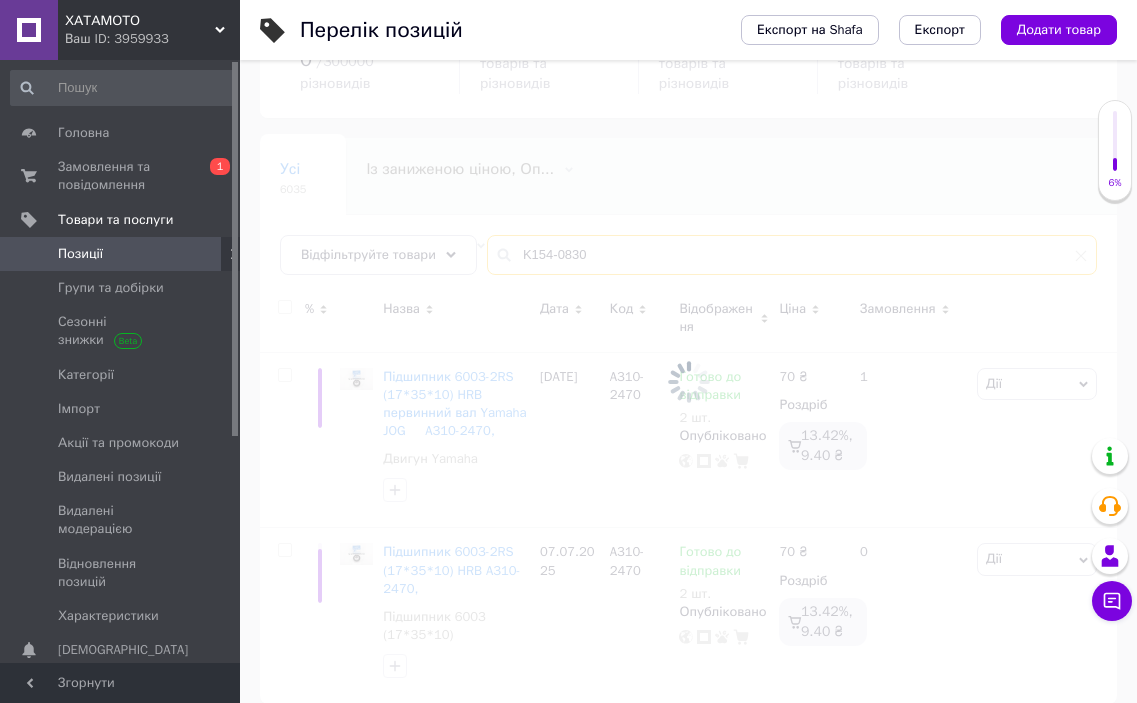 type on "K154-0830" 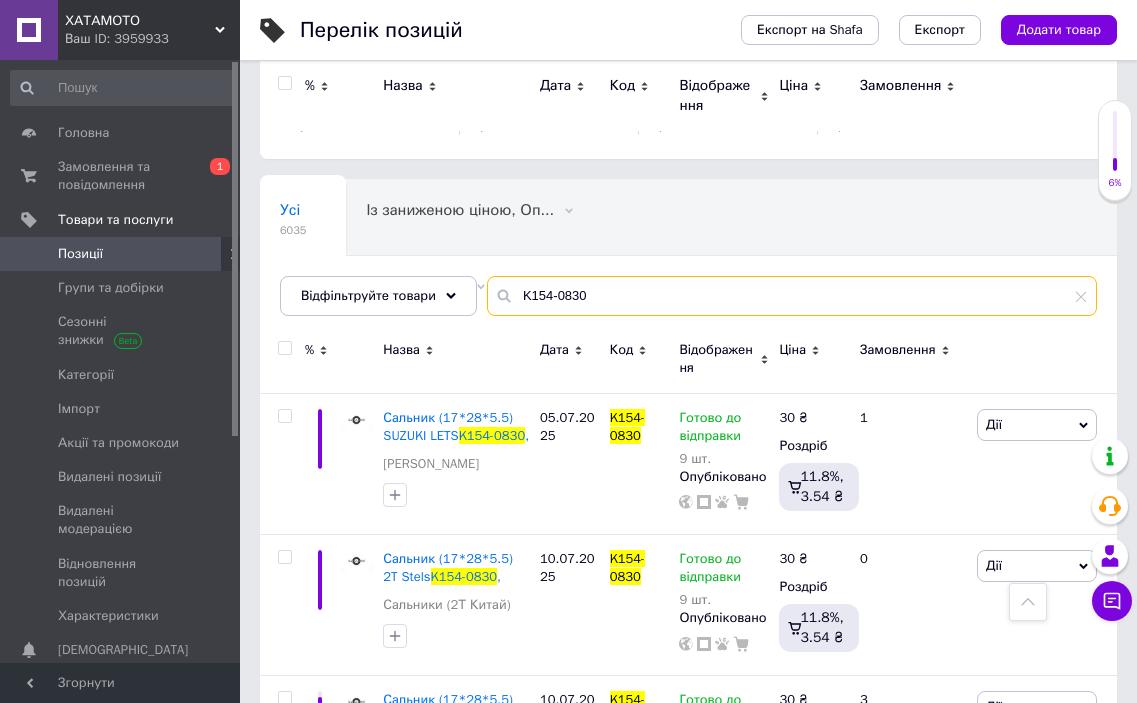 scroll, scrollTop: 71, scrollLeft: 0, axis: vertical 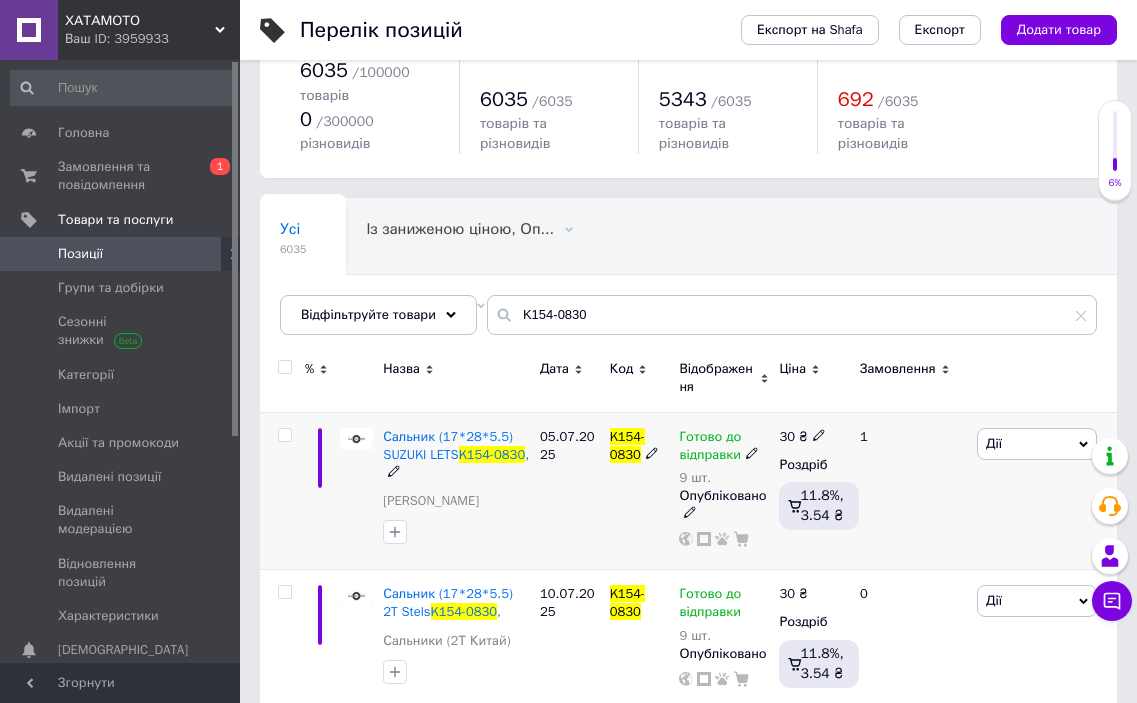click 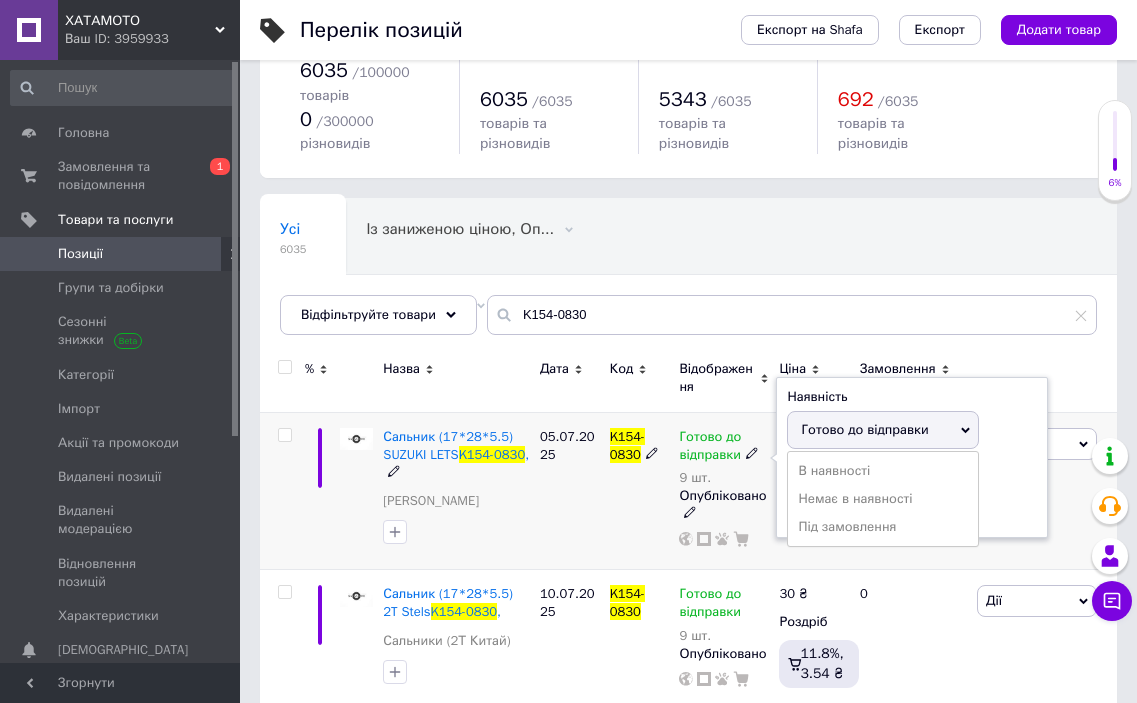 click on "Готово до відправки" at bounding box center [864, 429] 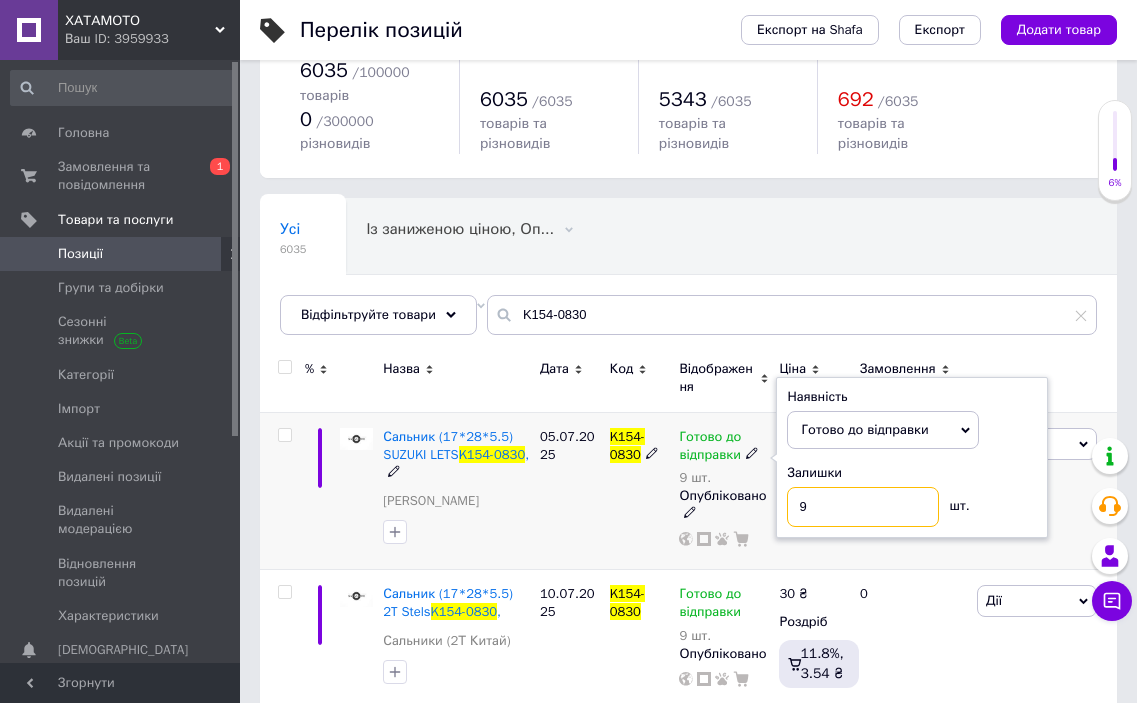 drag, startPoint x: 847, startPoint y: 500, endPoint x: 709, endPoint y: 492, distance: 138.23169 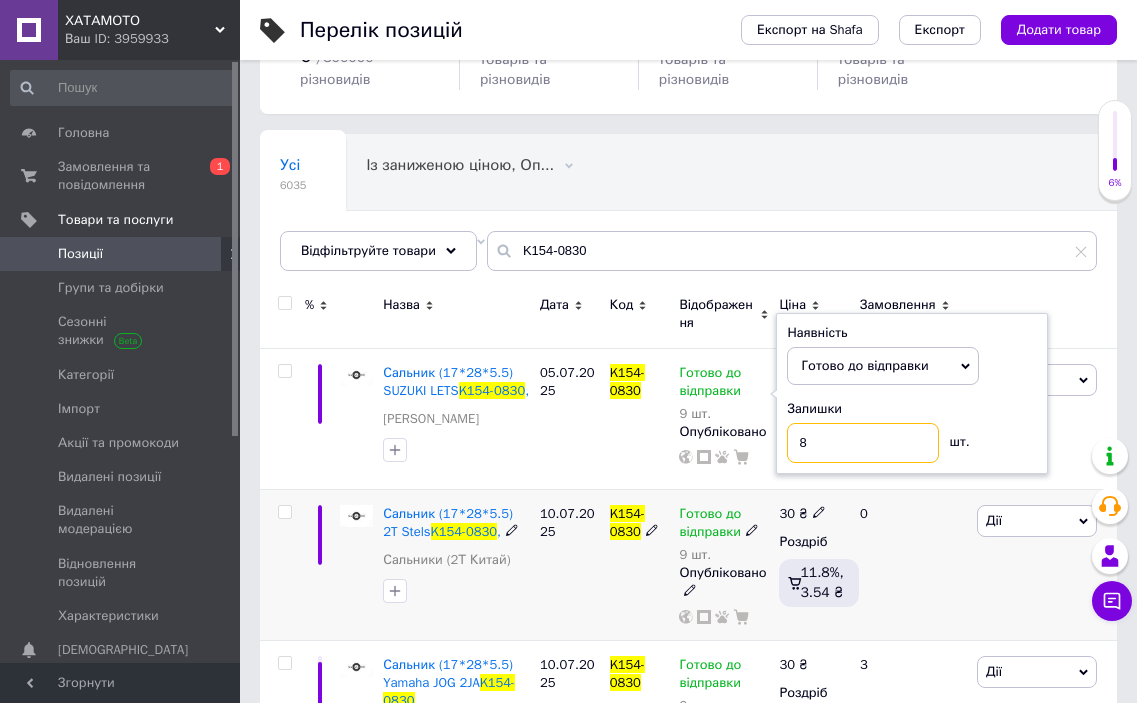 scroll, scrollTop: 171, scrollLeft: 0, axis: vertical 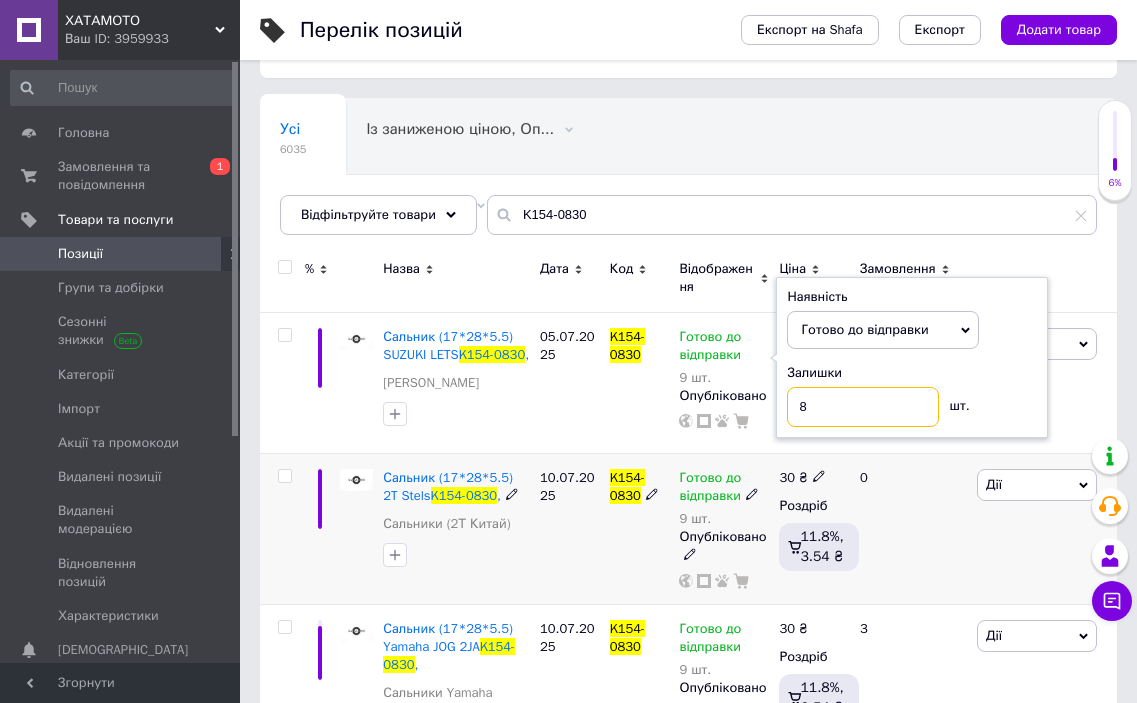 type on "8" 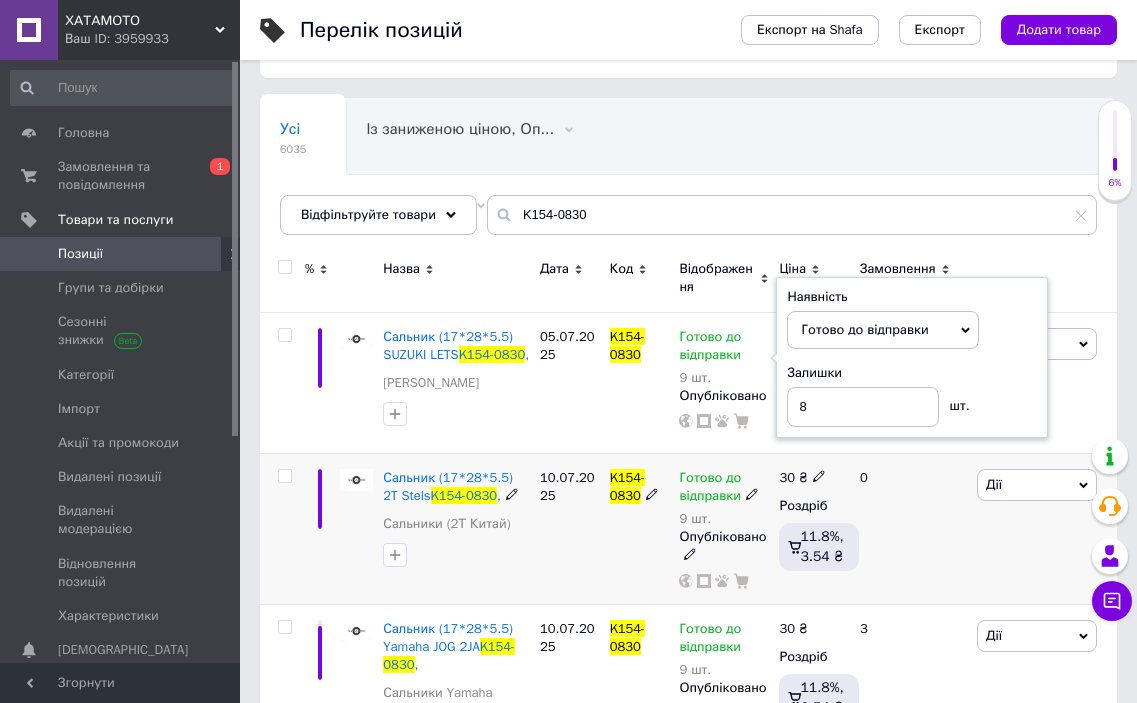 click 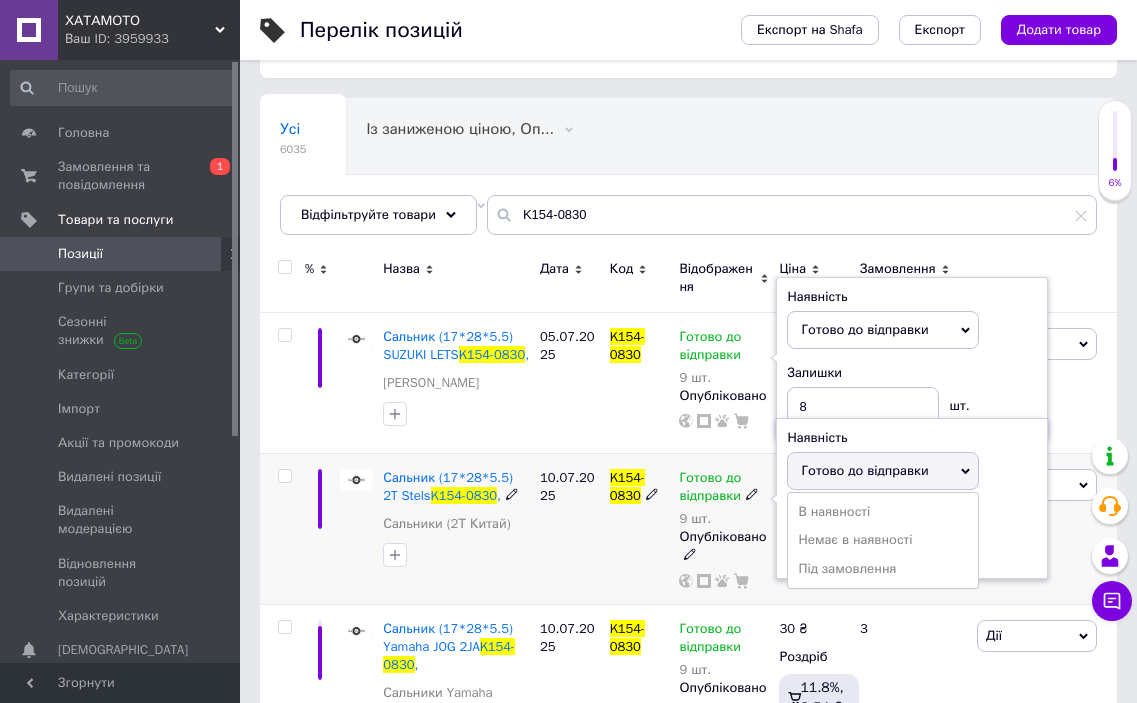 click on "Готово до відправки" at bounding box center [883, 471] 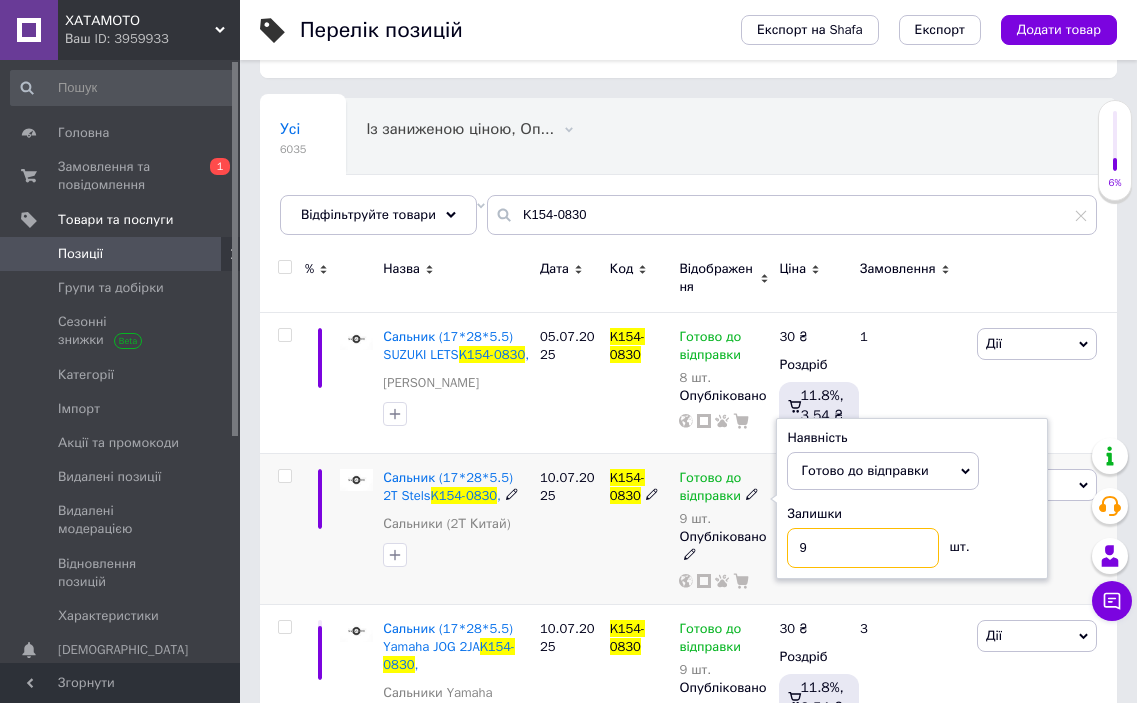 drag, startPoint x: 822, startPoint y: 534, endPoint x: 737, endPoint y: 530, distance: 85.09406 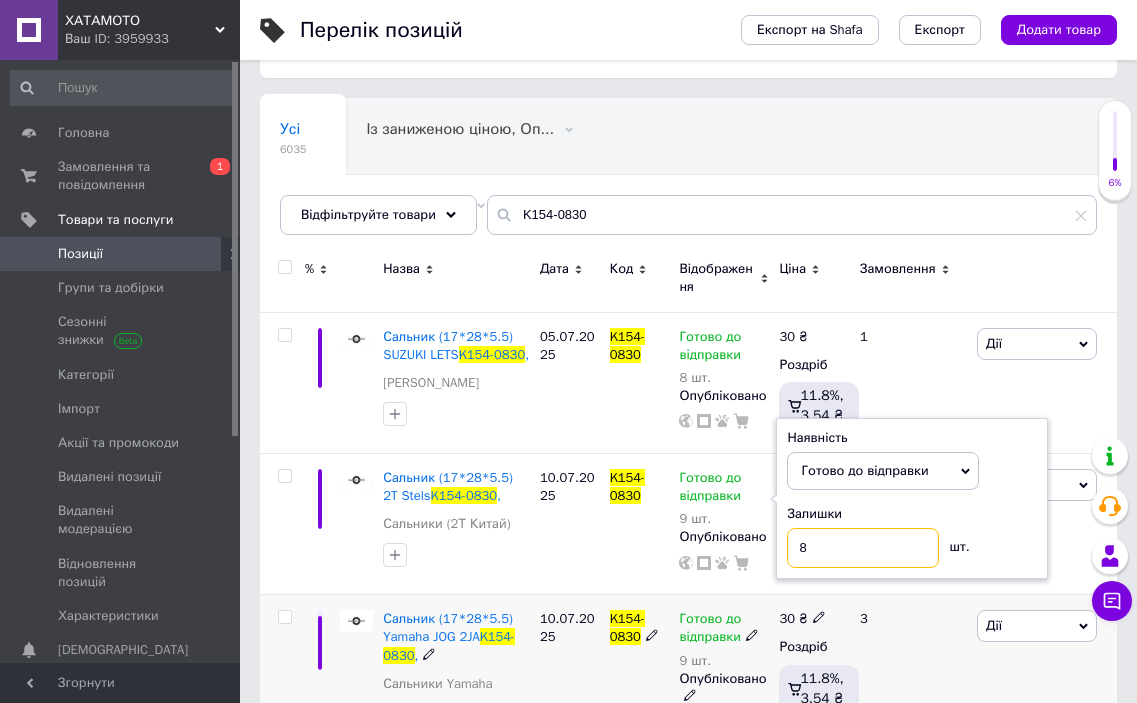 type on "8" 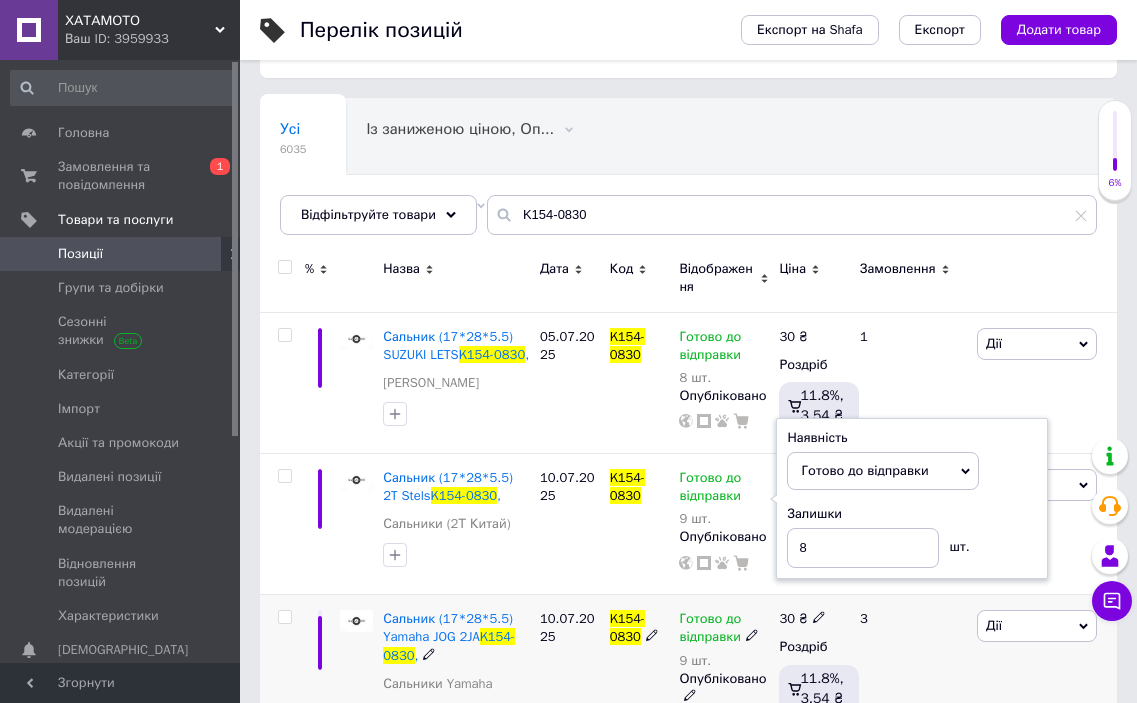 click 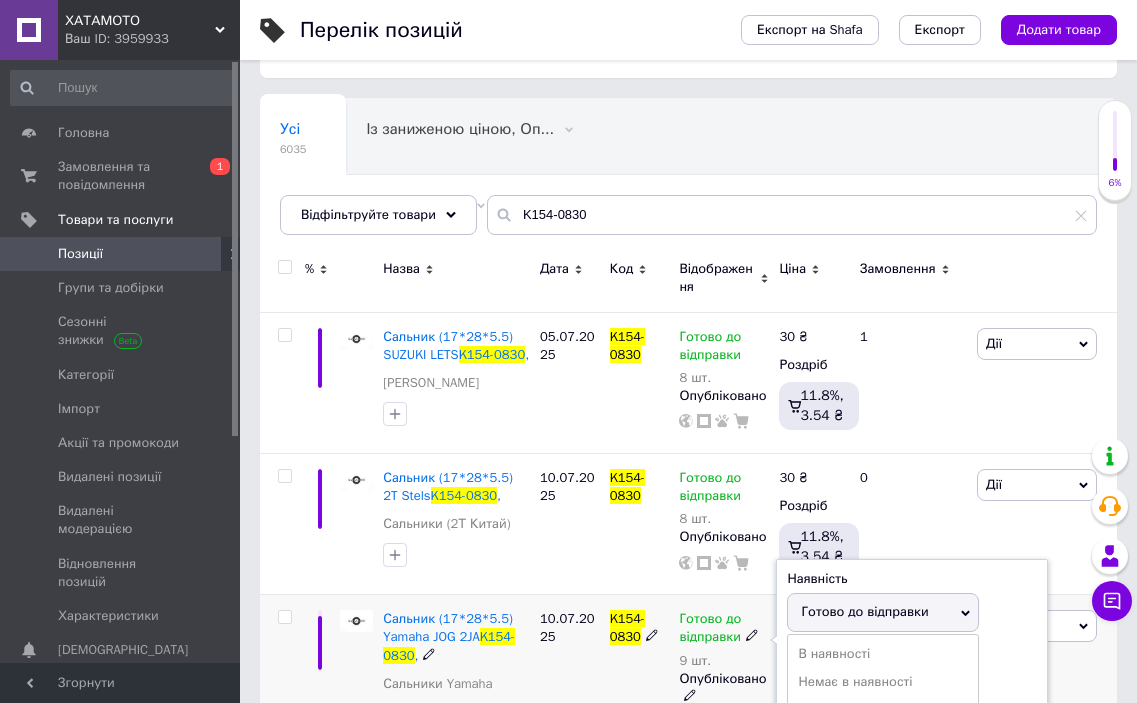 click on "Готово до відправки" at bounding box center [864, 611] 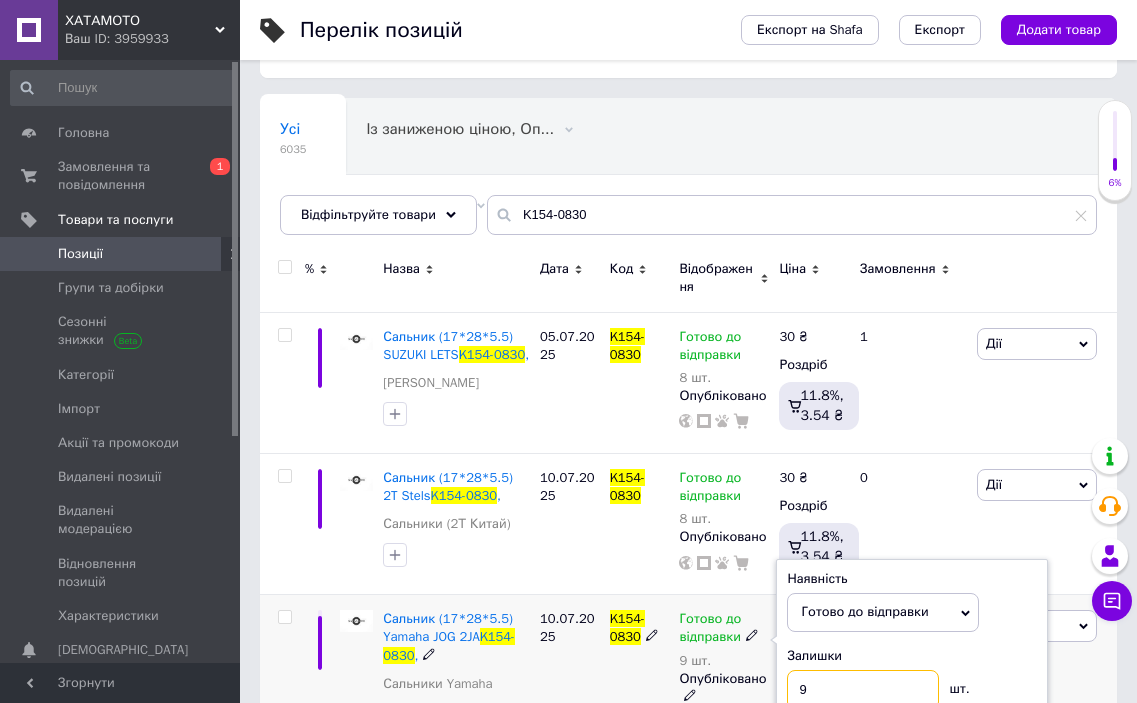 drag, startPoint x: 834, startPoint y: 671, endPoint x: 743, endPoint y: 671, distance: 91 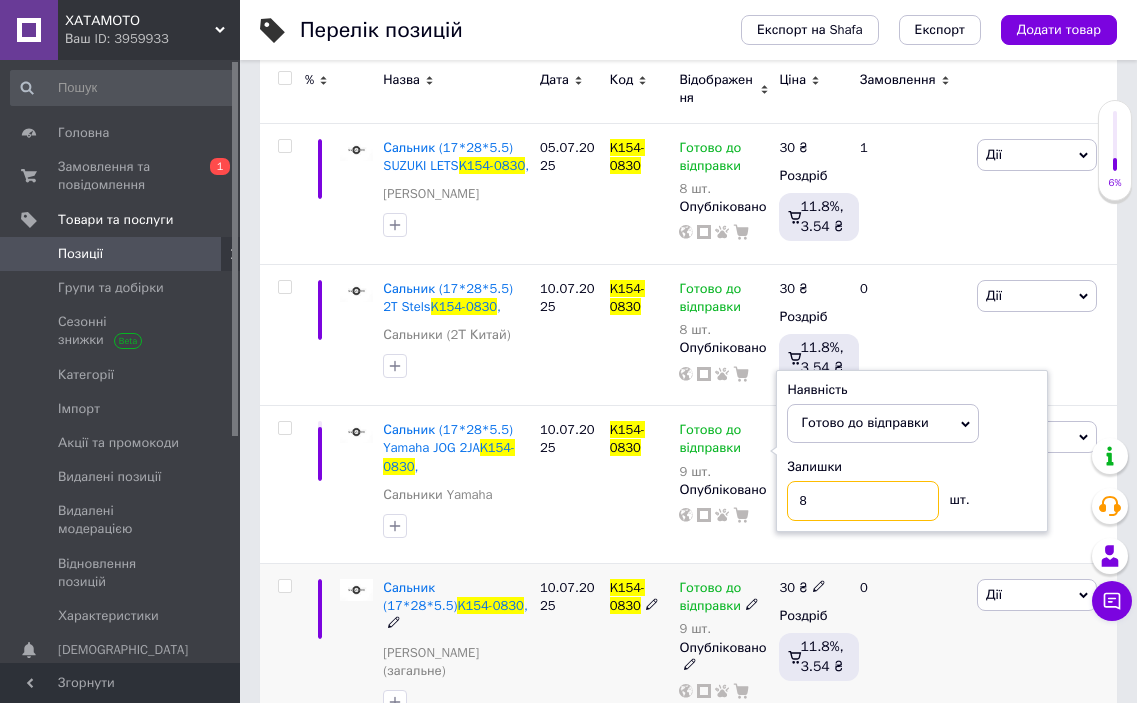scroll, scrollTop: 361, scrollLeft: 0, axis: vertical 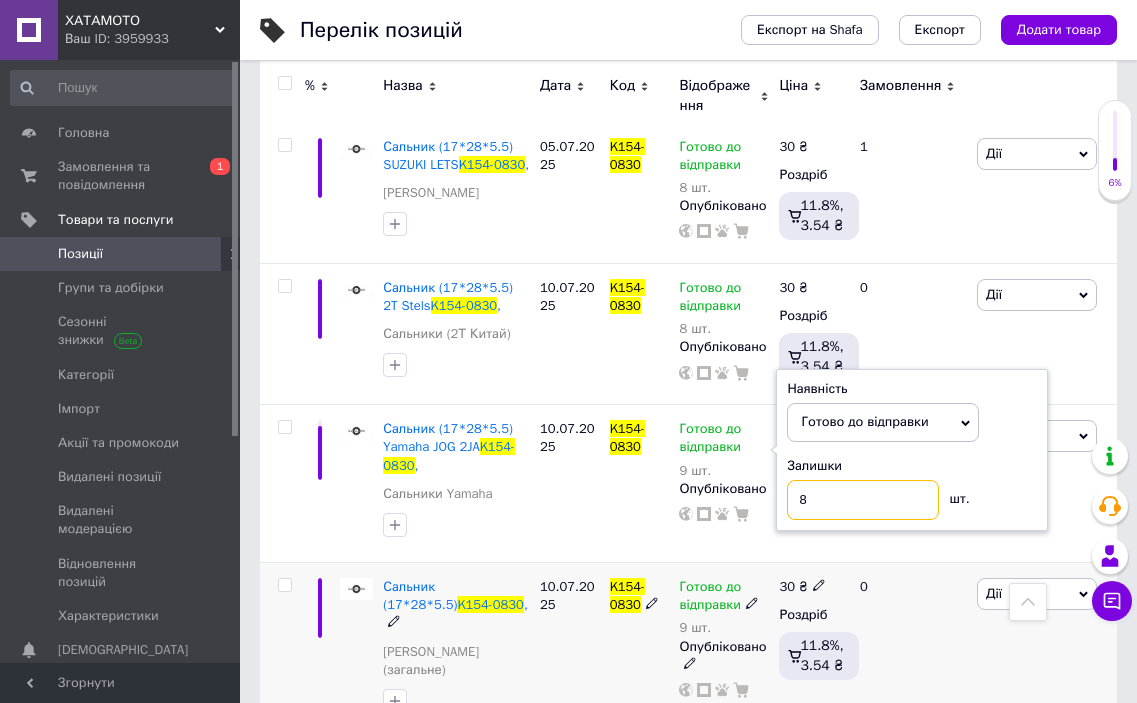 type on "8" 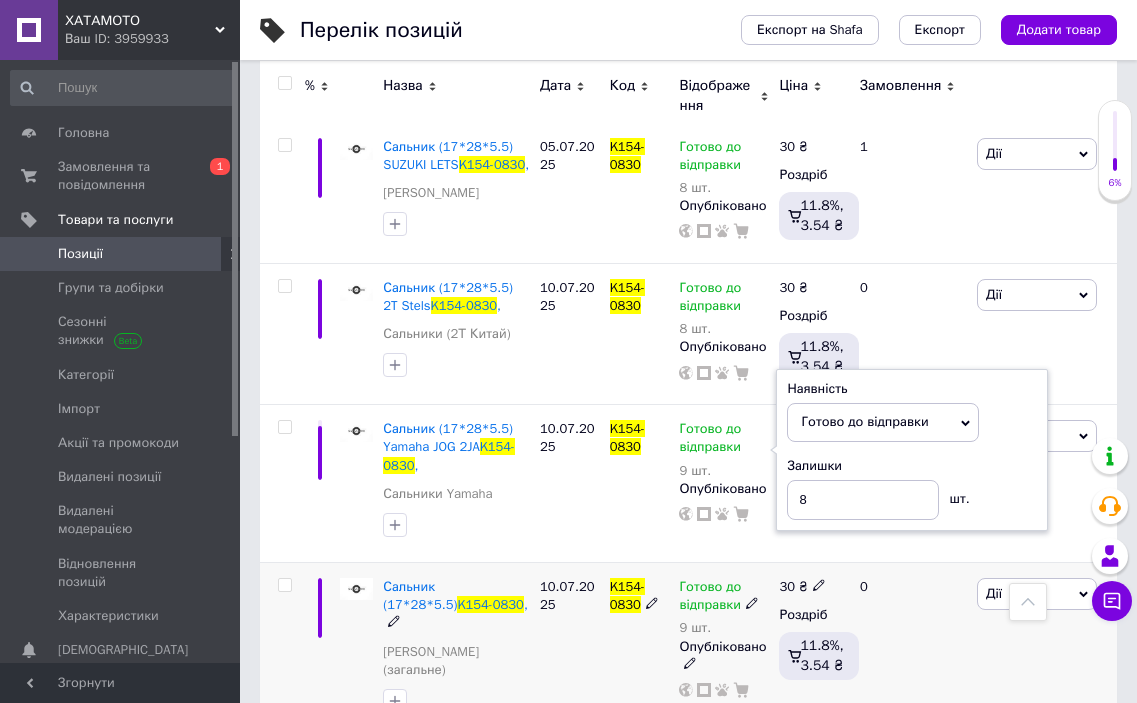 click 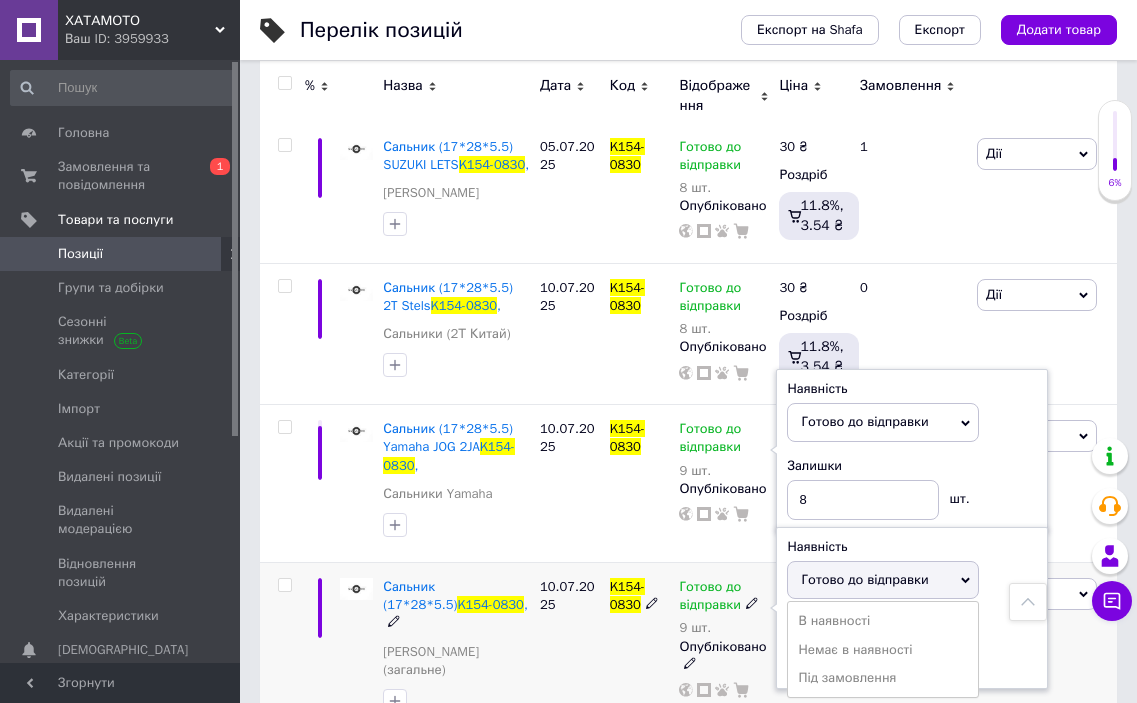 click on "Готово до відправки" at bounding box center [864, 579] 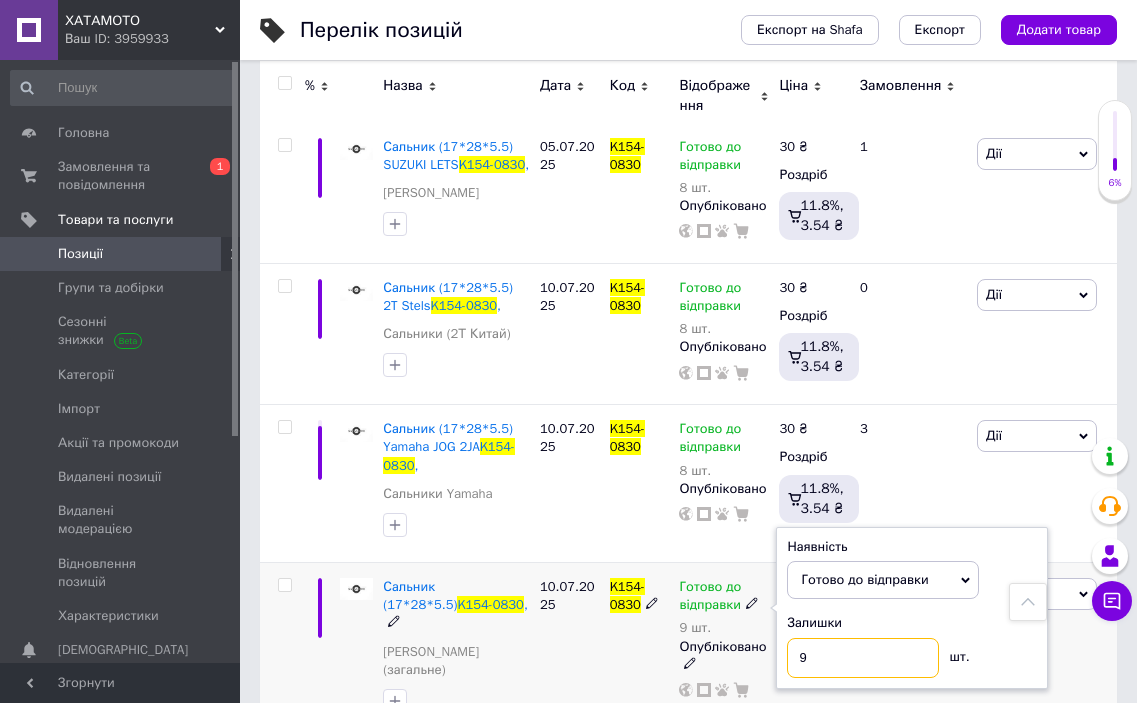 drag, startPoint x: 828, startPoint y: 634, endPoint x: 705, endPoint y: 640, distance: 123.146255 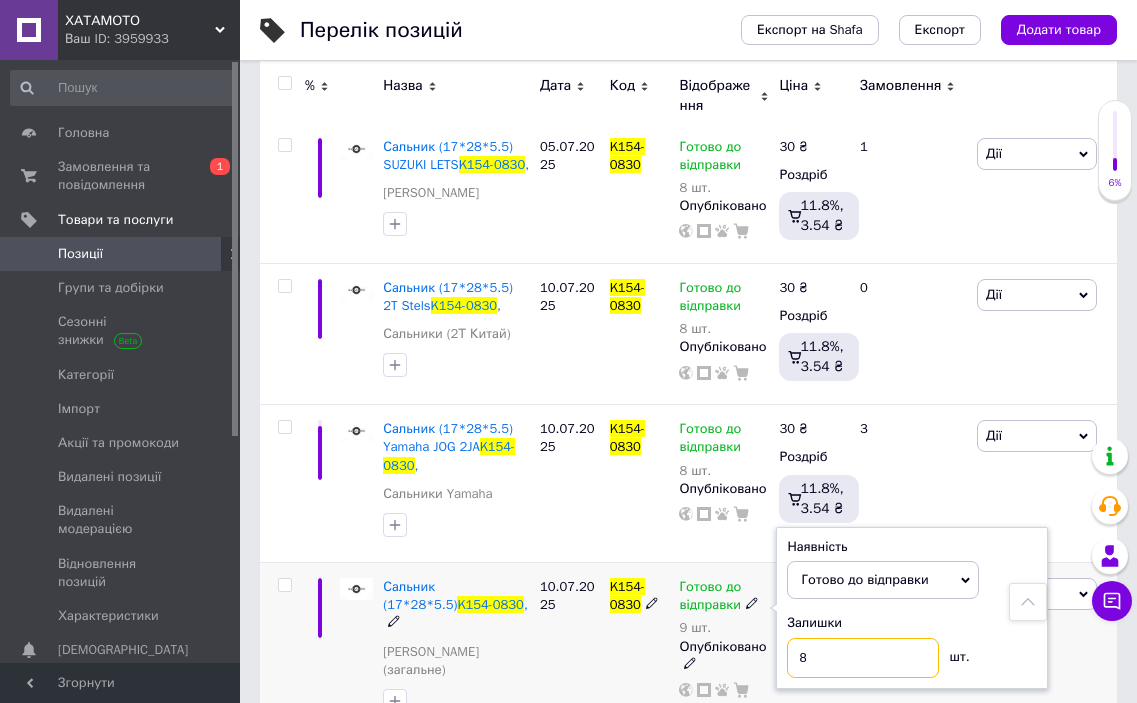 type on "8" 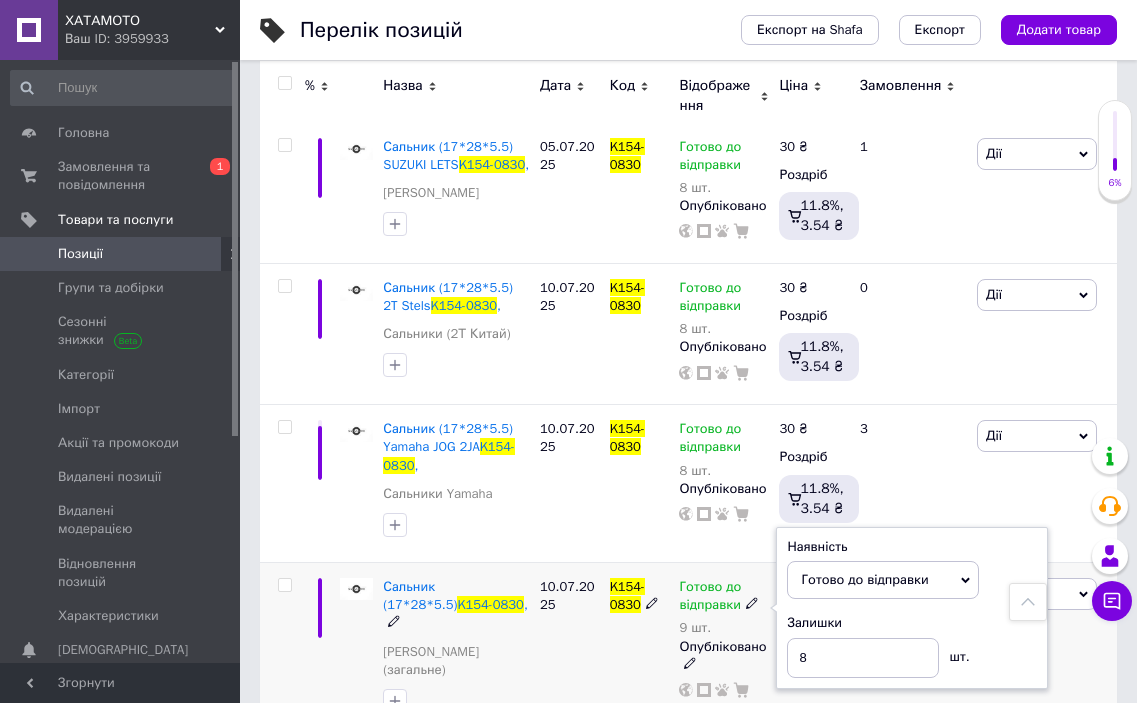 click on "10.07.2025" at bounding box center (570, 650) 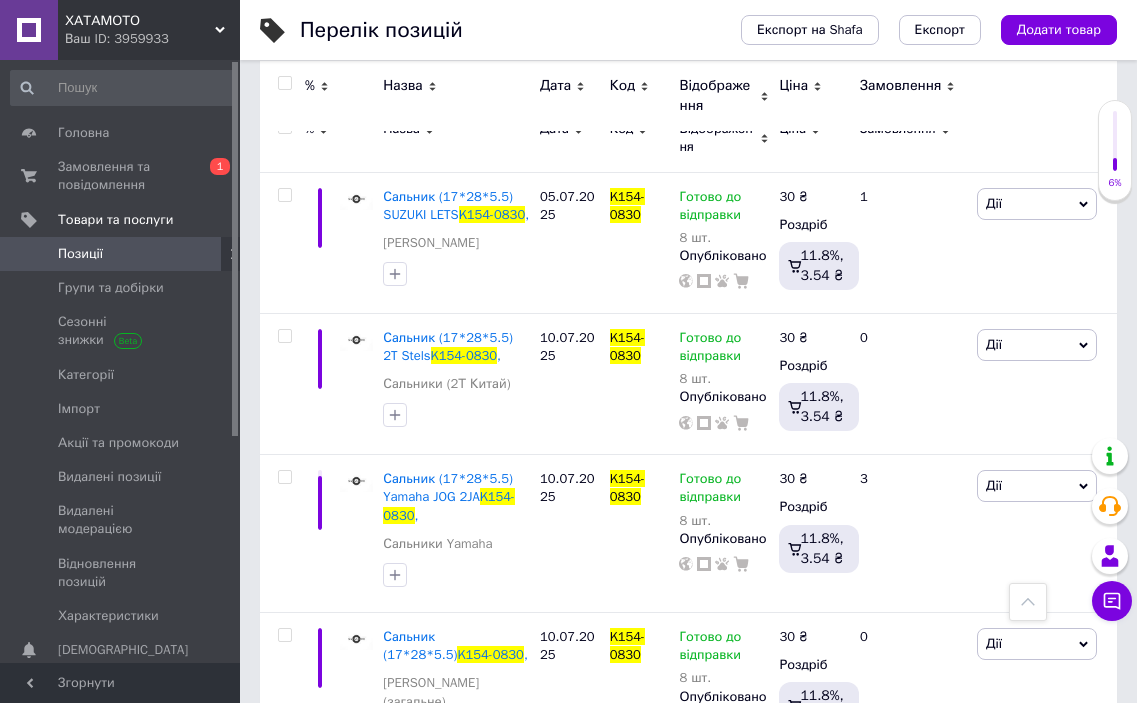 scroll, scrollTop: 261, scrollLeft: 0, axis: vertical 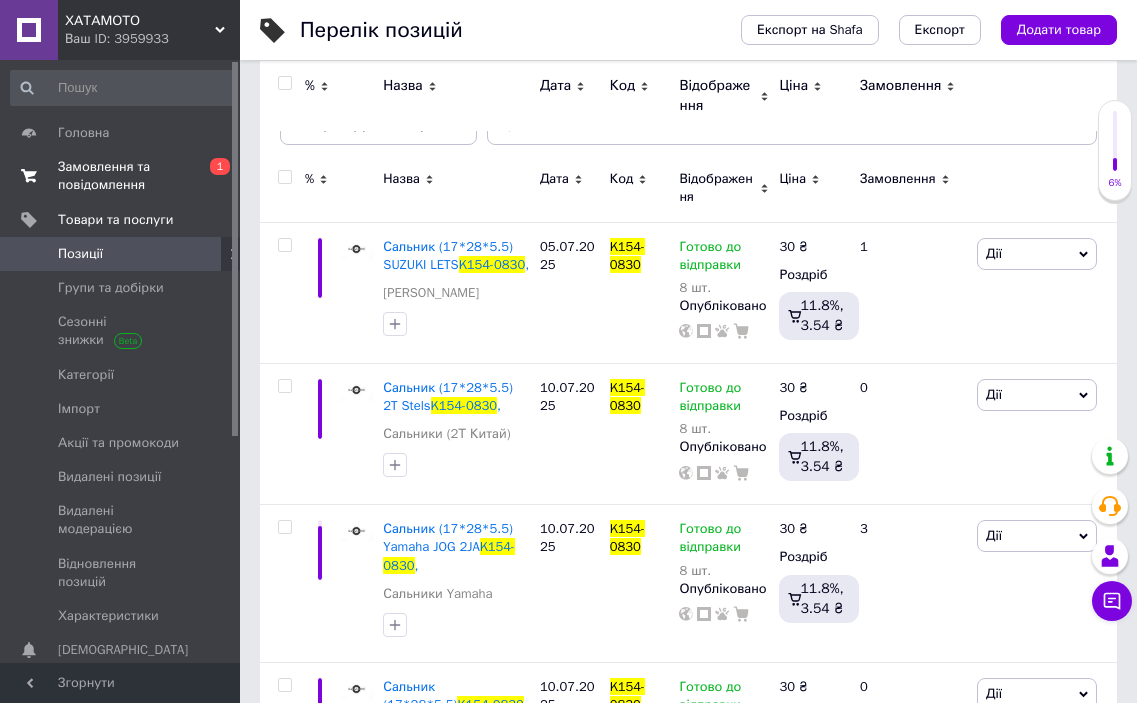 click on "Замовлення та повідомлення" at bounding box center (121, 176) 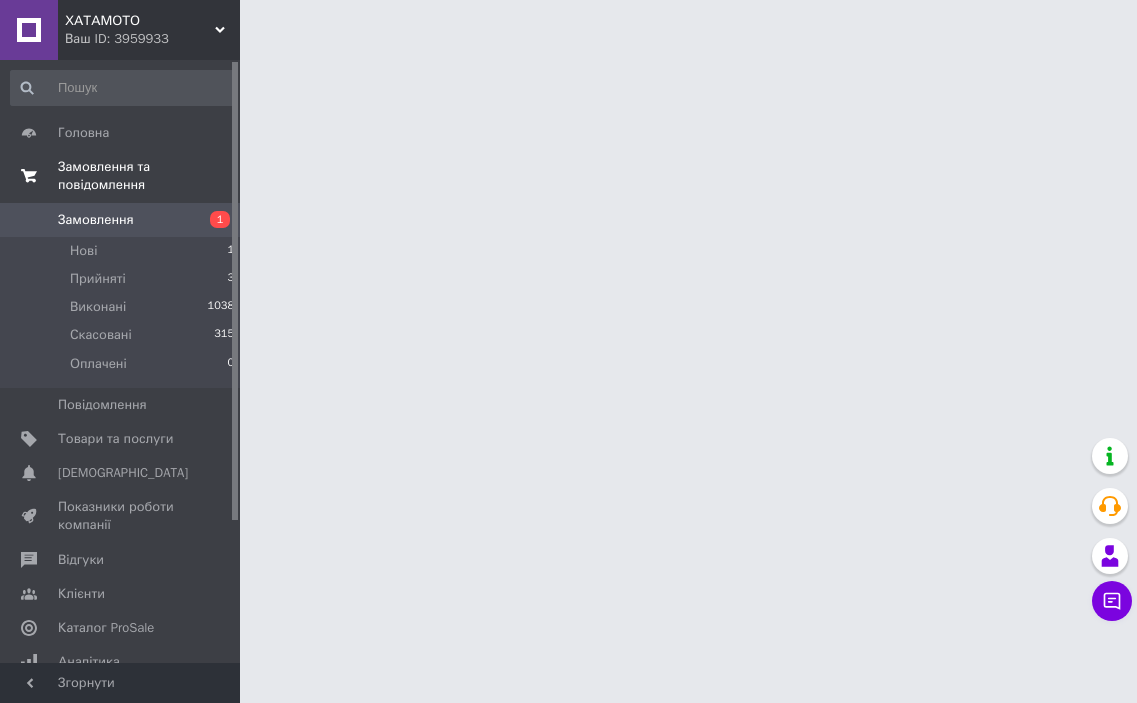 scroll, scrollTop: 0, scrollLeft: 0, axis: both 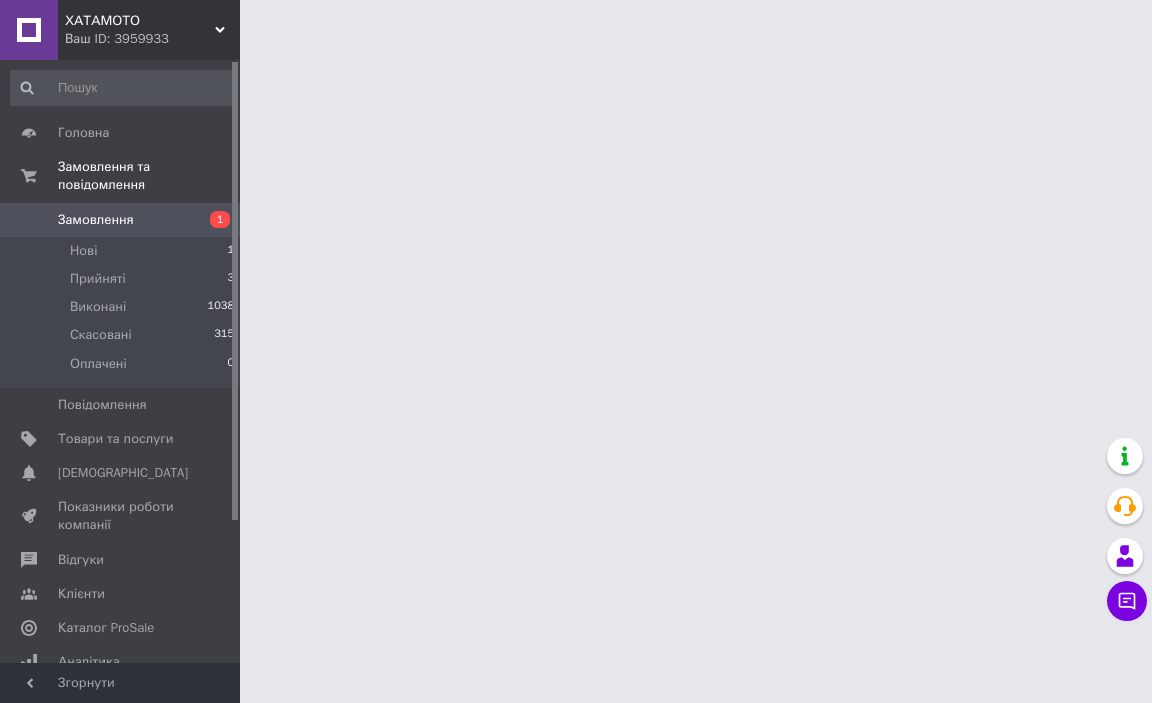 click on "Замовлення" at bounding box center [96, 220] 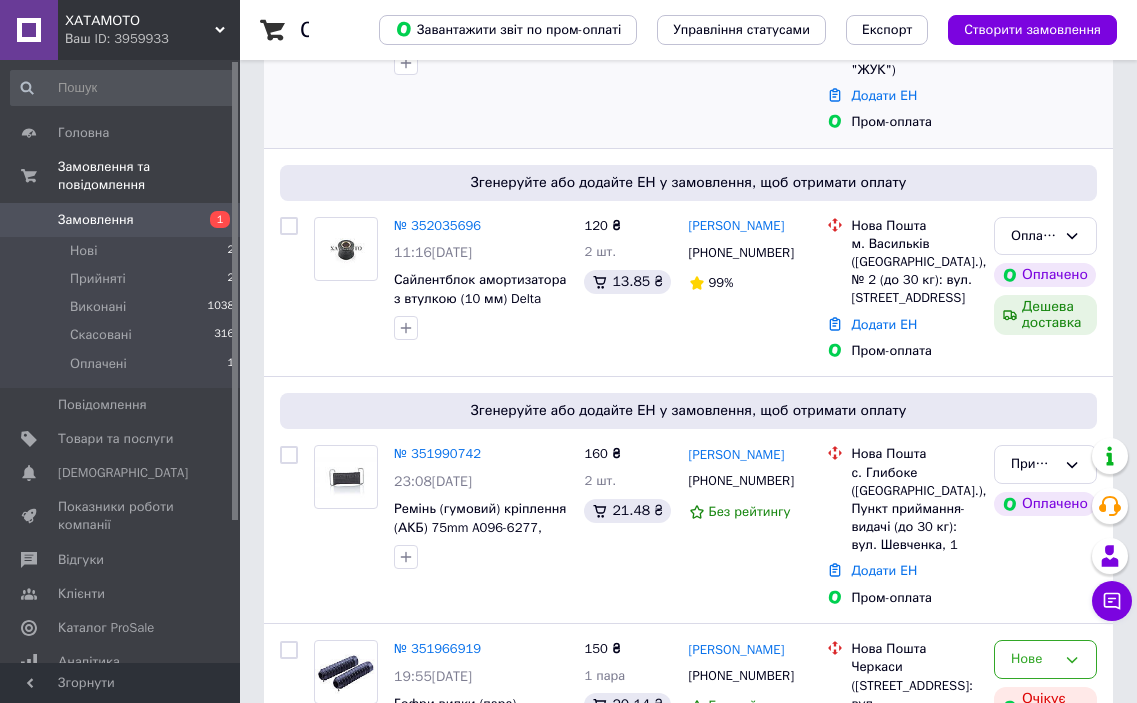 scroll, scrollTop: 300, scrollLeft: 0, axis: vertical 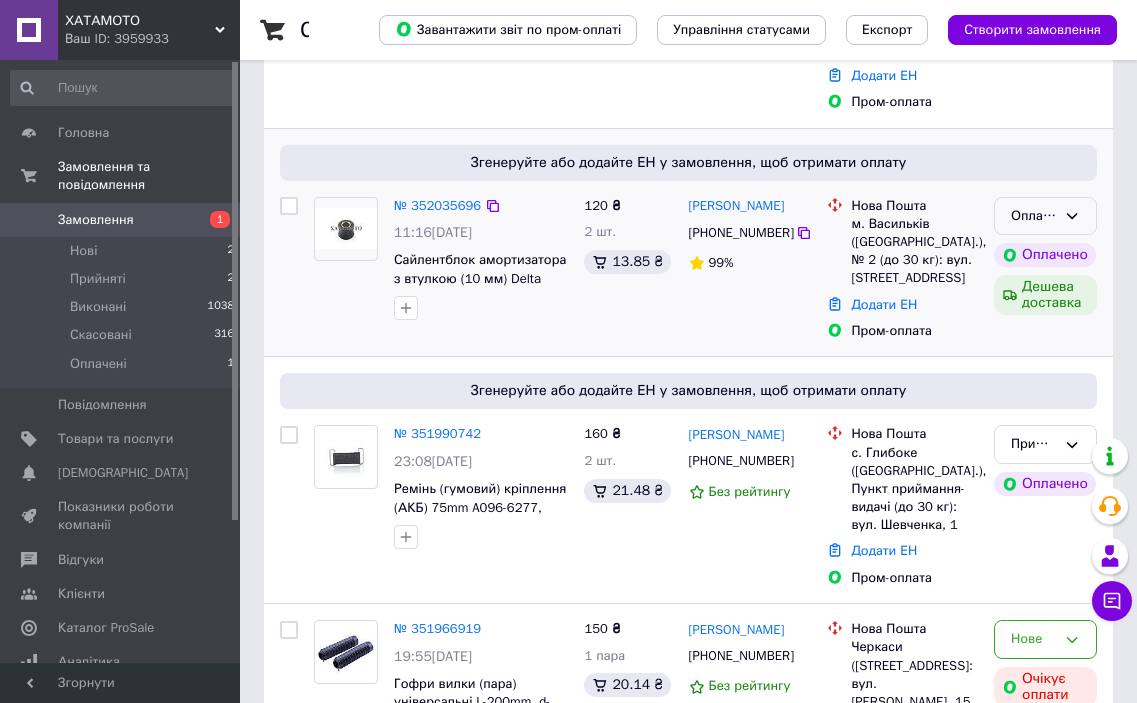 click on "Оплачено" at bounding box center [1045, 216] 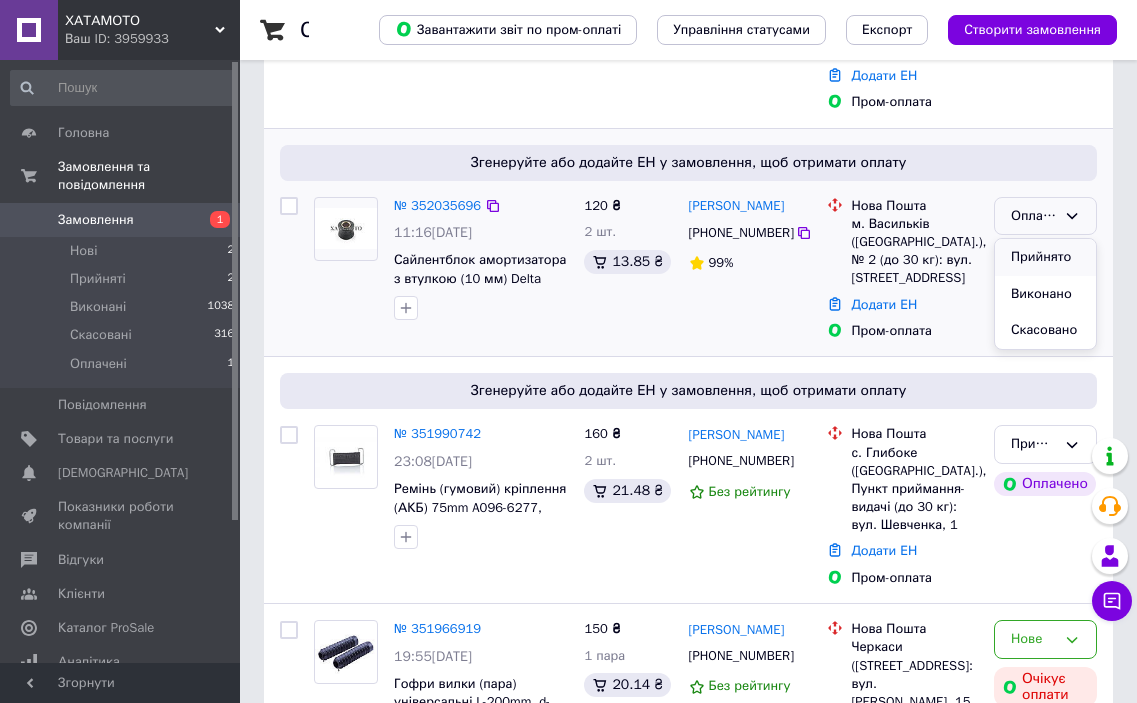 click on "Прийнято" at bounding box center [1045, 257] 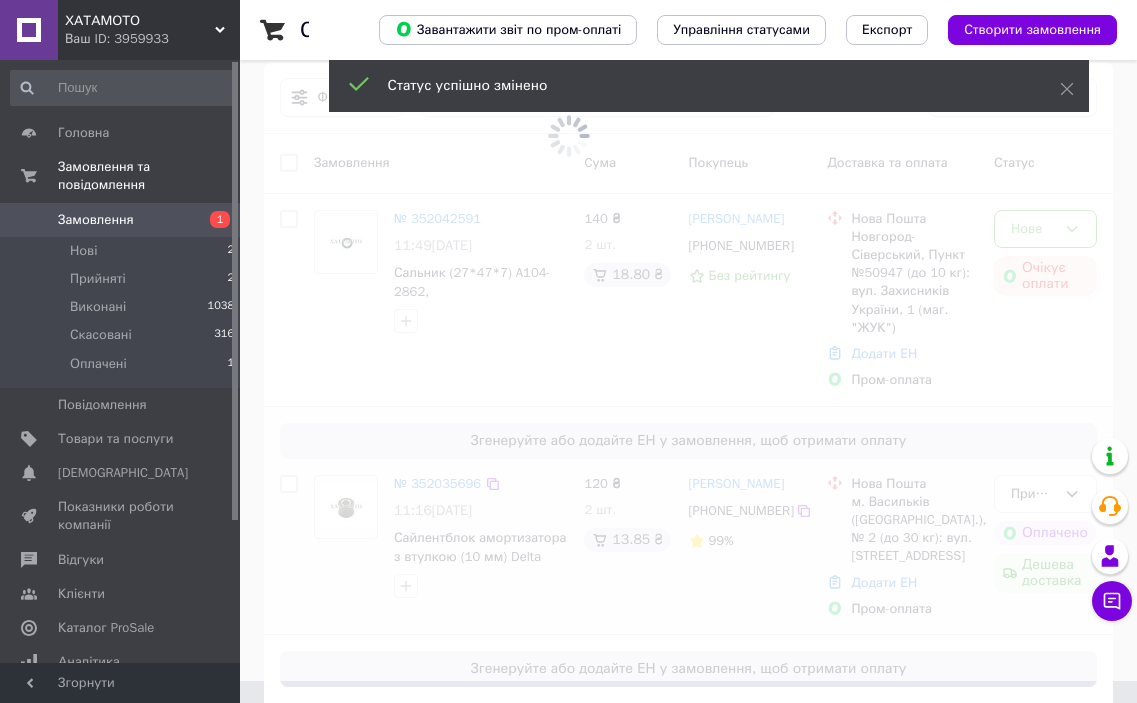 scroll, scrollTop: 0, scrollLeft: 0, axis: both 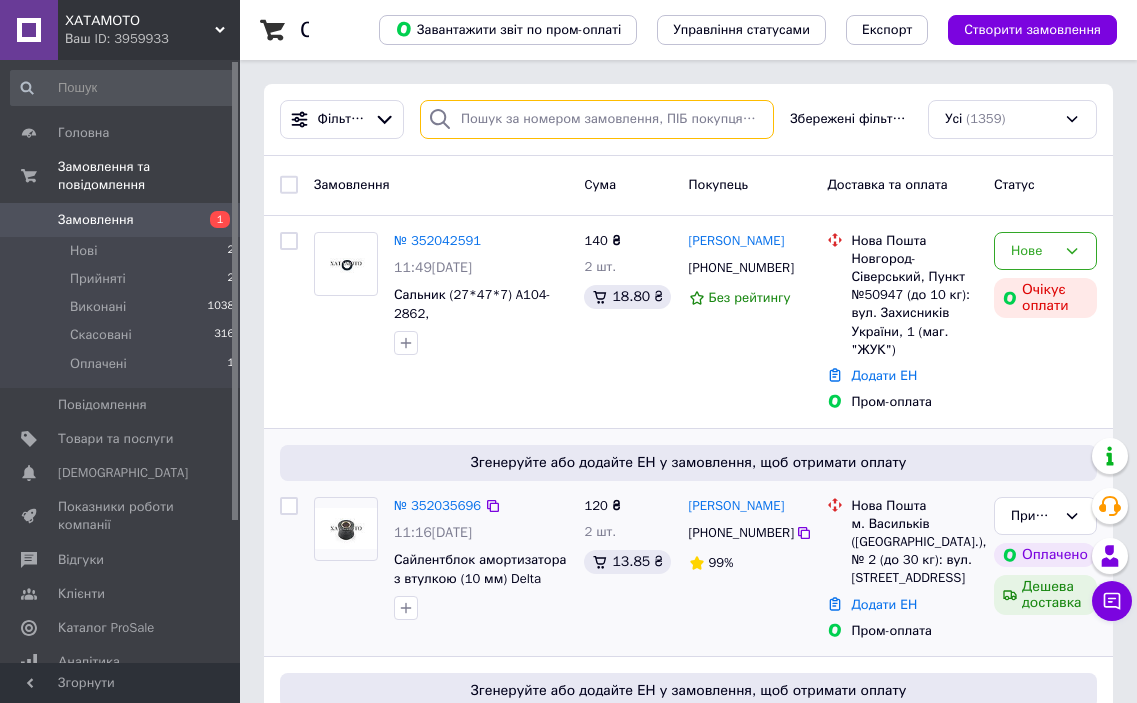 click at bounding box center (597, 119) 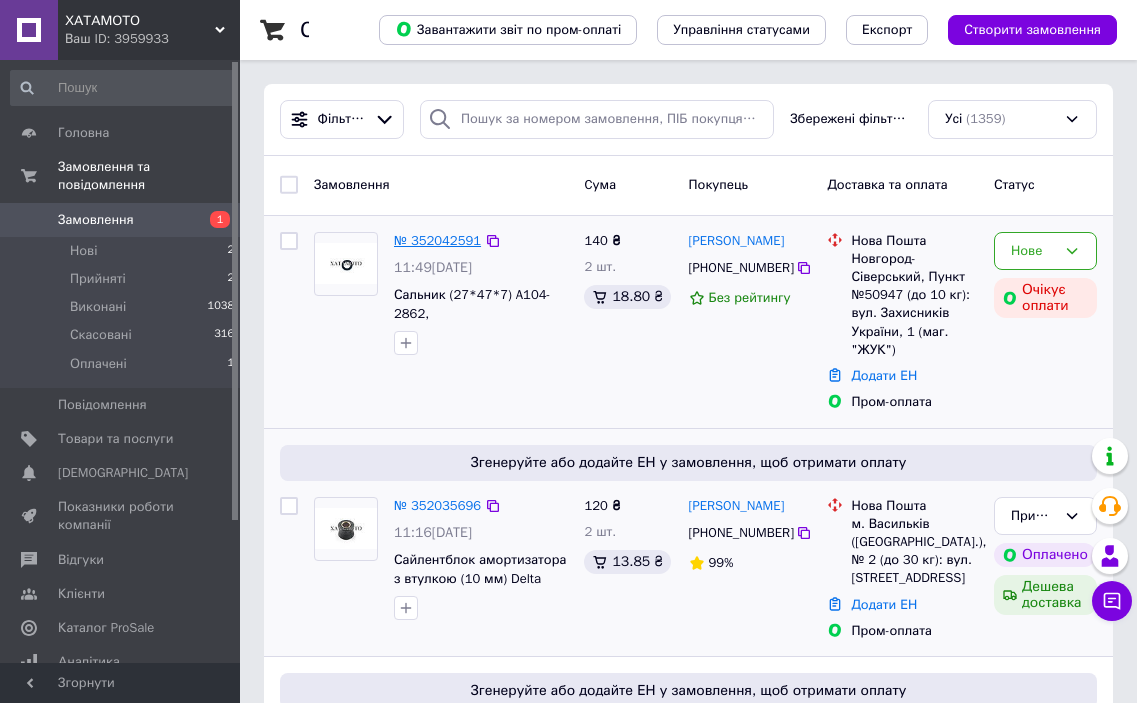 click on "№ 352042591" at bounding box center (437, 240) 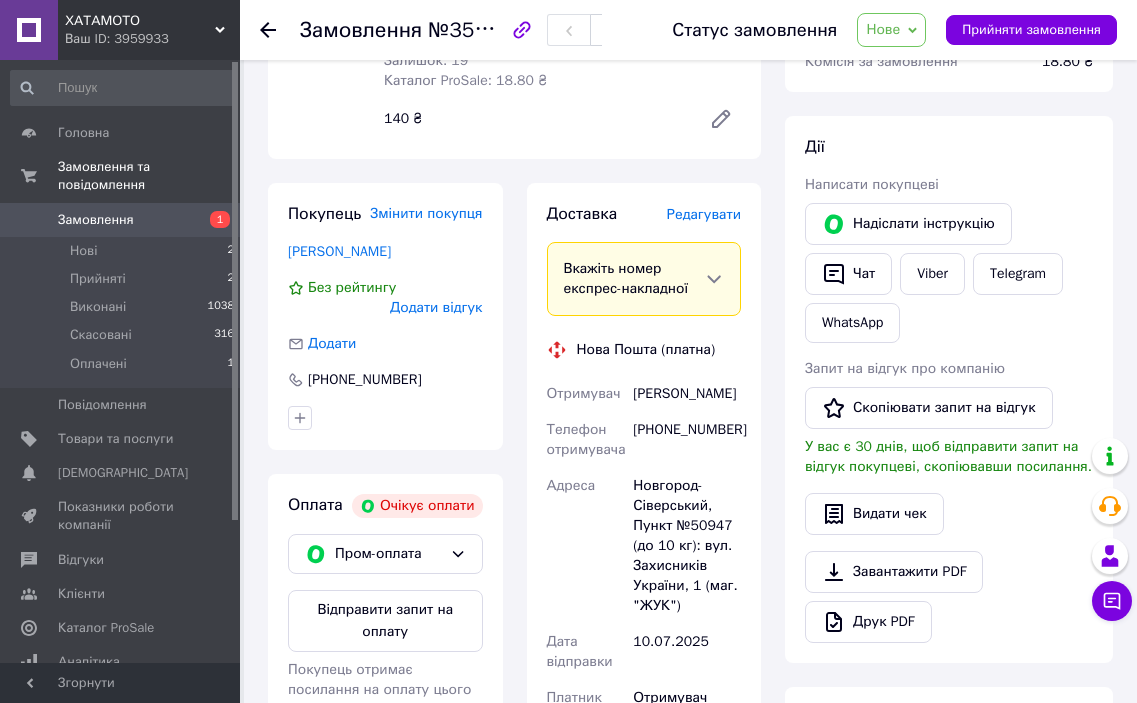 scroll, scrollTop: 400, scrollLeft: 0, axis: vertical 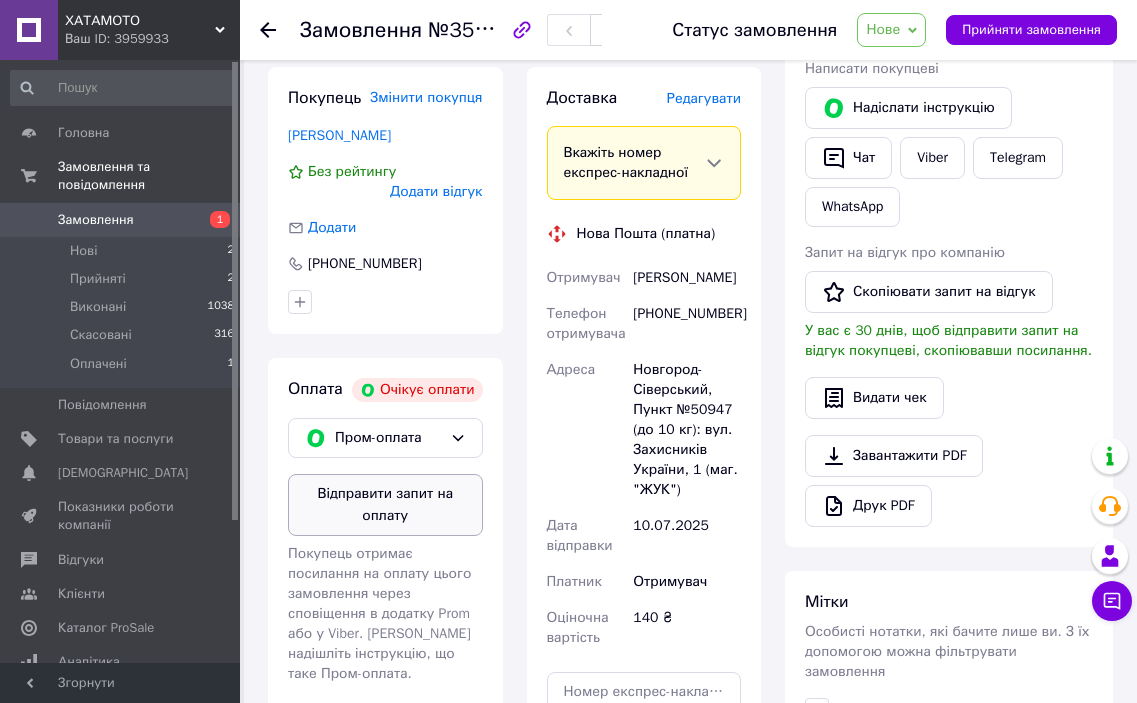 click on "Відправити запит на оплату" at bounding box center (385, 505) 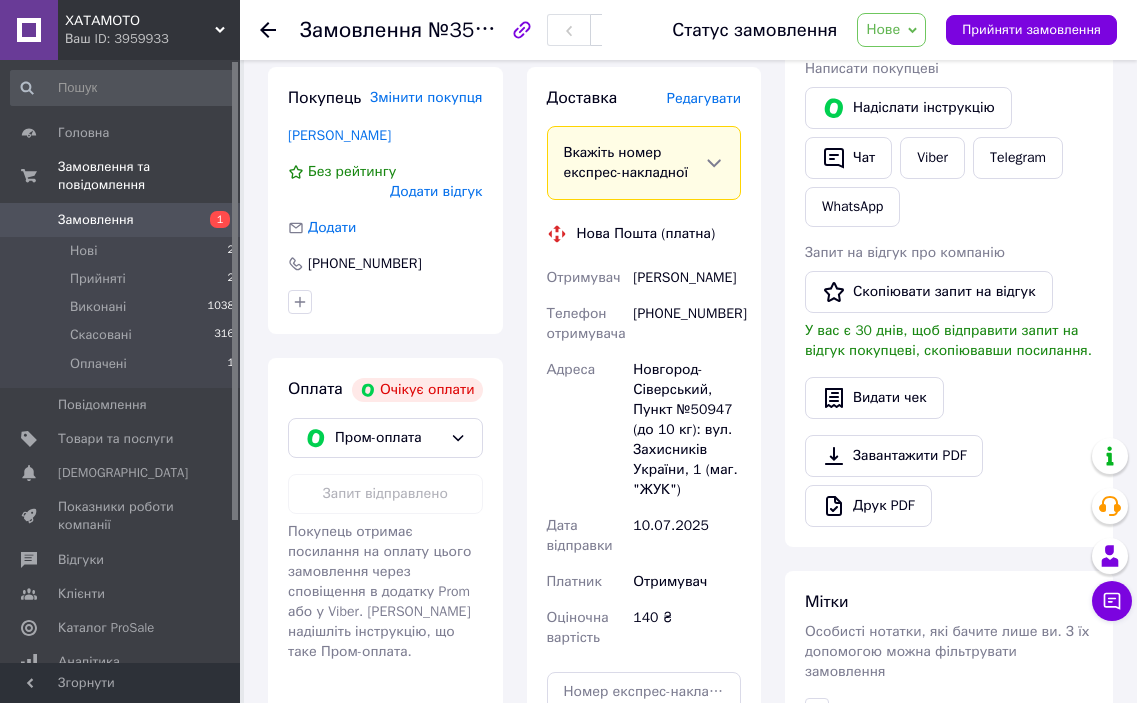 click on "Замовлення" at bounding box center [96, 220] 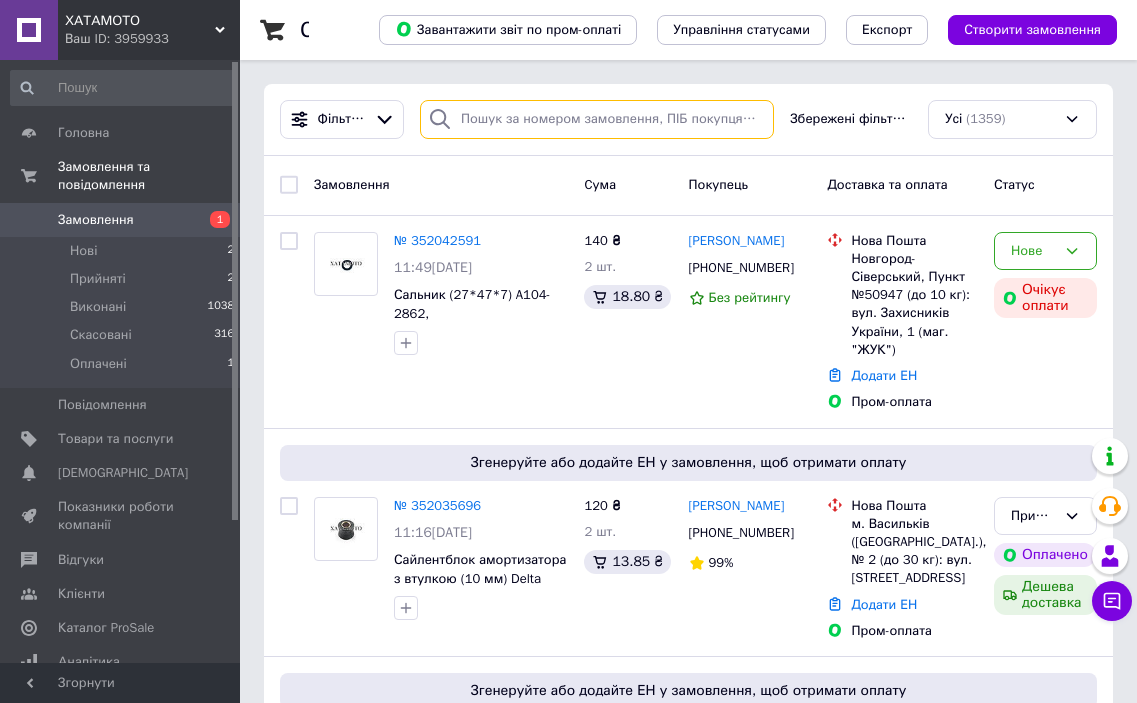 click at bounding box center [597, 119] 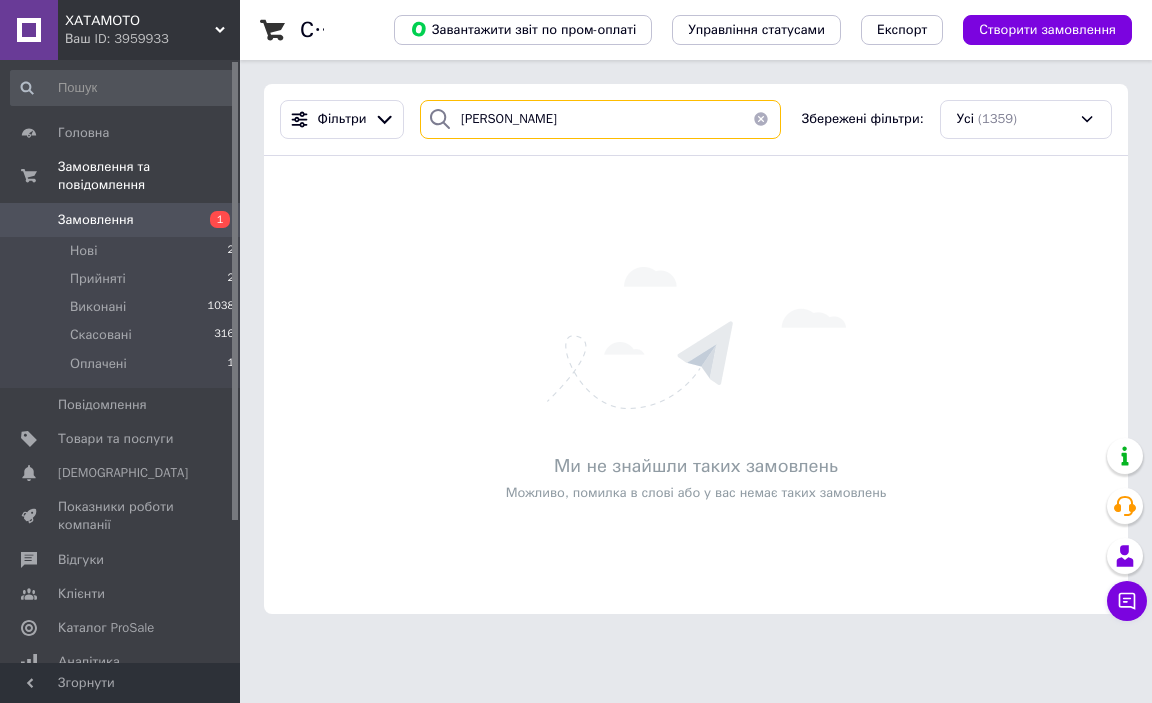 type on "[PERSON_NAME]" 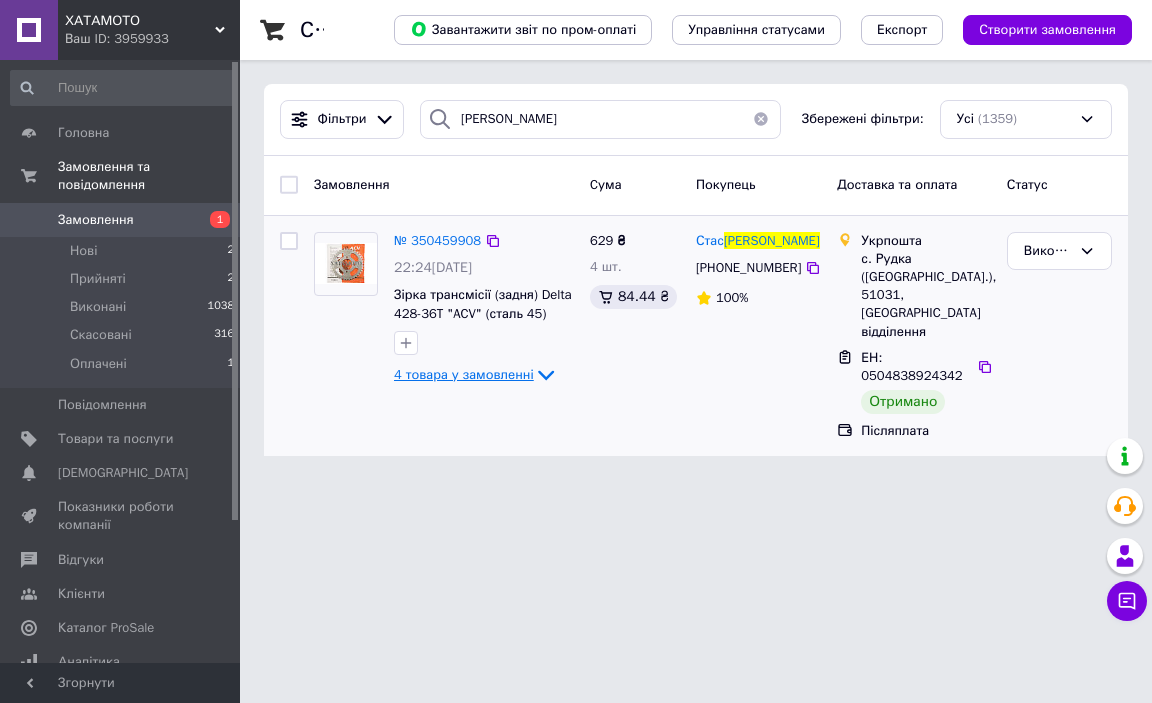 click on "4 товара у замовленні" at bounding box center [464, 374] 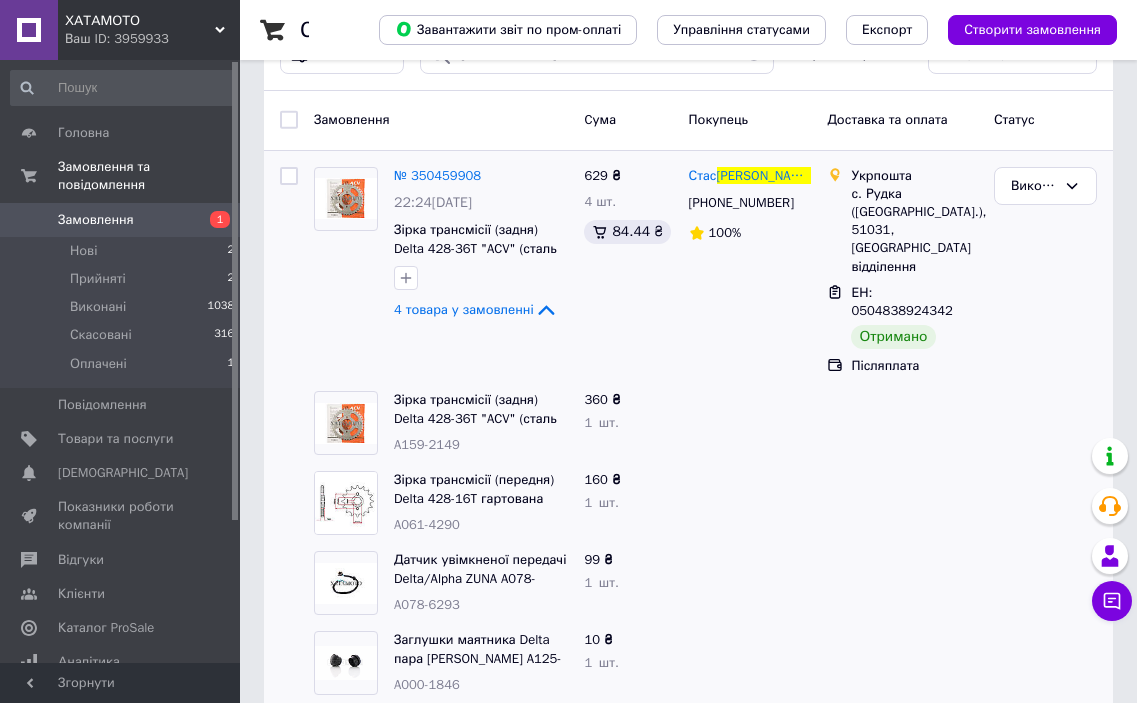 scroll, scrollTop: 98, scrollLeft: 0, axis: vertical 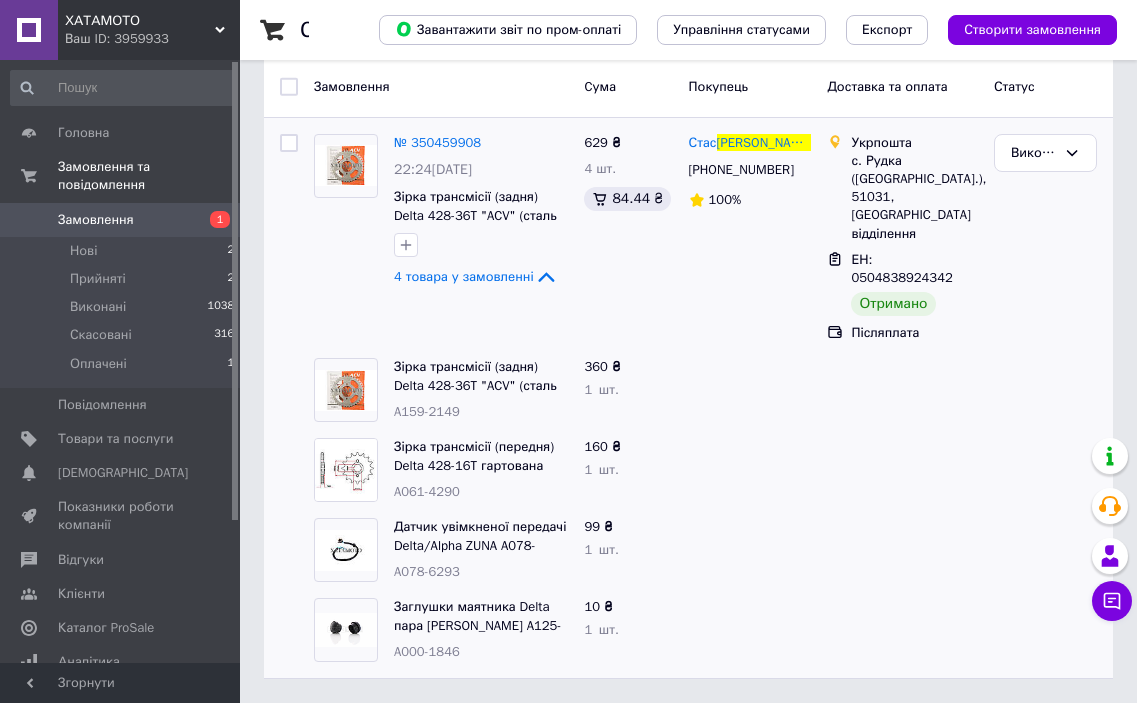 click on "Замовлення" at bounding box center (96, 220) 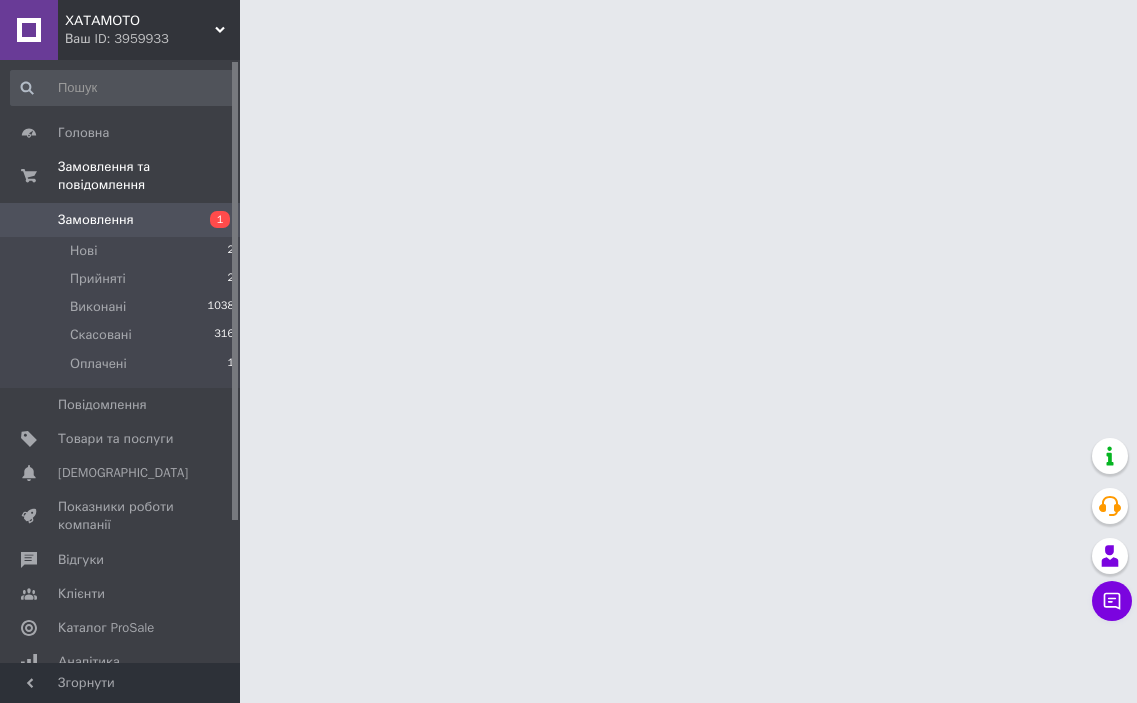 scroll, scrollTop: 0, scrollLeft: 0, axis: both 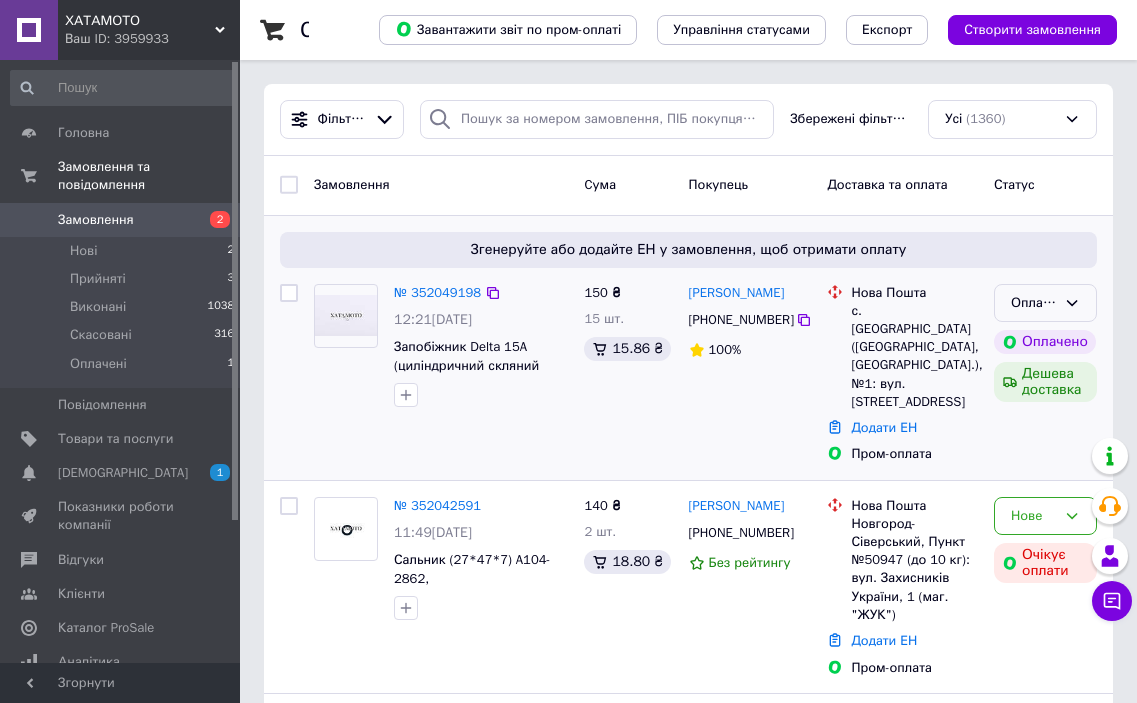 click on "Оплачено" at bounding box center (1045, 303) 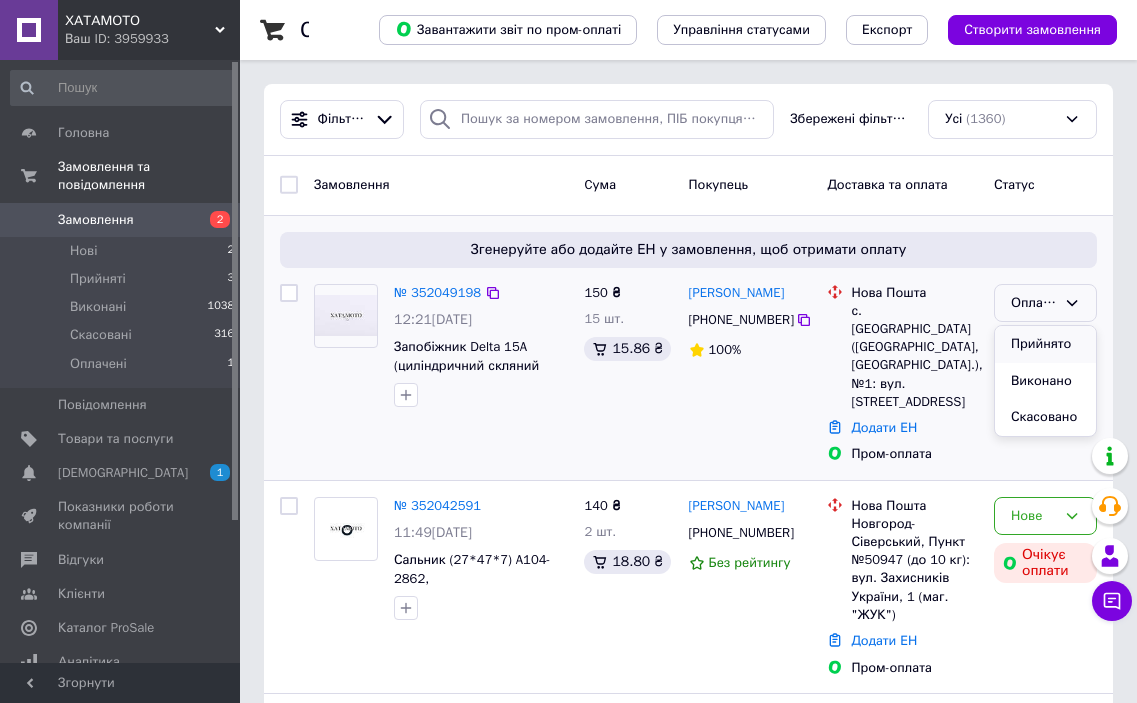 click on "Прийнято" at bounding box center [1045, 344] 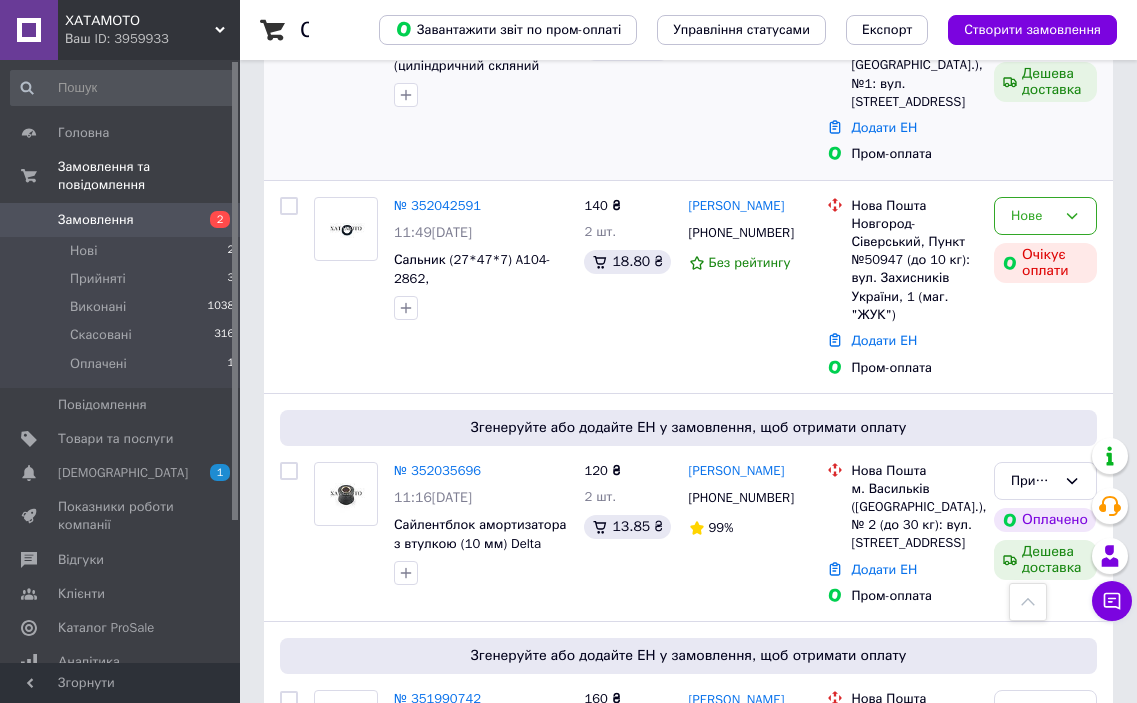 scroll, scrollTop: 0, scrollLeft: 0, axis: both 